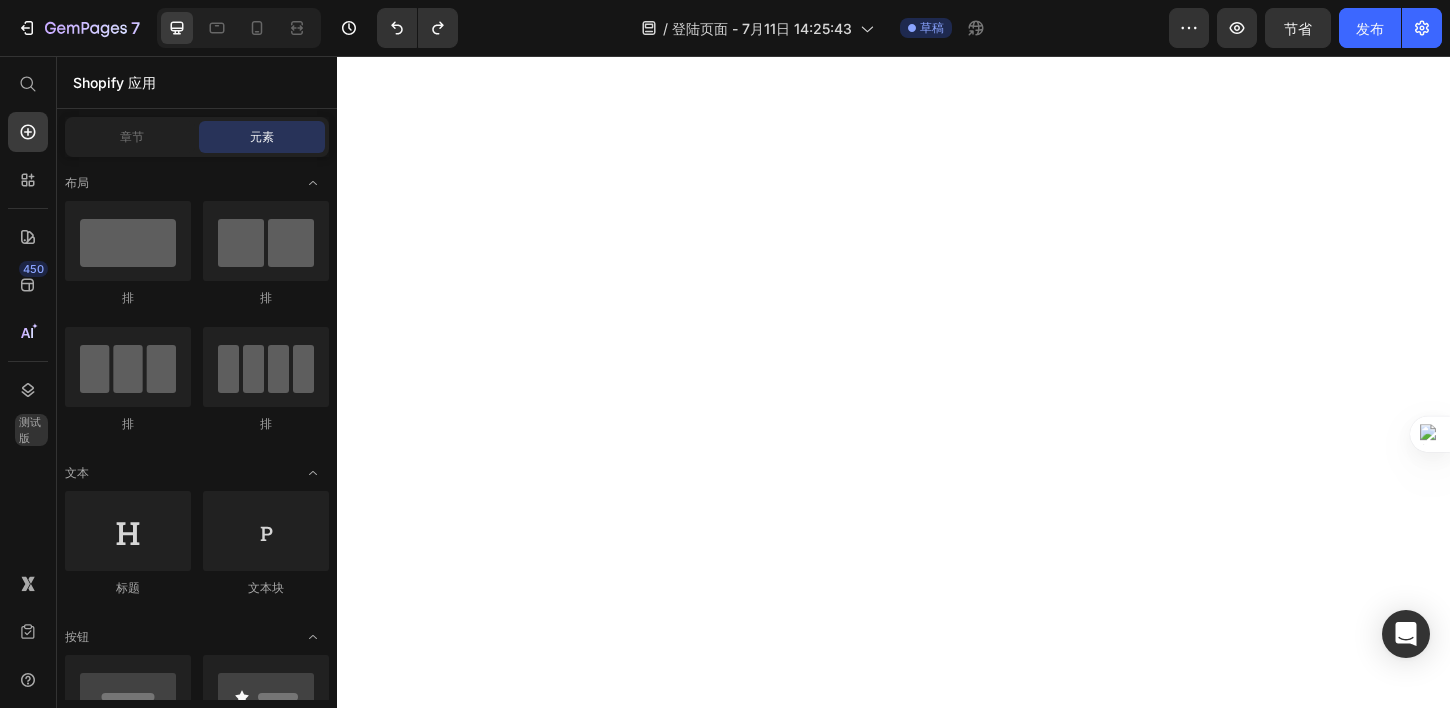 scroll, scrollTop: 0, scrollLeft: 0, axis: both 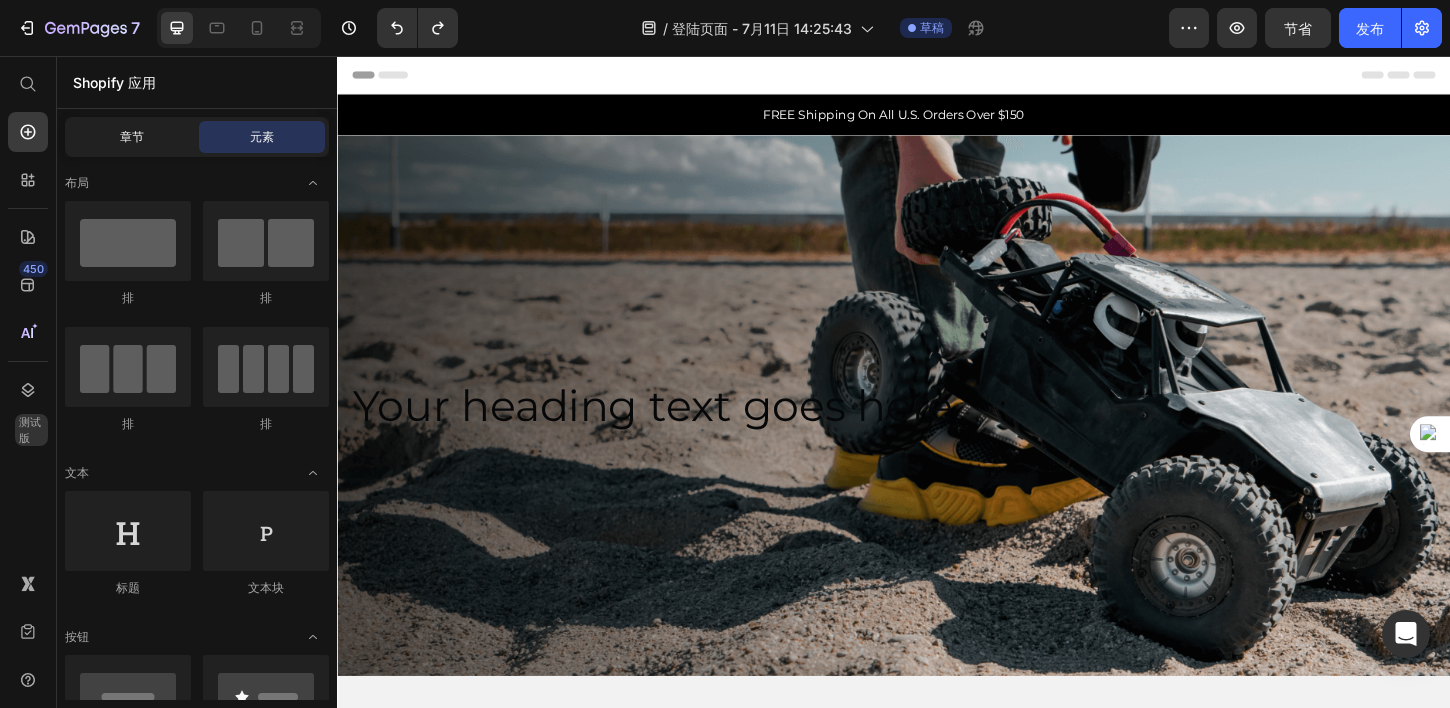 click on "章节" at bounding box center (132, 136) 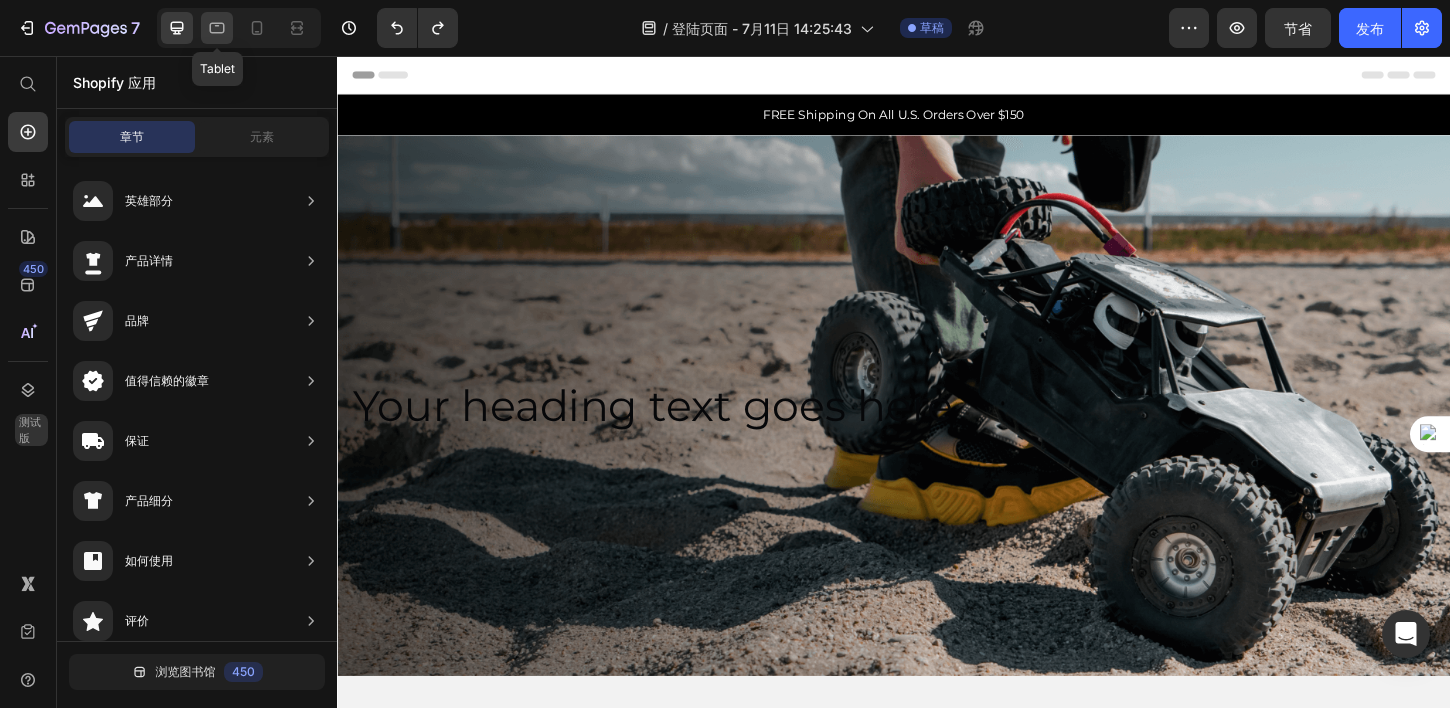 click 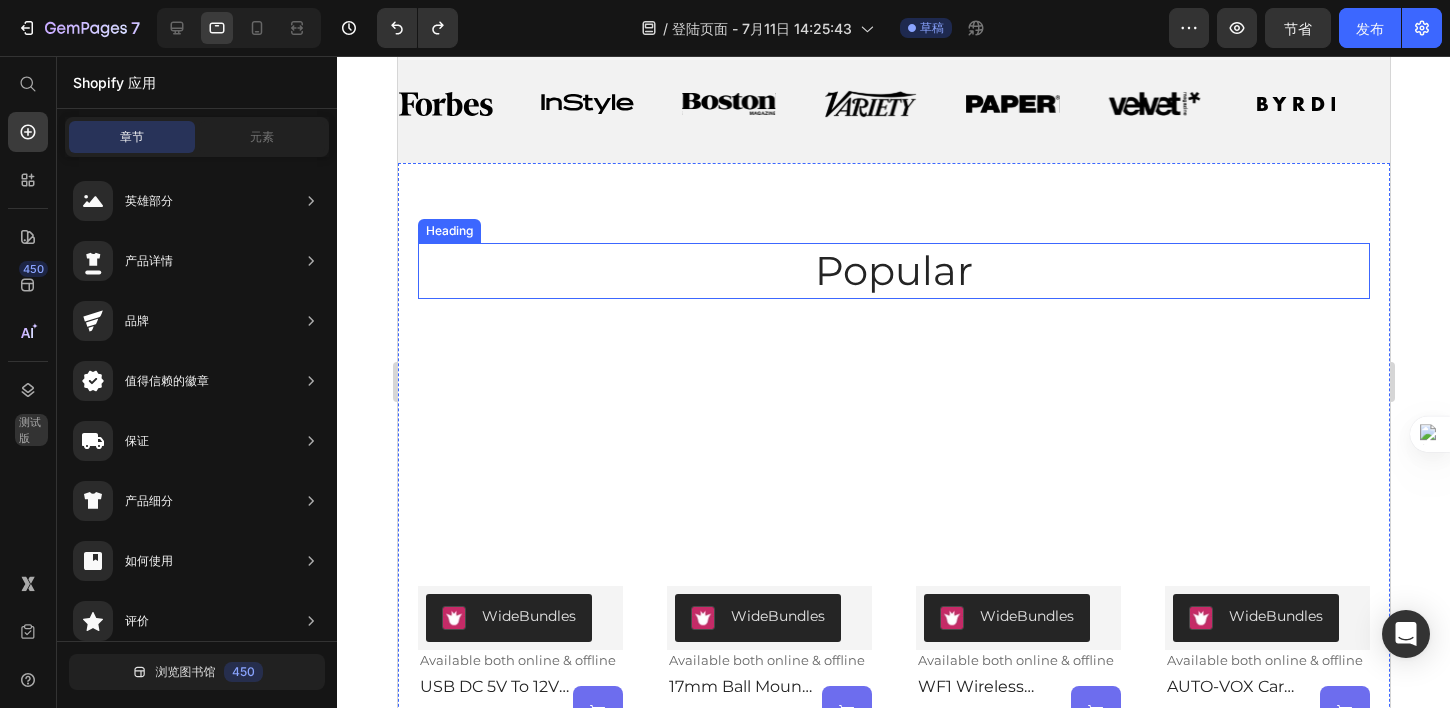 scroll, scrollTop: 0, scrollLeft: 0, axis: both 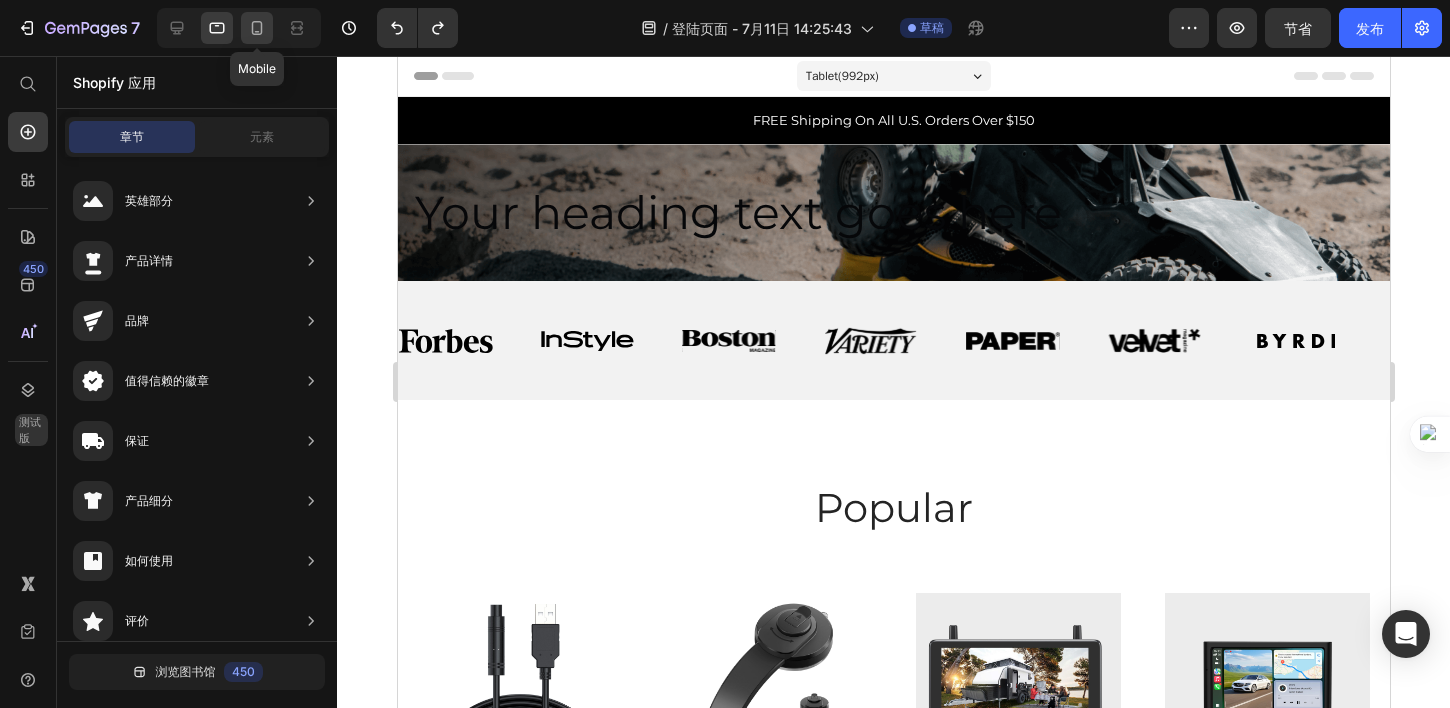 click 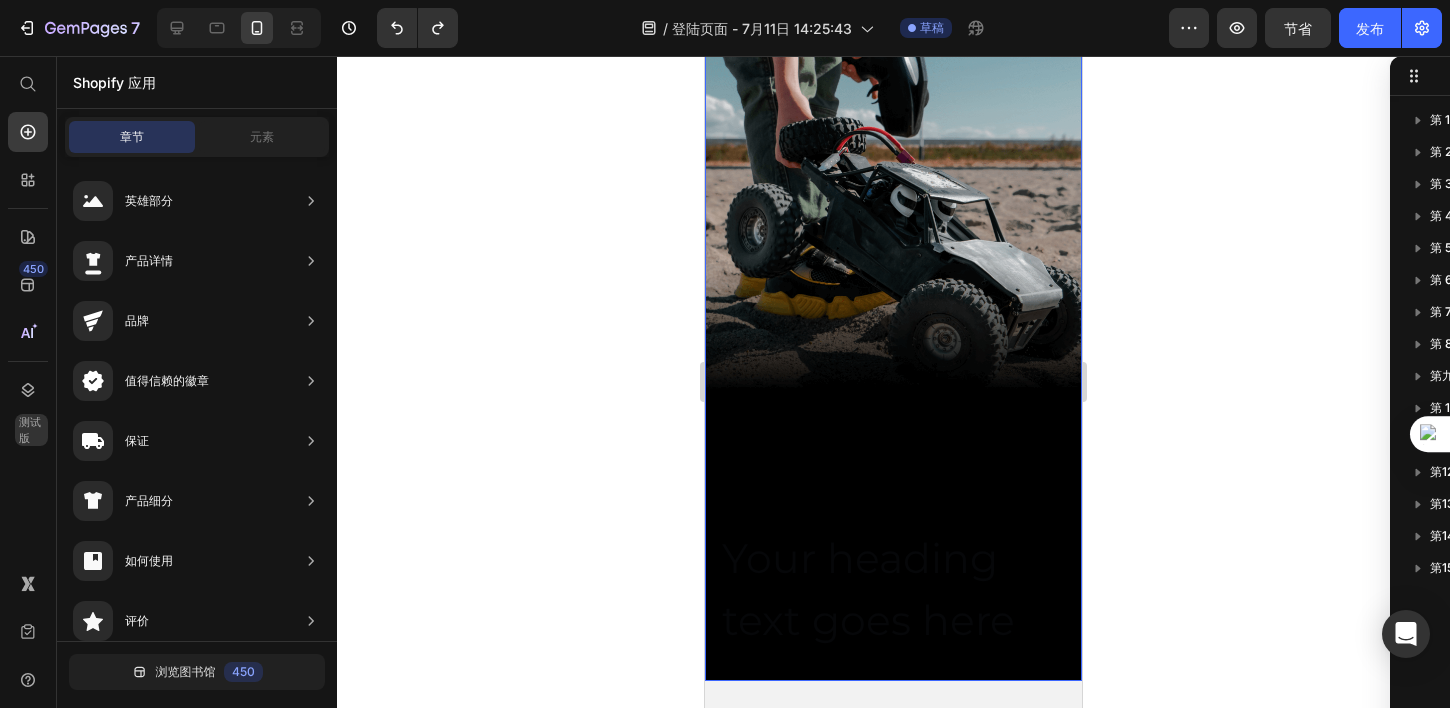 scroll, scrollTop: 0, scrollLeft: 0, axis: both 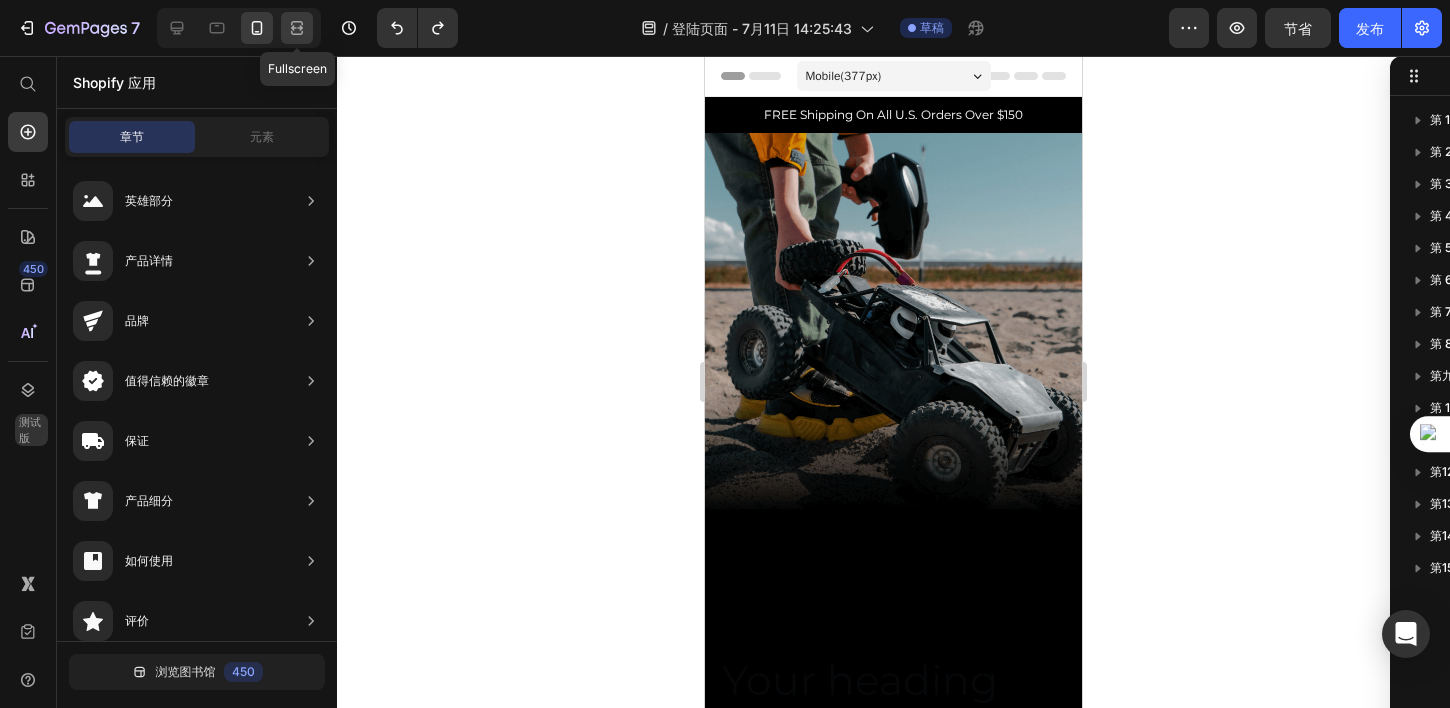 click 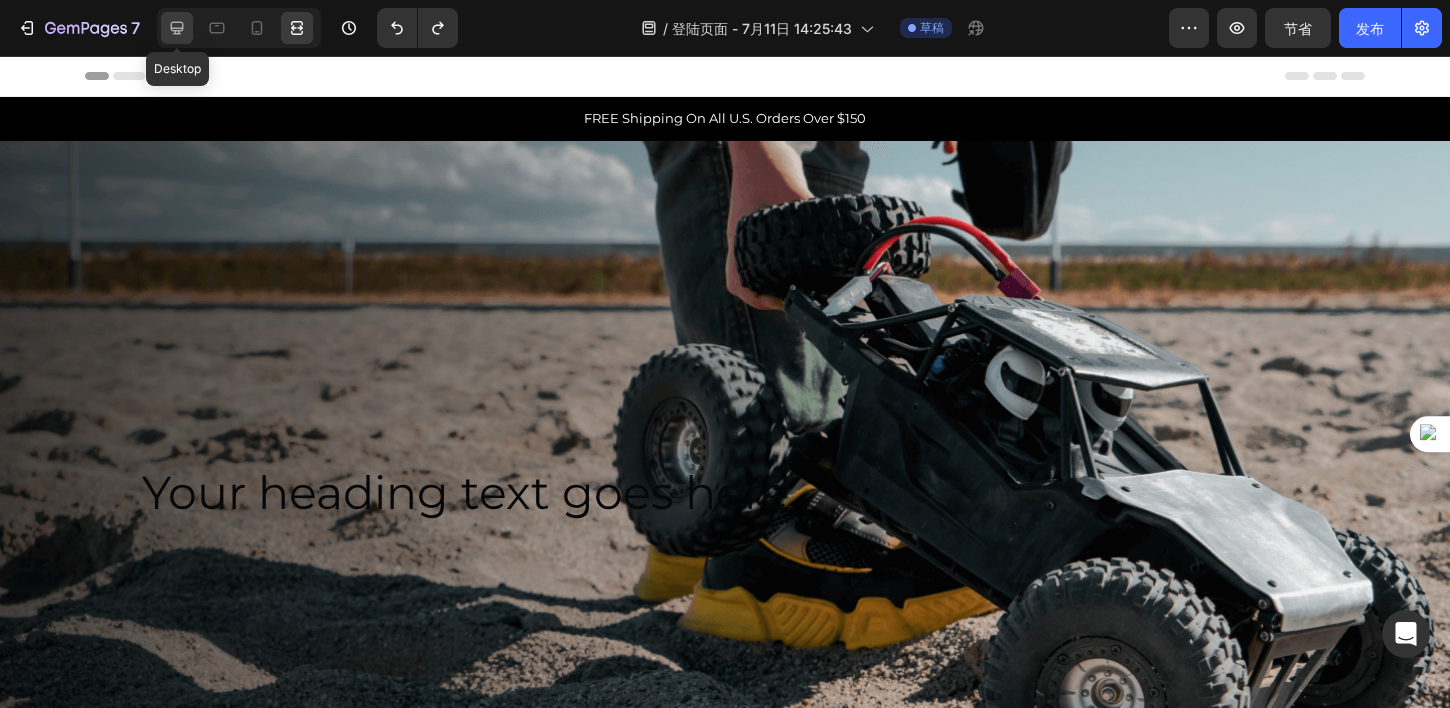 click 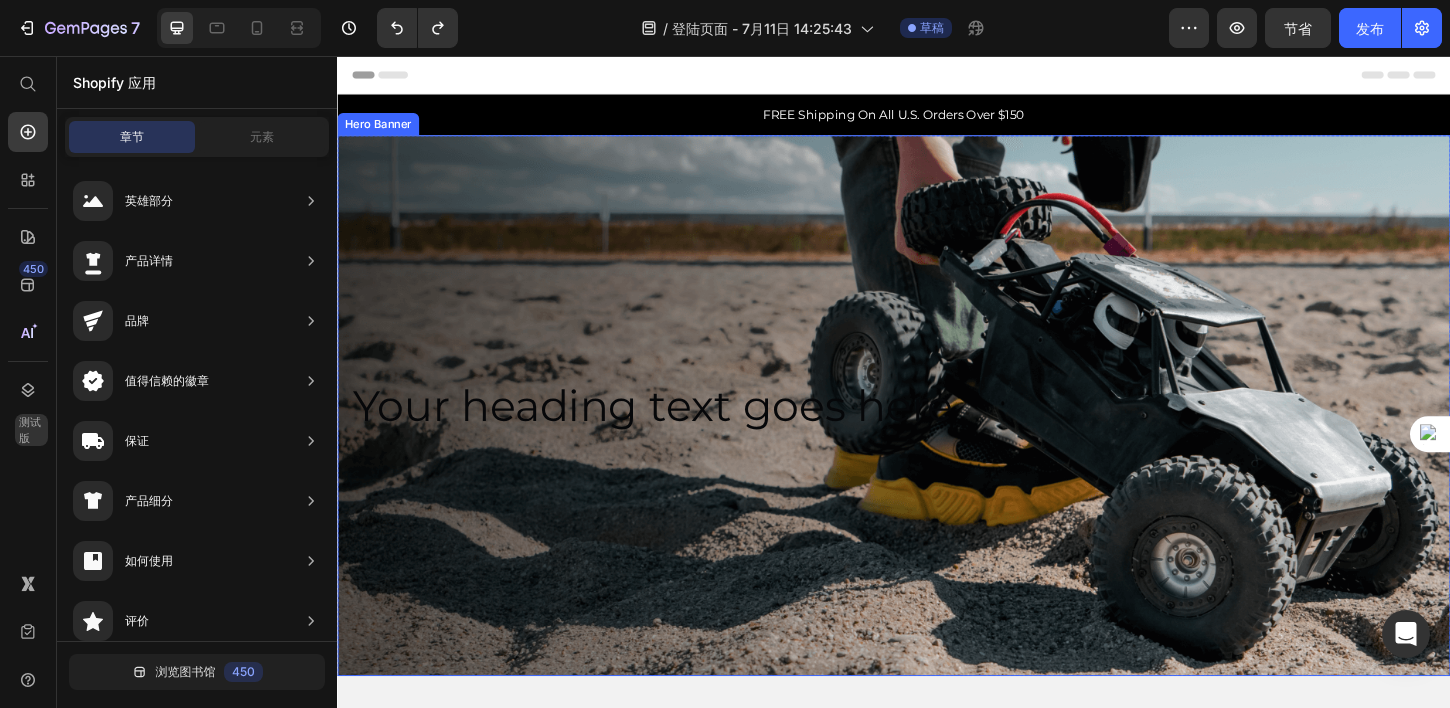 click at bounding box center [937, 432] 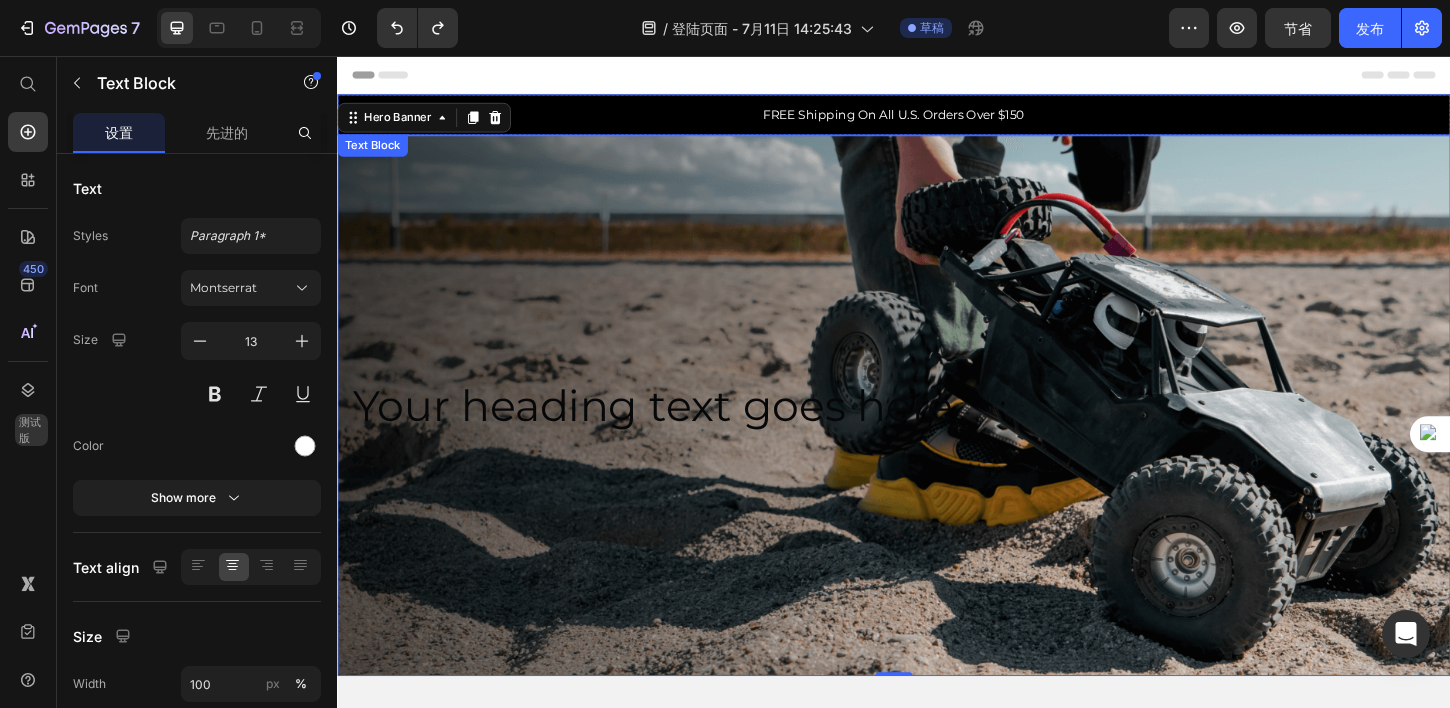 click on "FREE Shipping On All U.S. Orders Over $150" at bounding box center (937, 119) 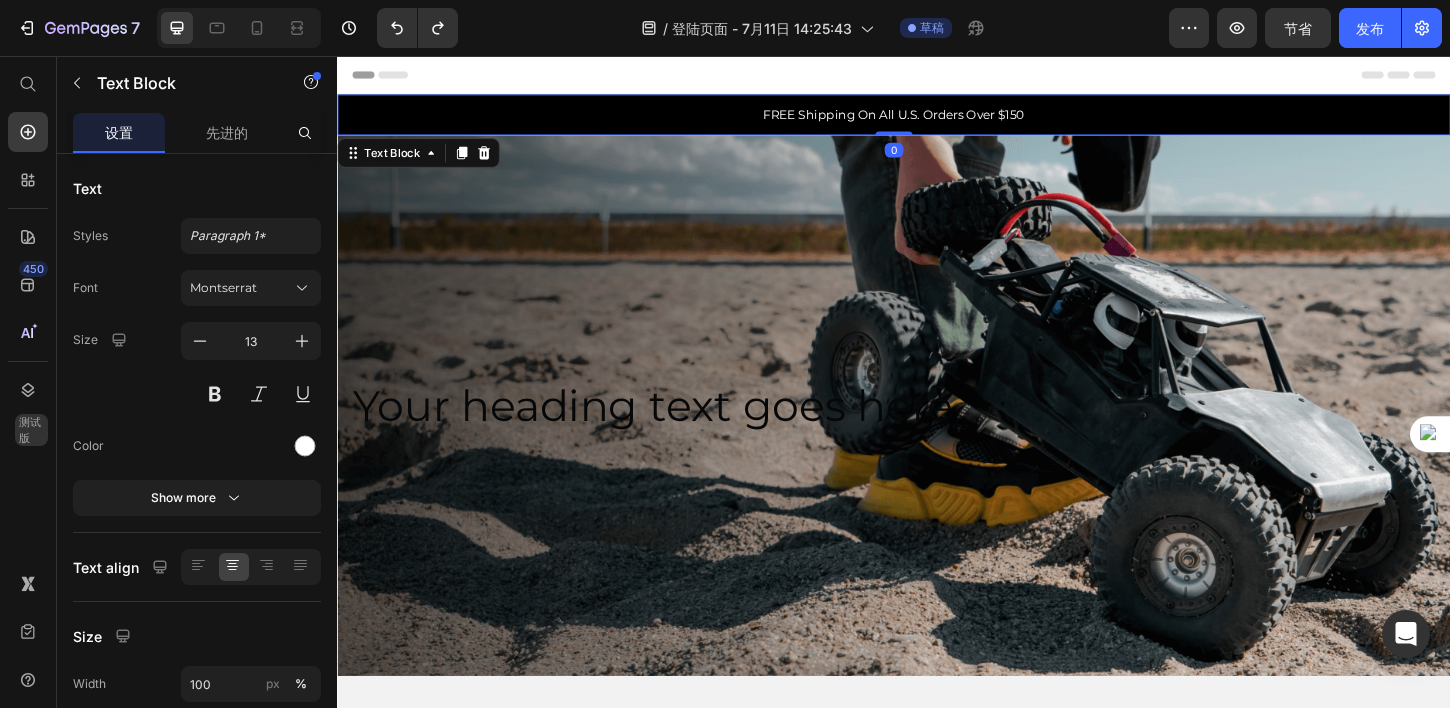 click on "FREE Shipping On All U.S. Orders Over $150" at bounding box center [937, 119] 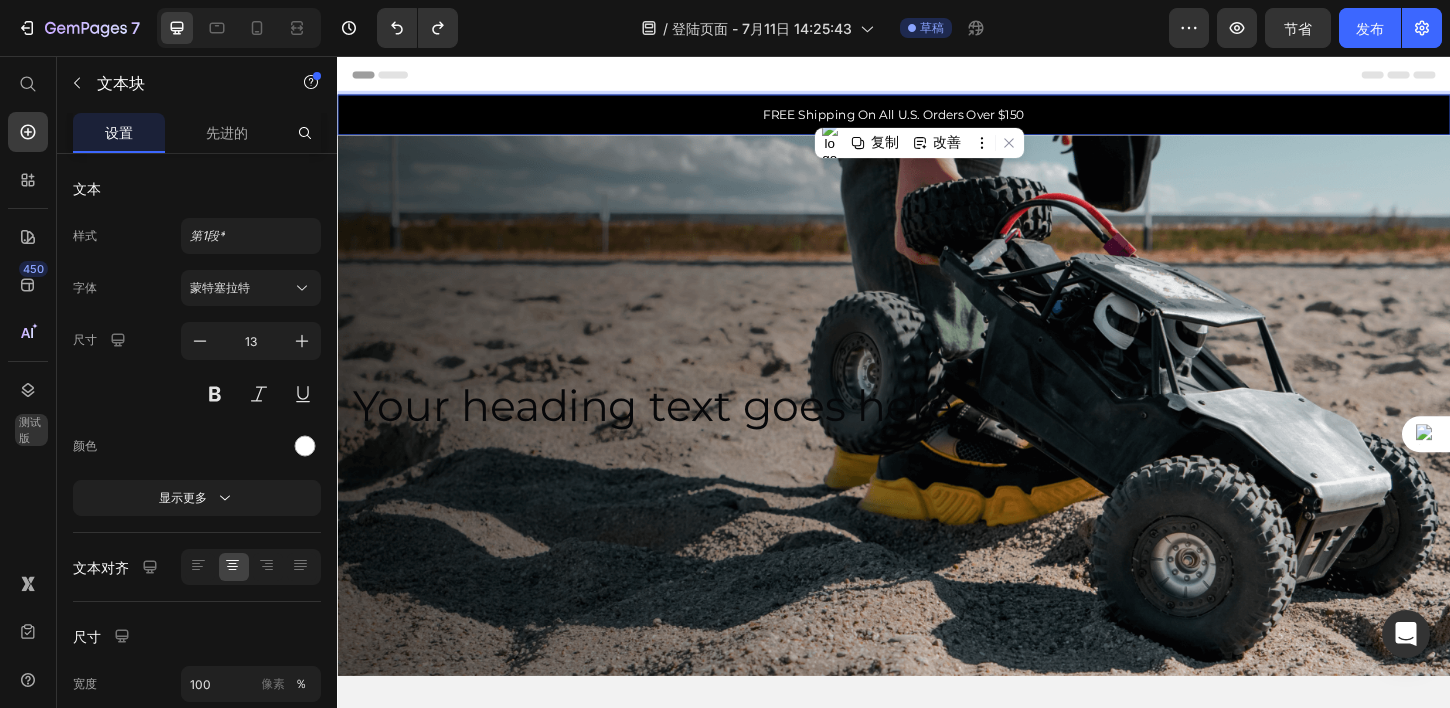 click on "FREE Shipping On All U.S. Orders Over $150" at bounding box center [937, 119] 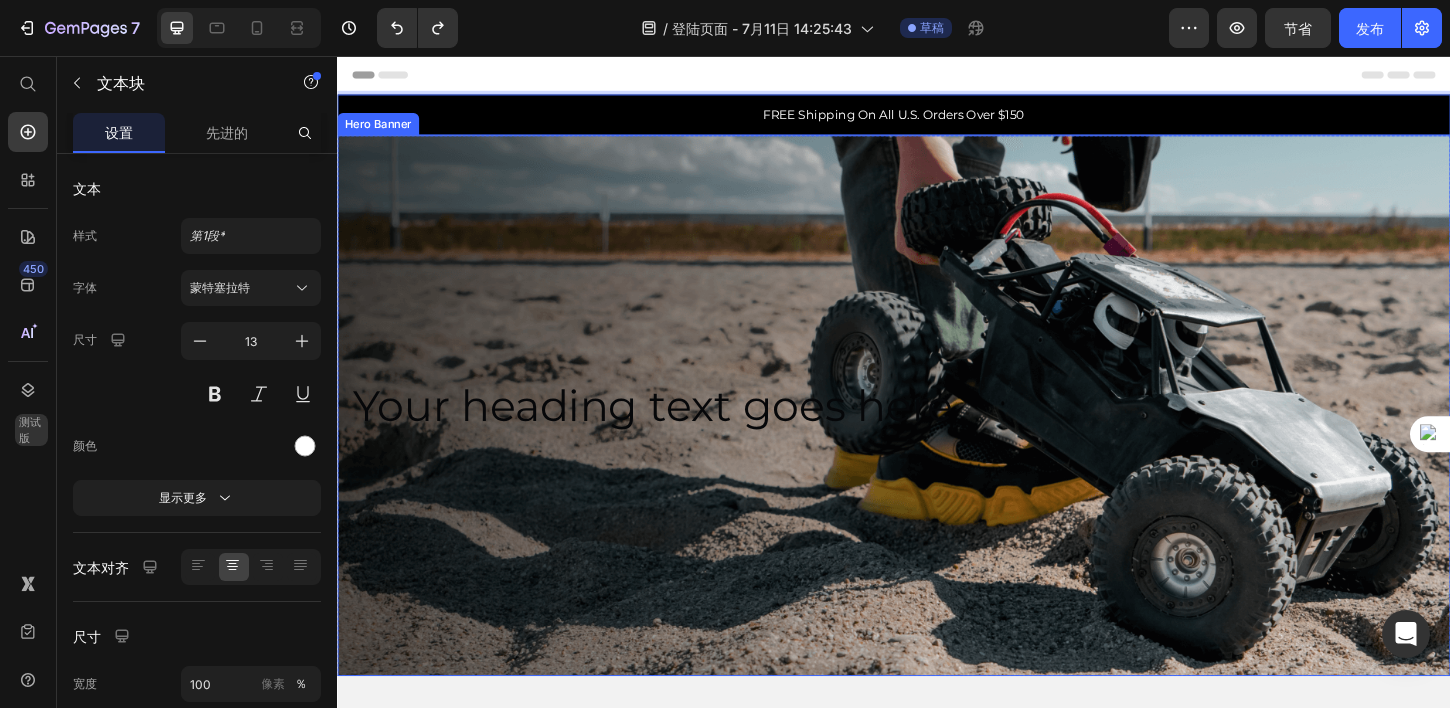 click at bounding box center [937, 432] 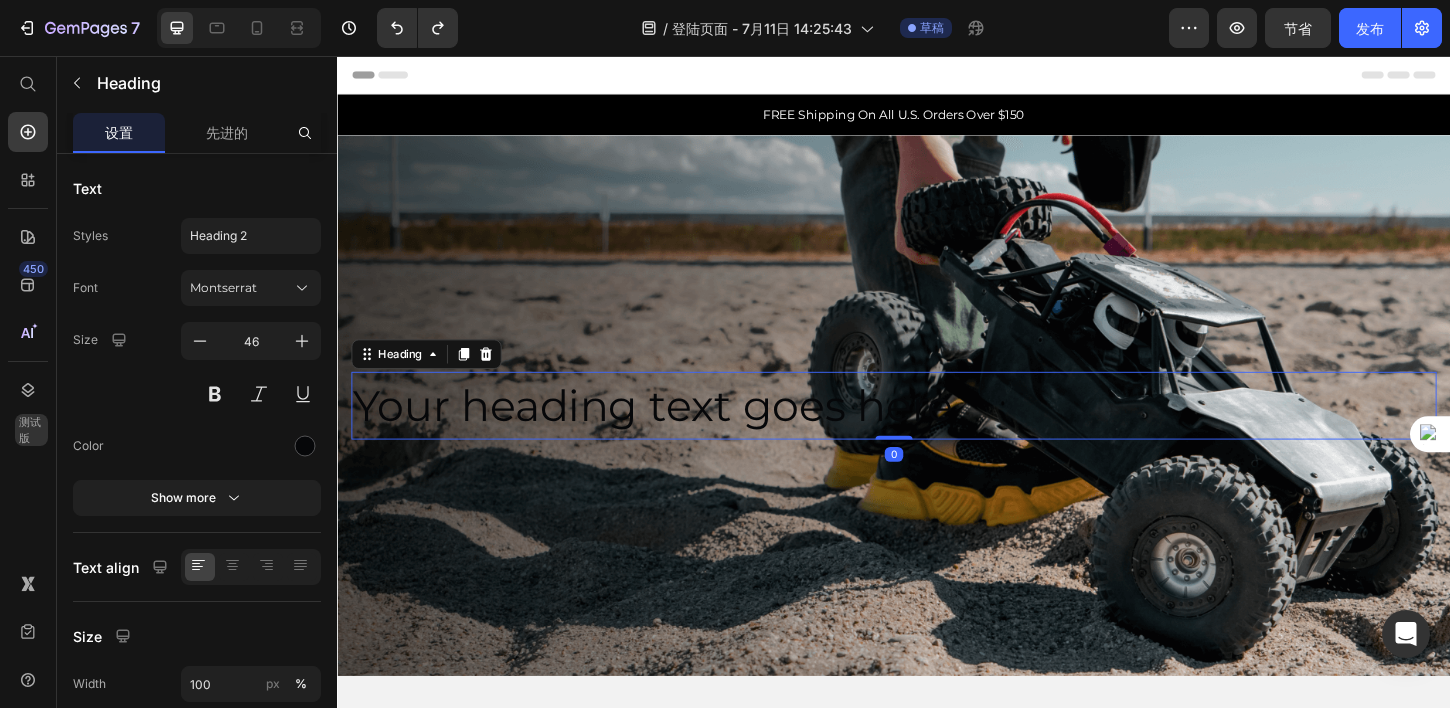 click on "Your heading text goes here" at bounding box center (937, 432) 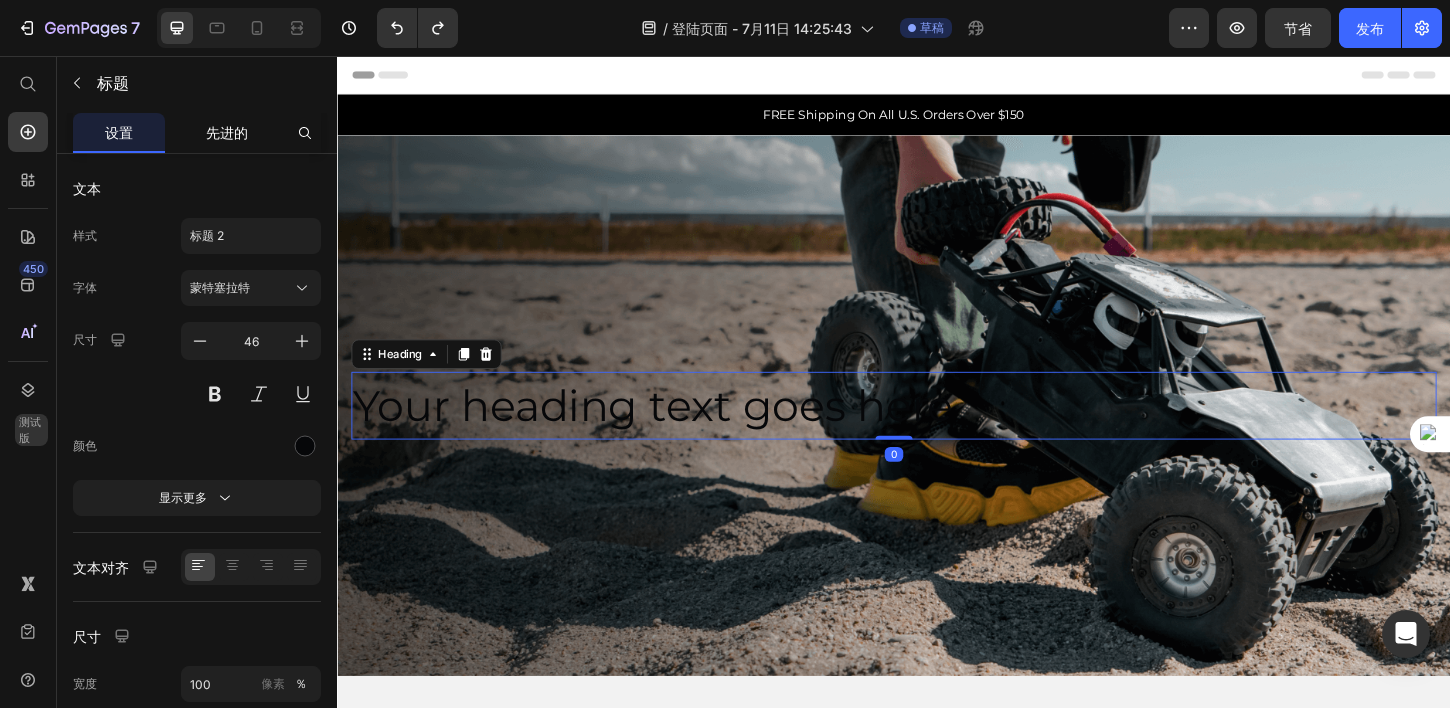 click on "先进的" at bounding box center (227, 132) 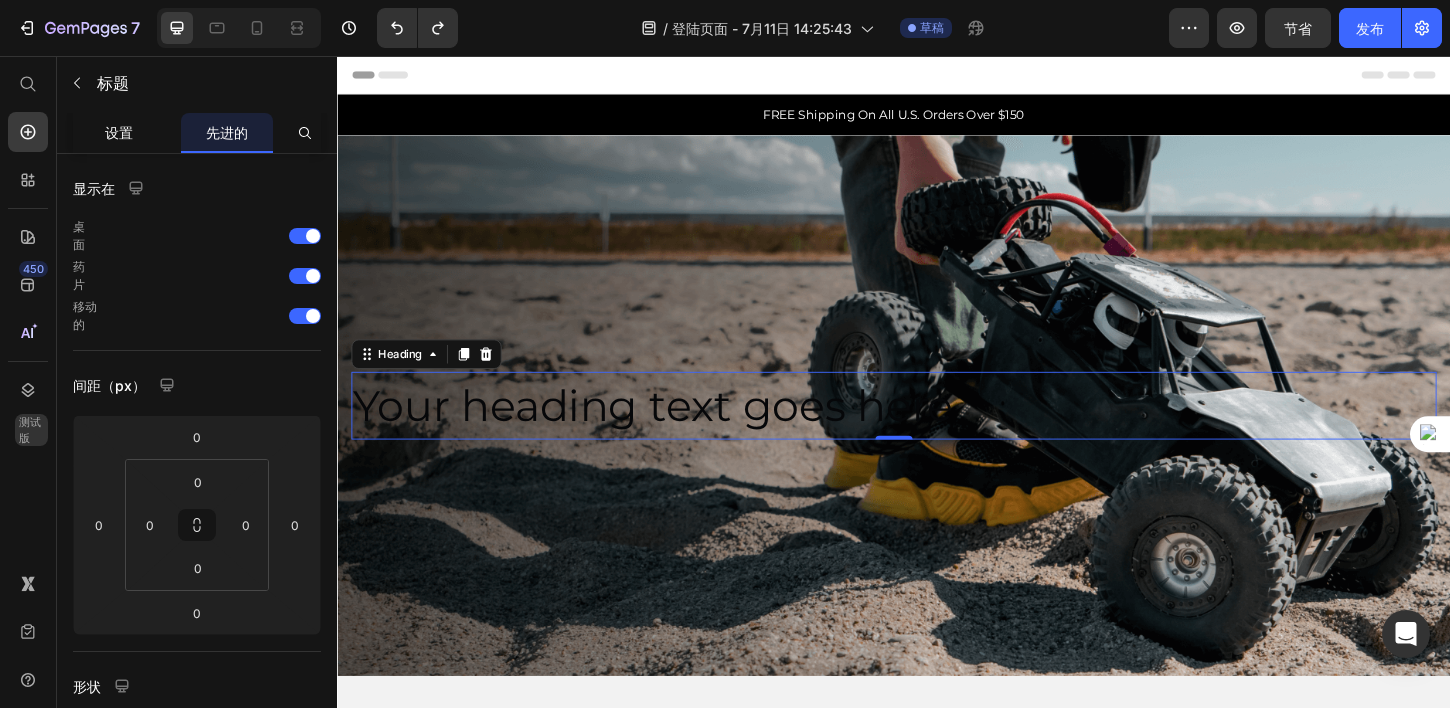 click on "设置" 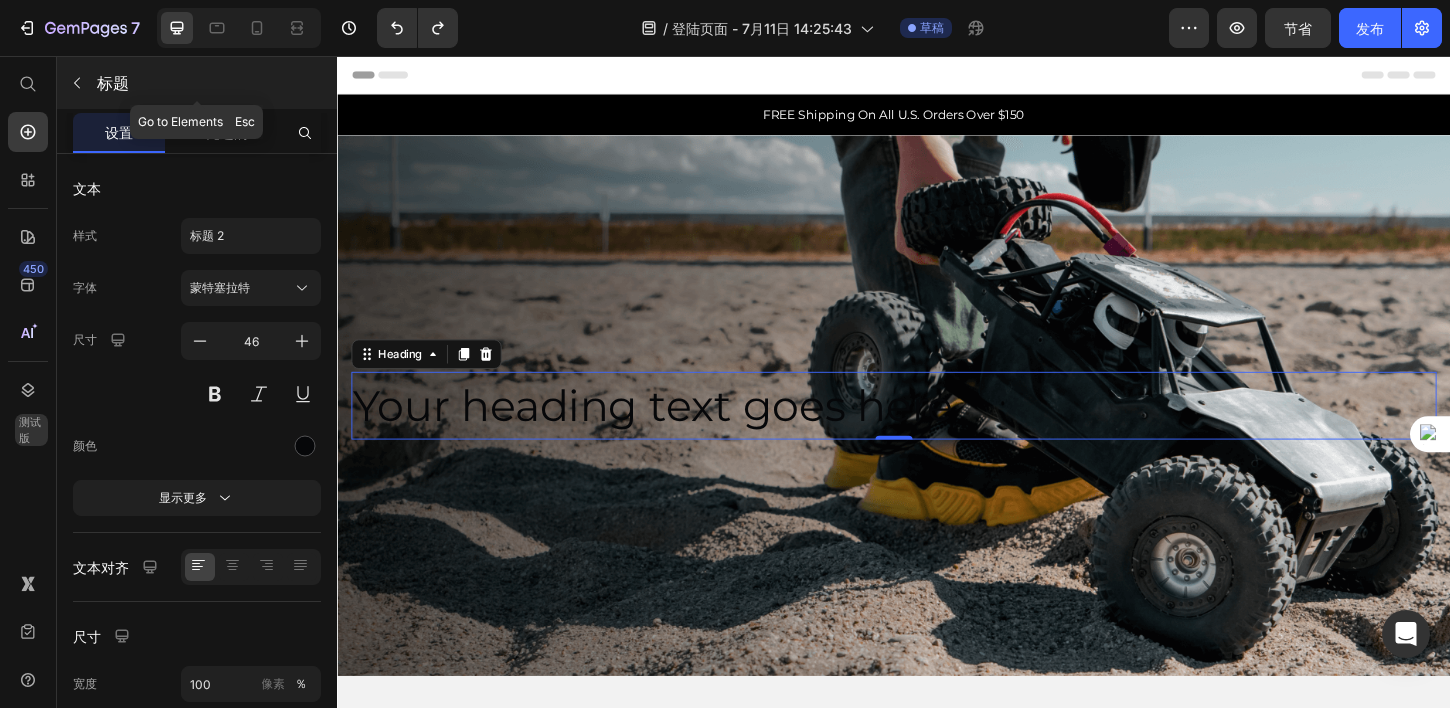 click 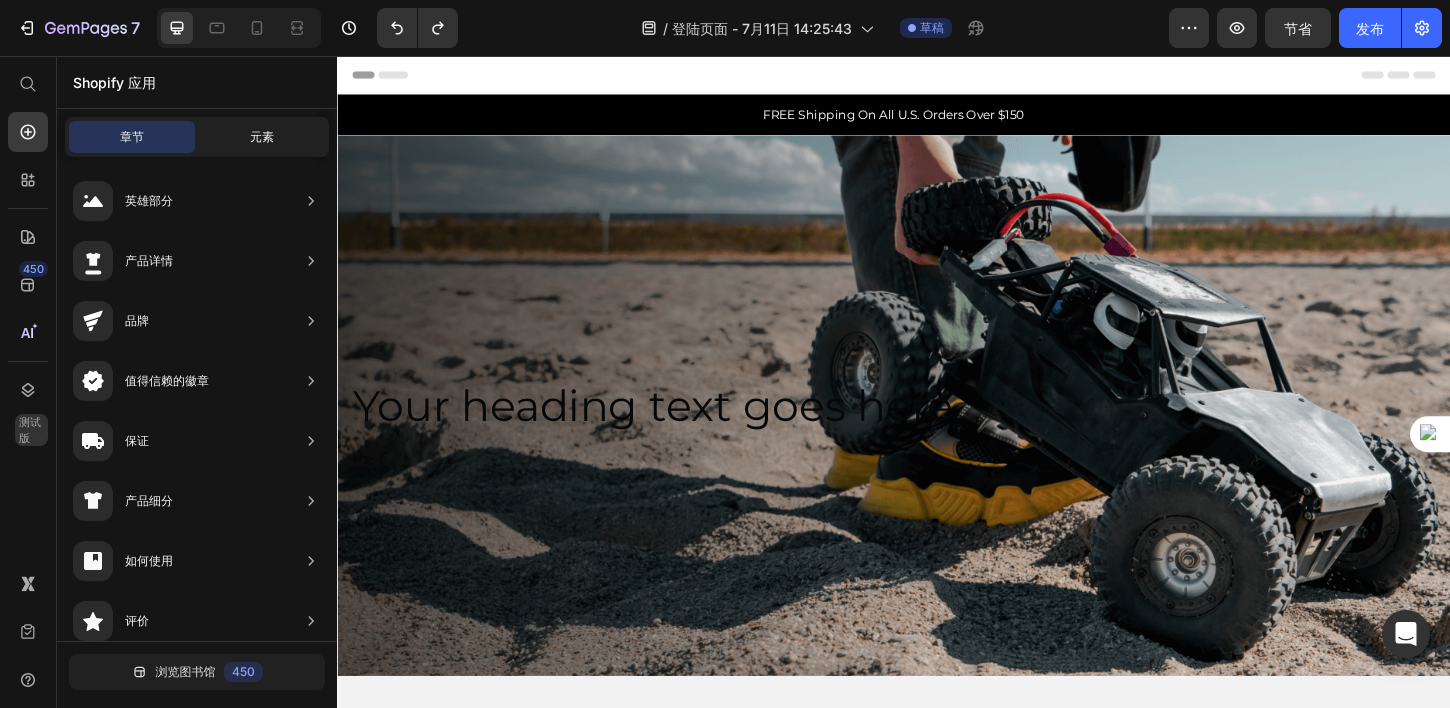 click on "元素" 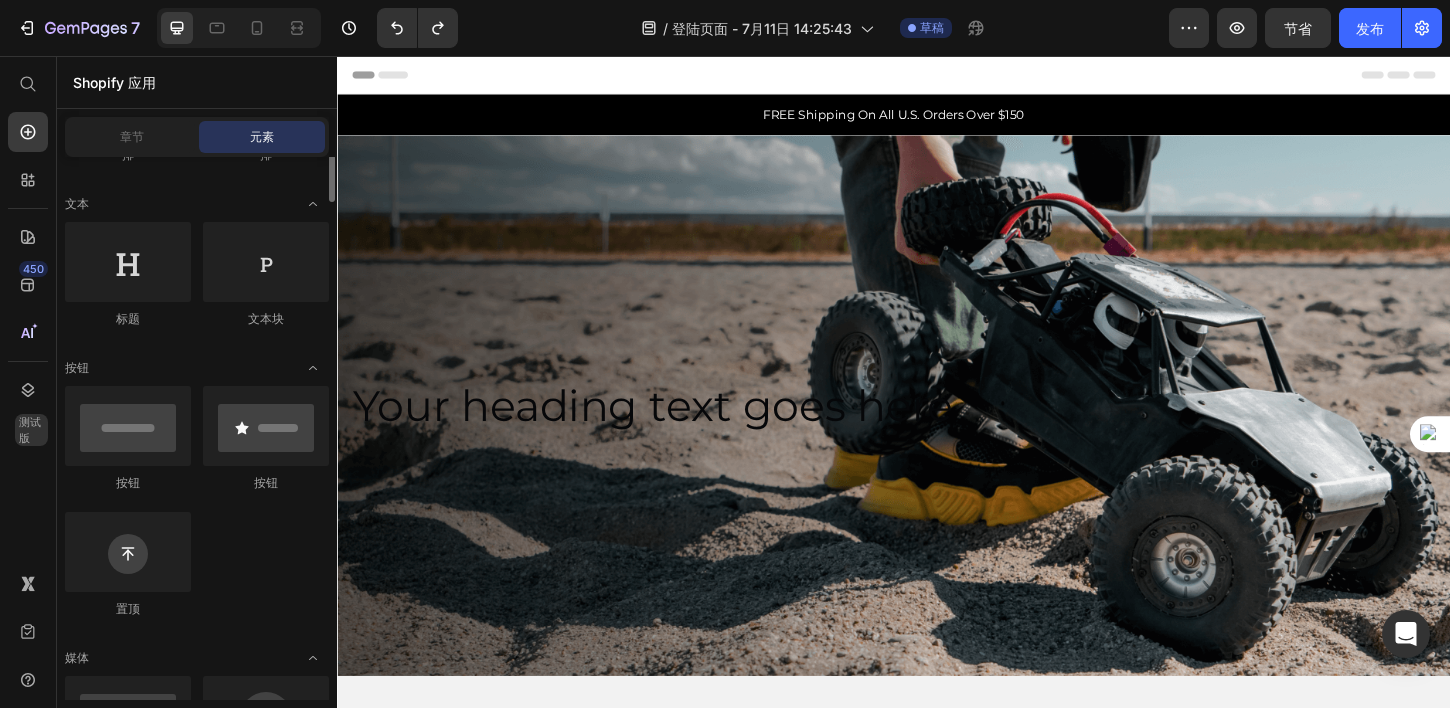 scroll, scrollTop: 182, scrollLeft: 0, axis: vertical 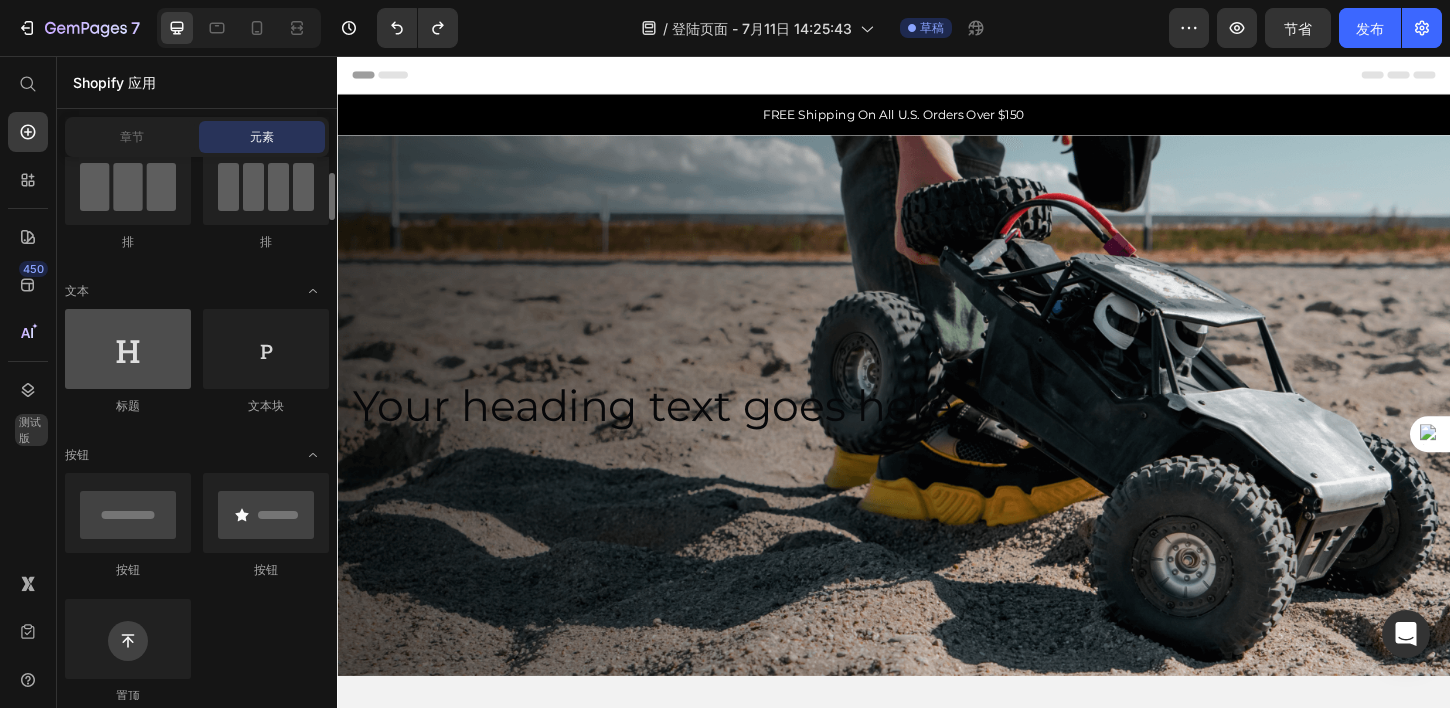 click at bounding box center [128, 349] 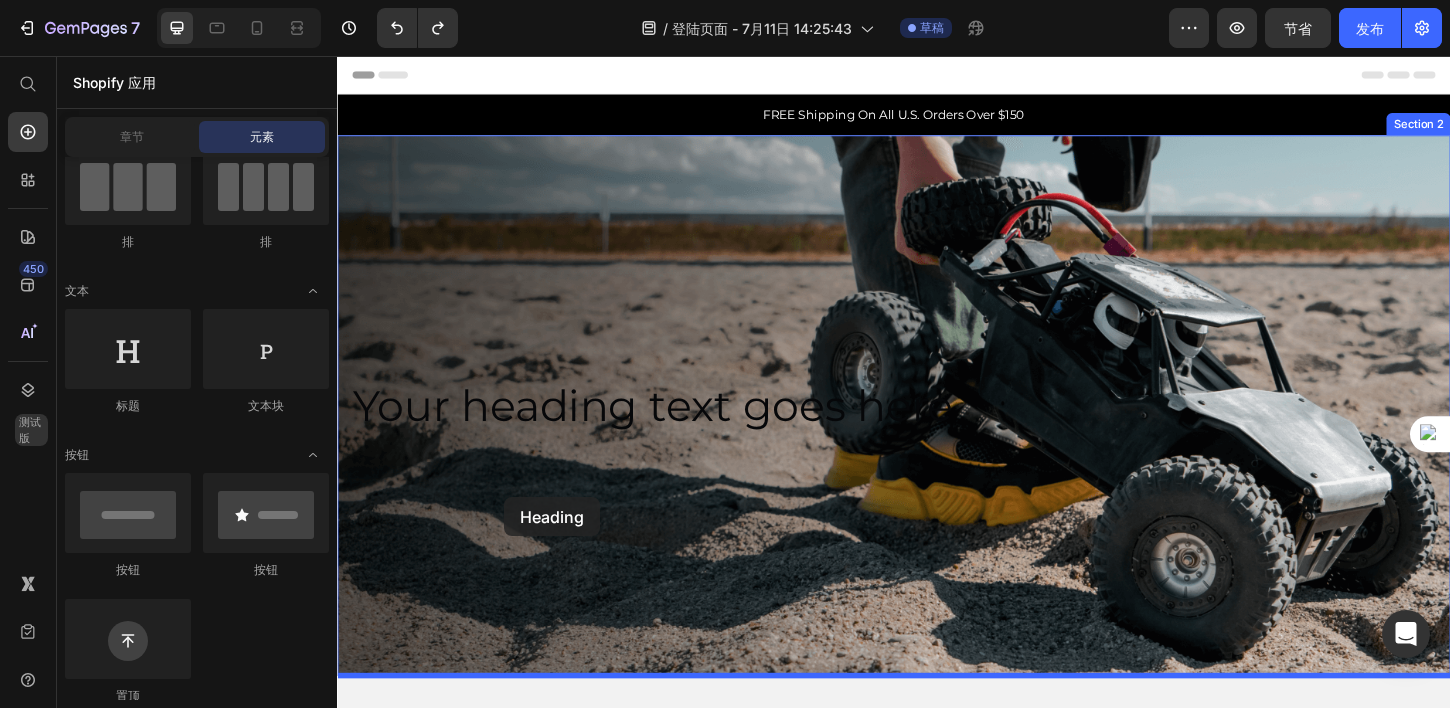 drag, startPoint x: 508, startPoint y: 424, endPoint x: 516, endPoint y: 531, distance: 107.298645 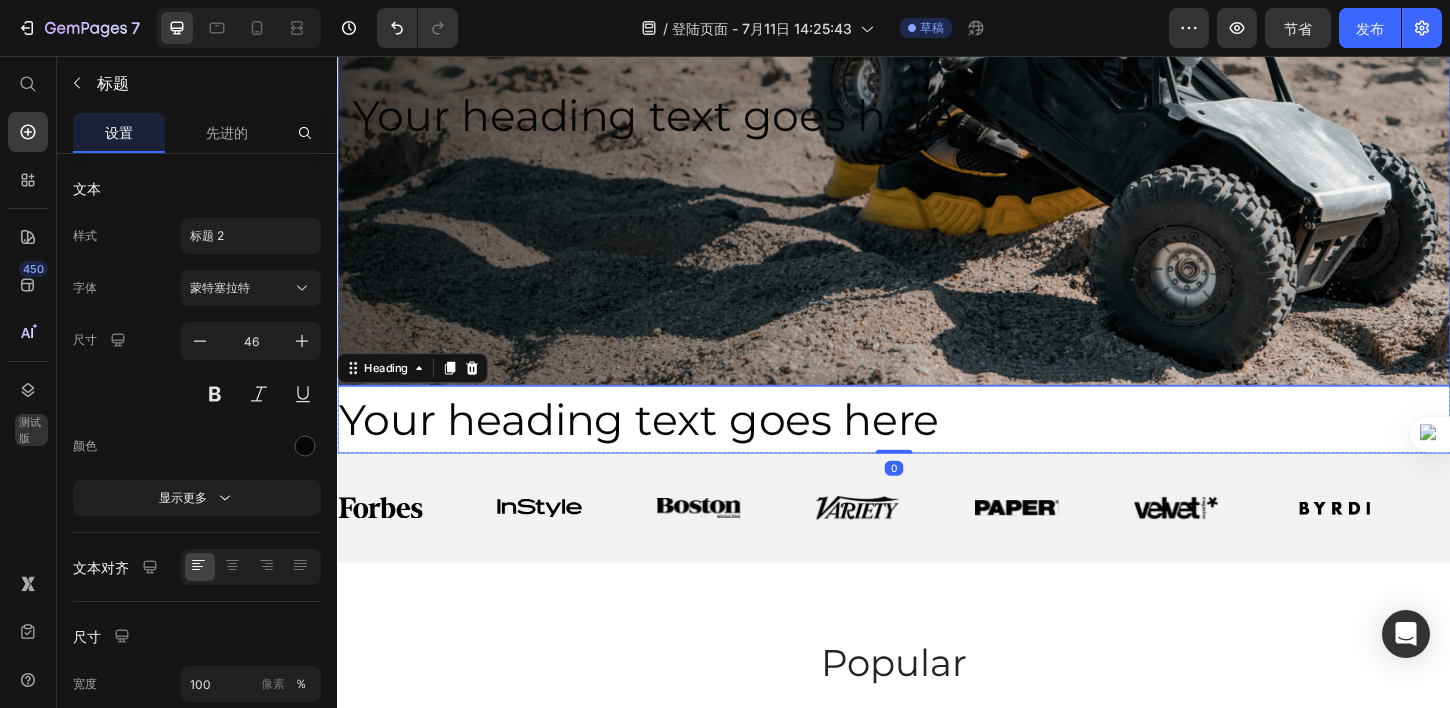 scroll, scrollTop: 314, scrollLeft: 0, axis: vertical 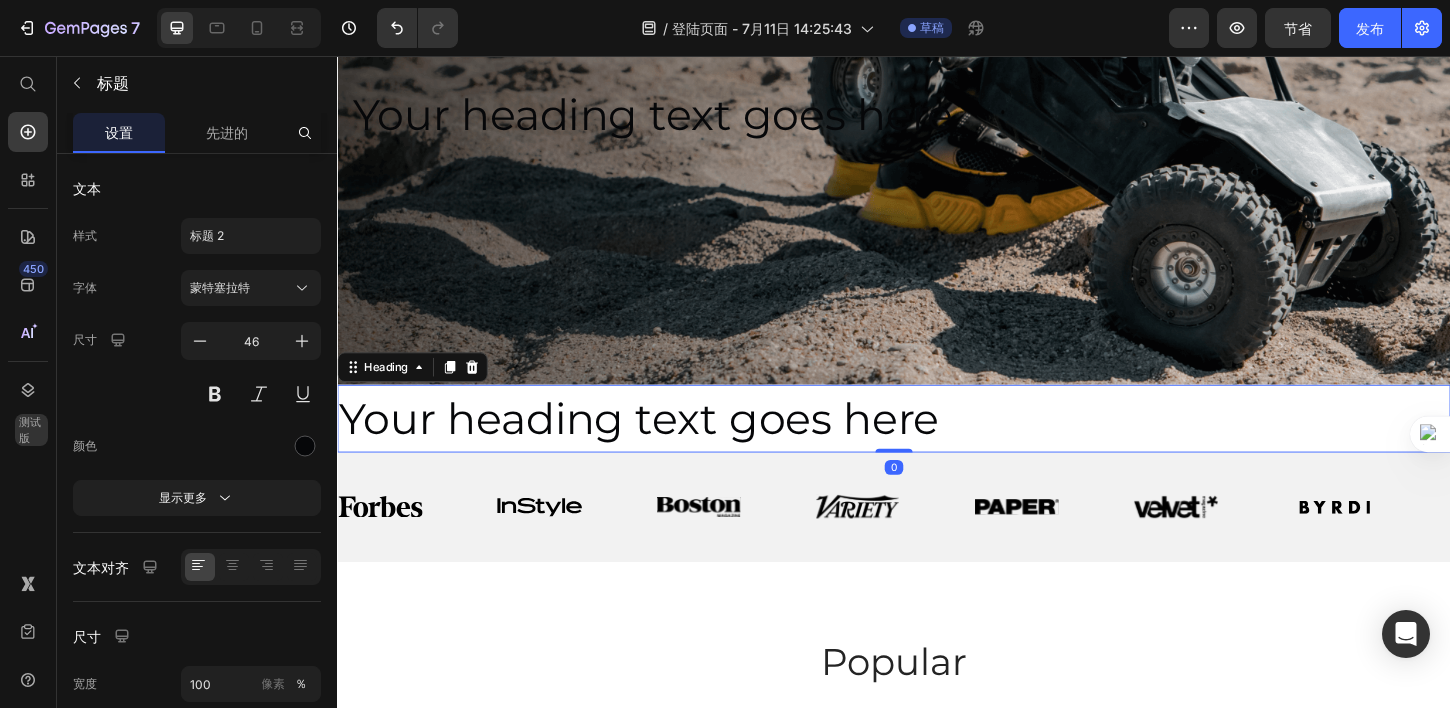 click on "Your heading text goes here" at bounding box center (937, 446) 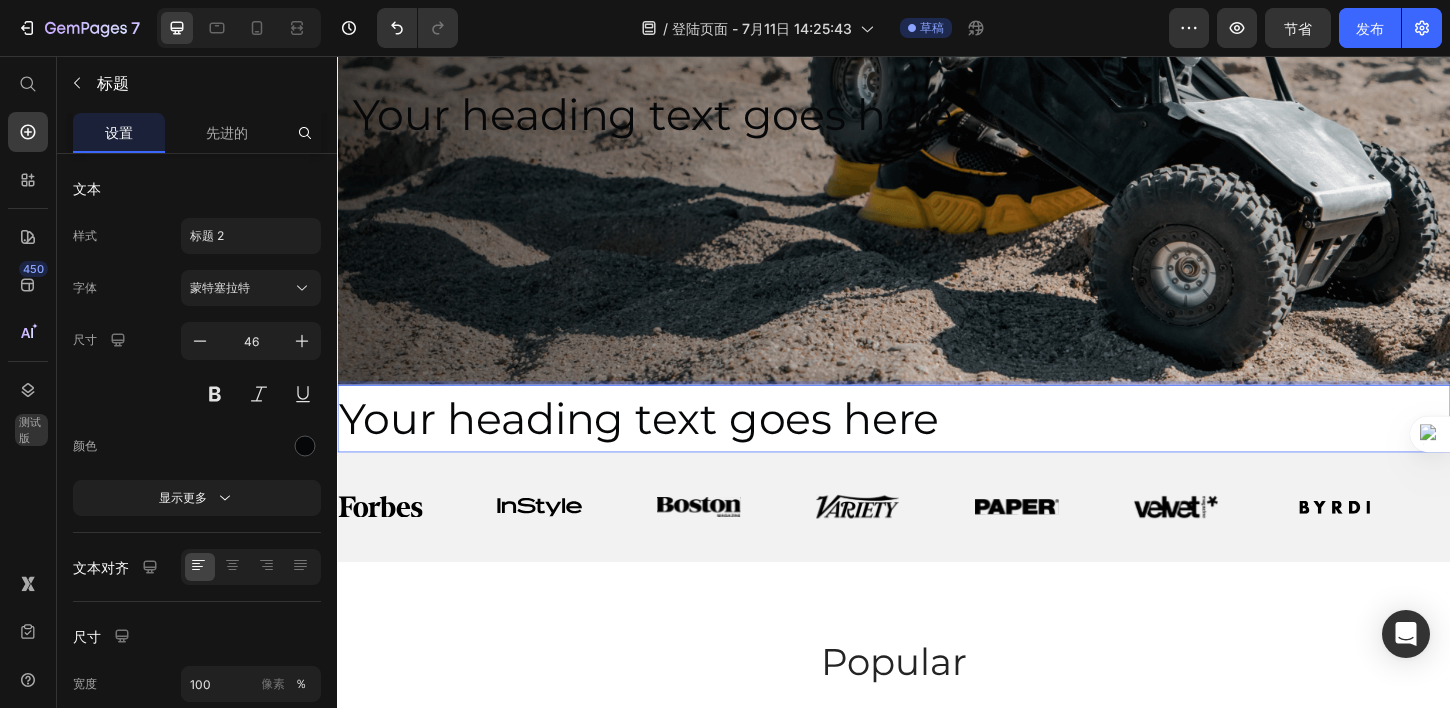 click at bounding box center (937, 118) 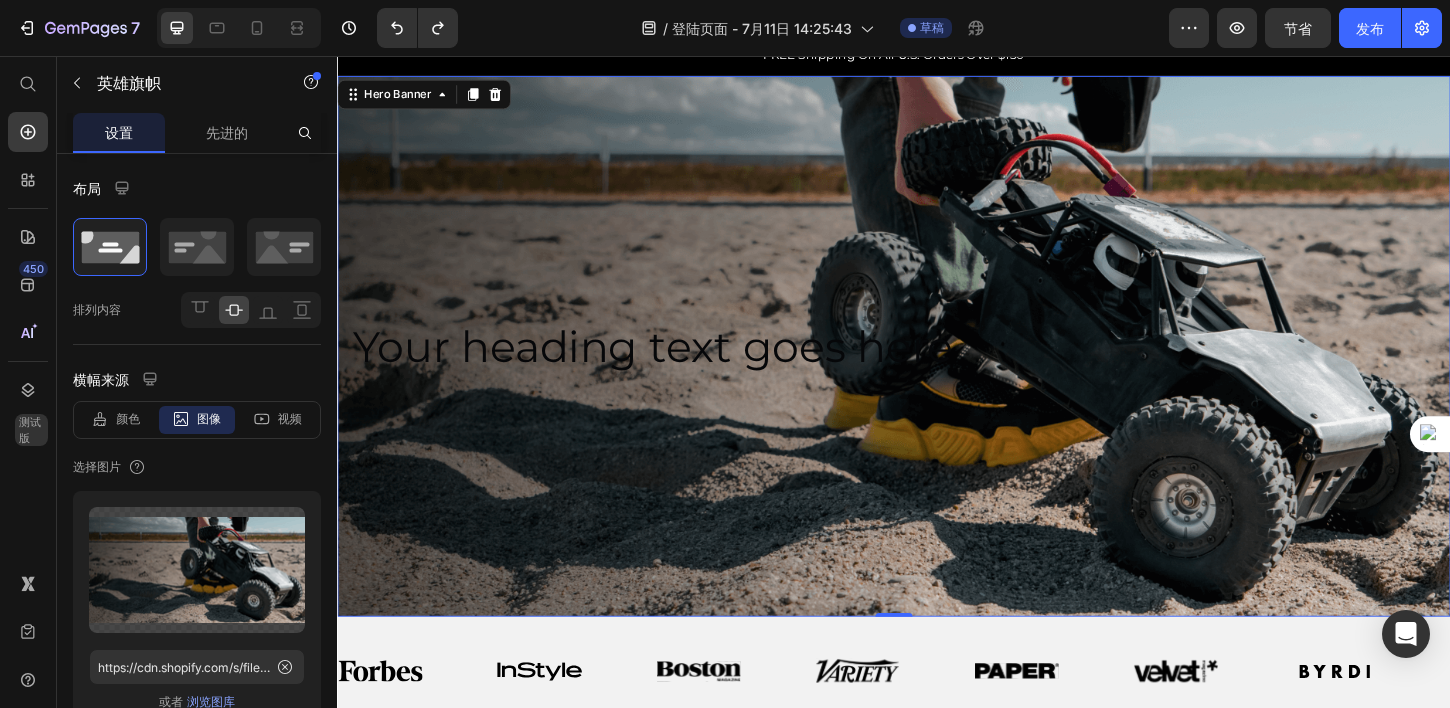 scroll, scrollTop: 0, scrollLeft: 0, axis: both 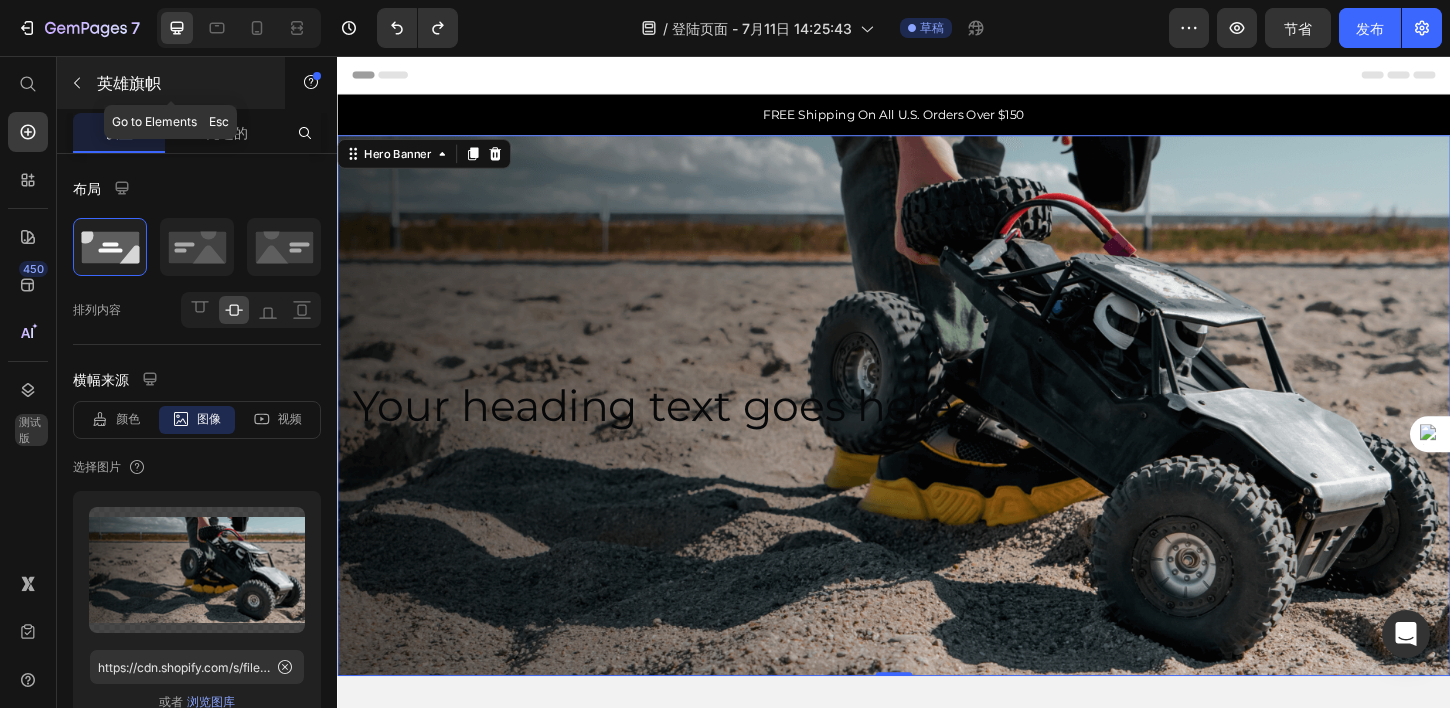 click at bounding box center [77, 83] 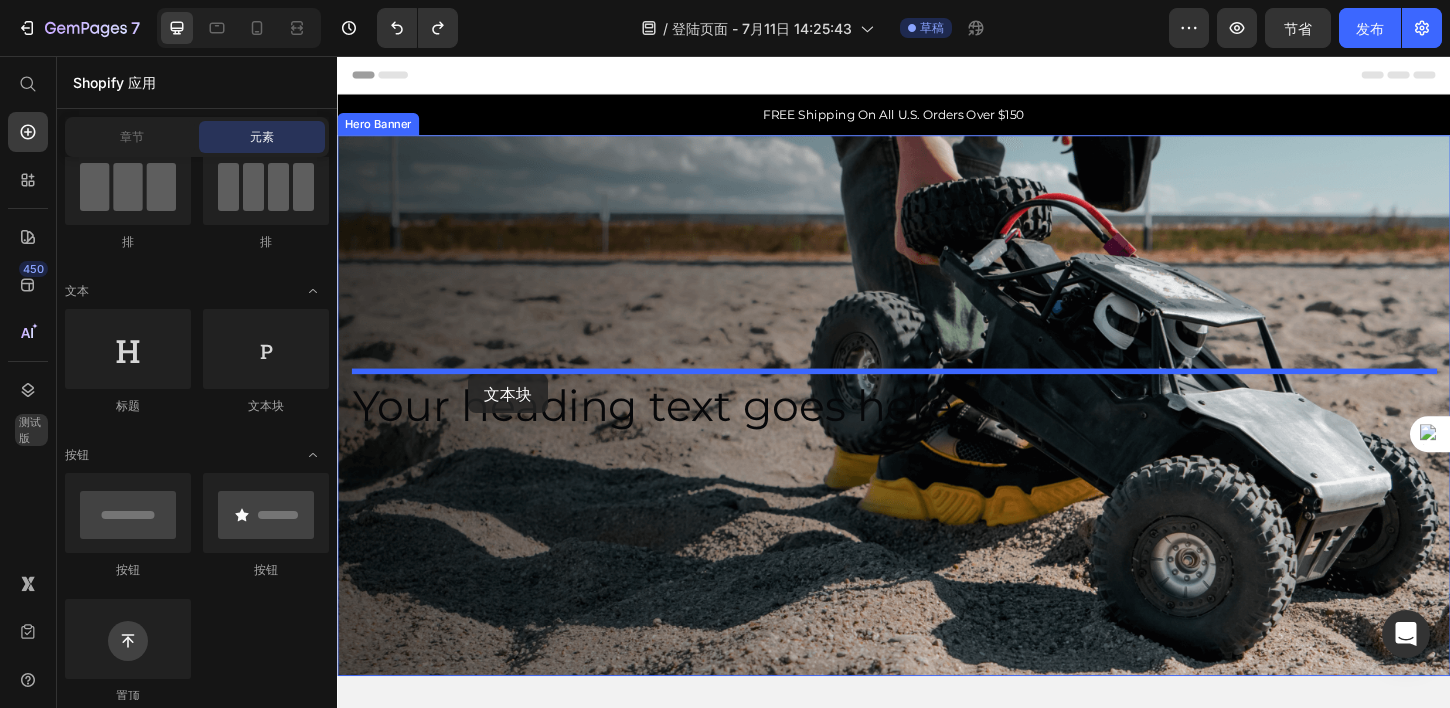 drag, startPoint x: 608, startPoint y: 413, endPoint x: 478, endPoint y: 400, distance: 130.64838 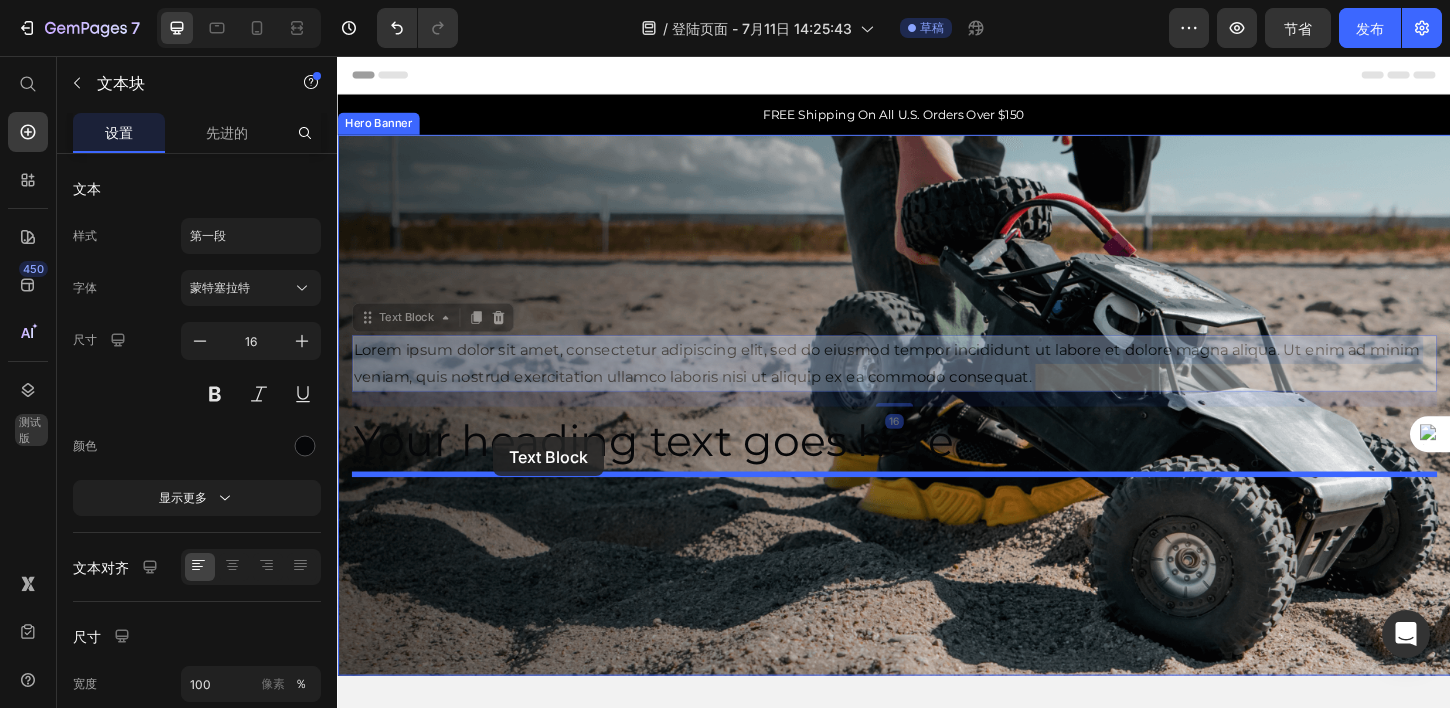 drag, startPoint x: 514, startPoint y: 376, endPoint x: 505, endPoint y: 467, distance: 91.44397 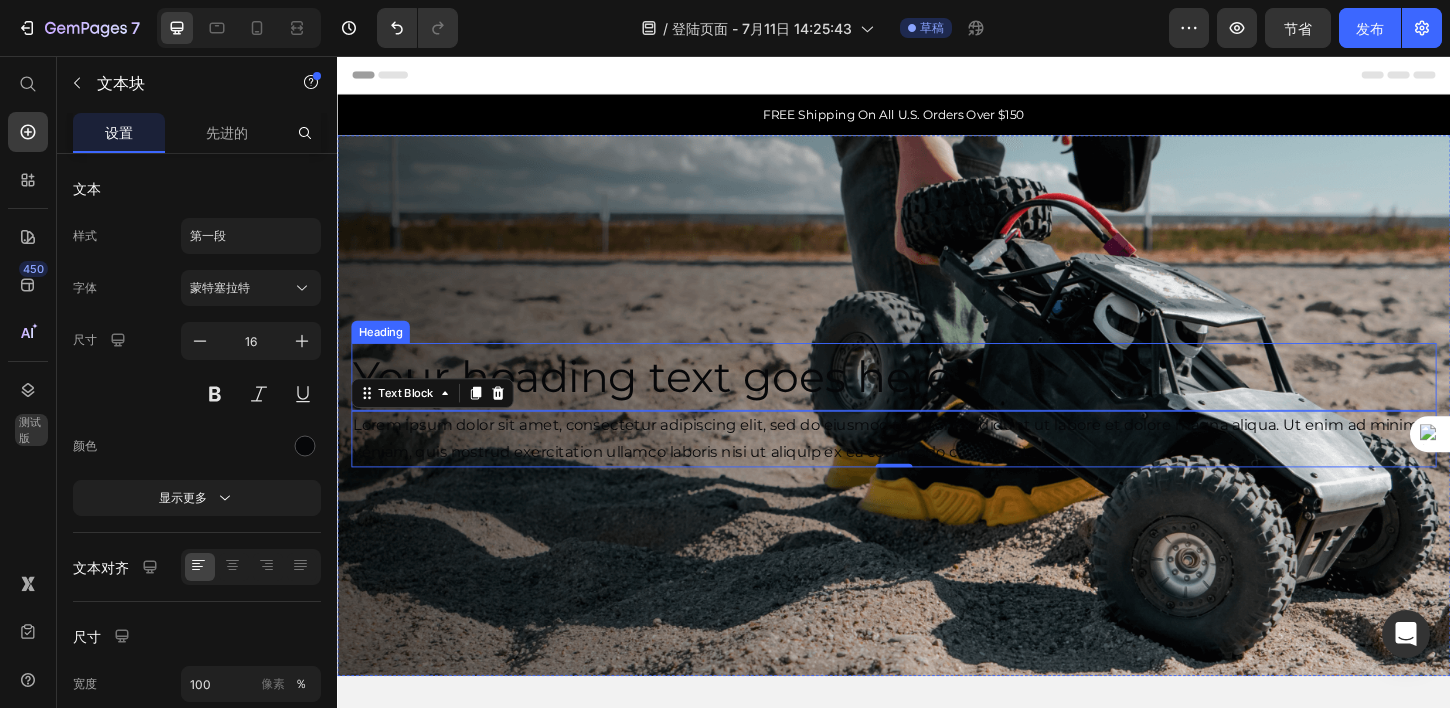 click on "Your heading text goes here" at bounding box center [937, 401] 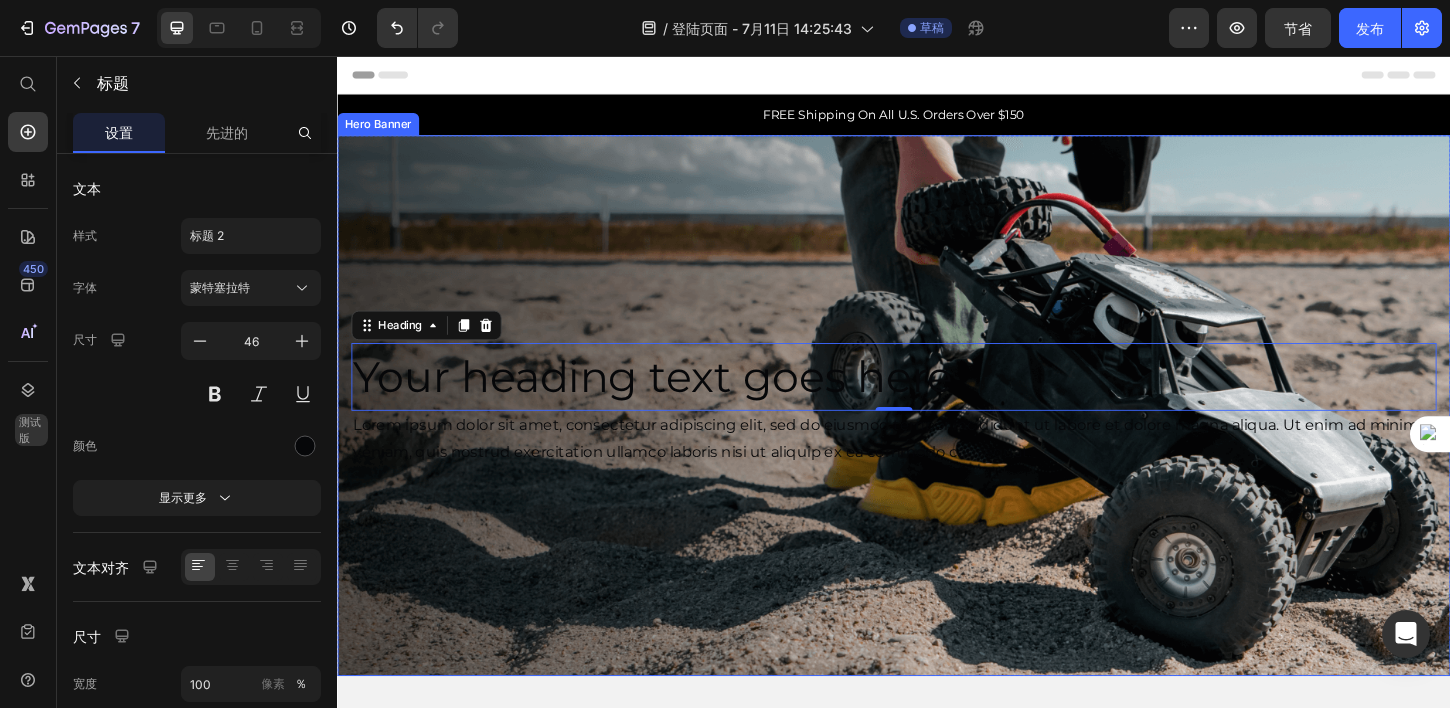 click at bounding box center [937, 432] 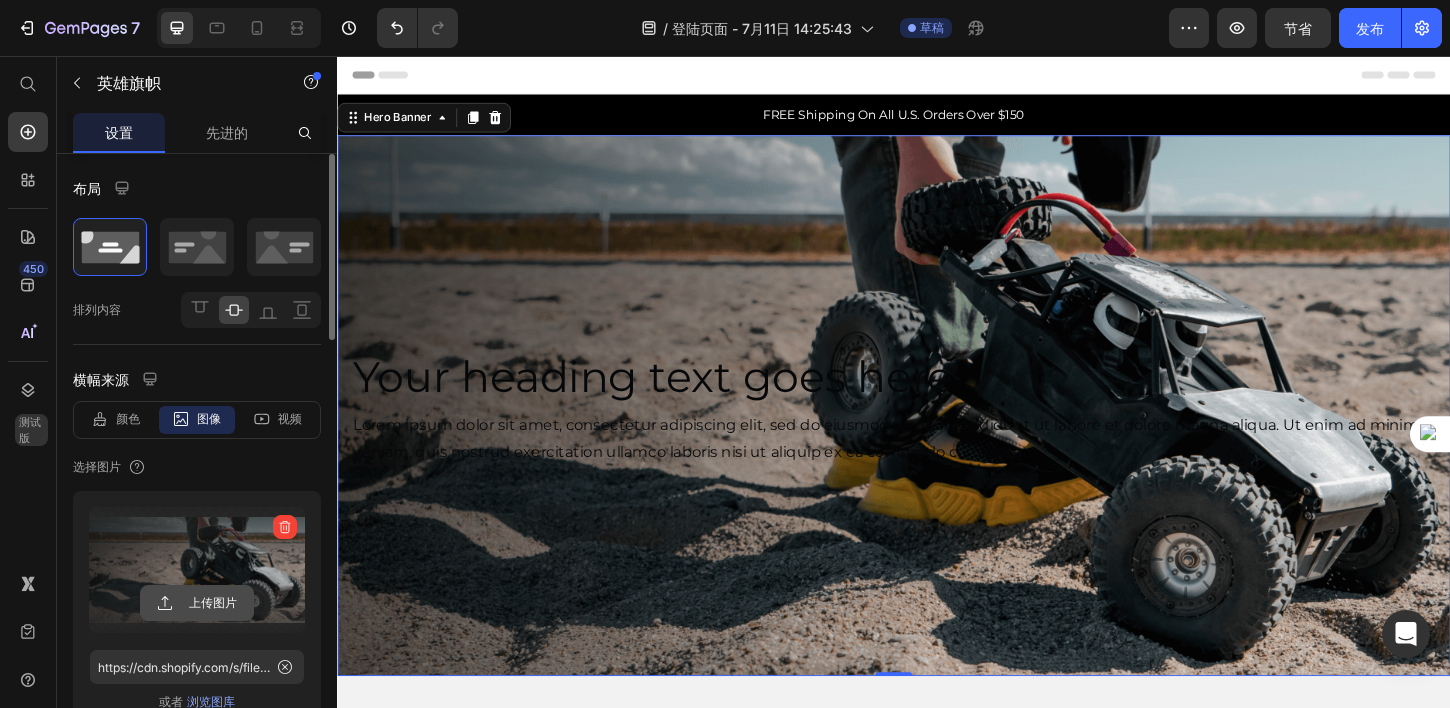 click 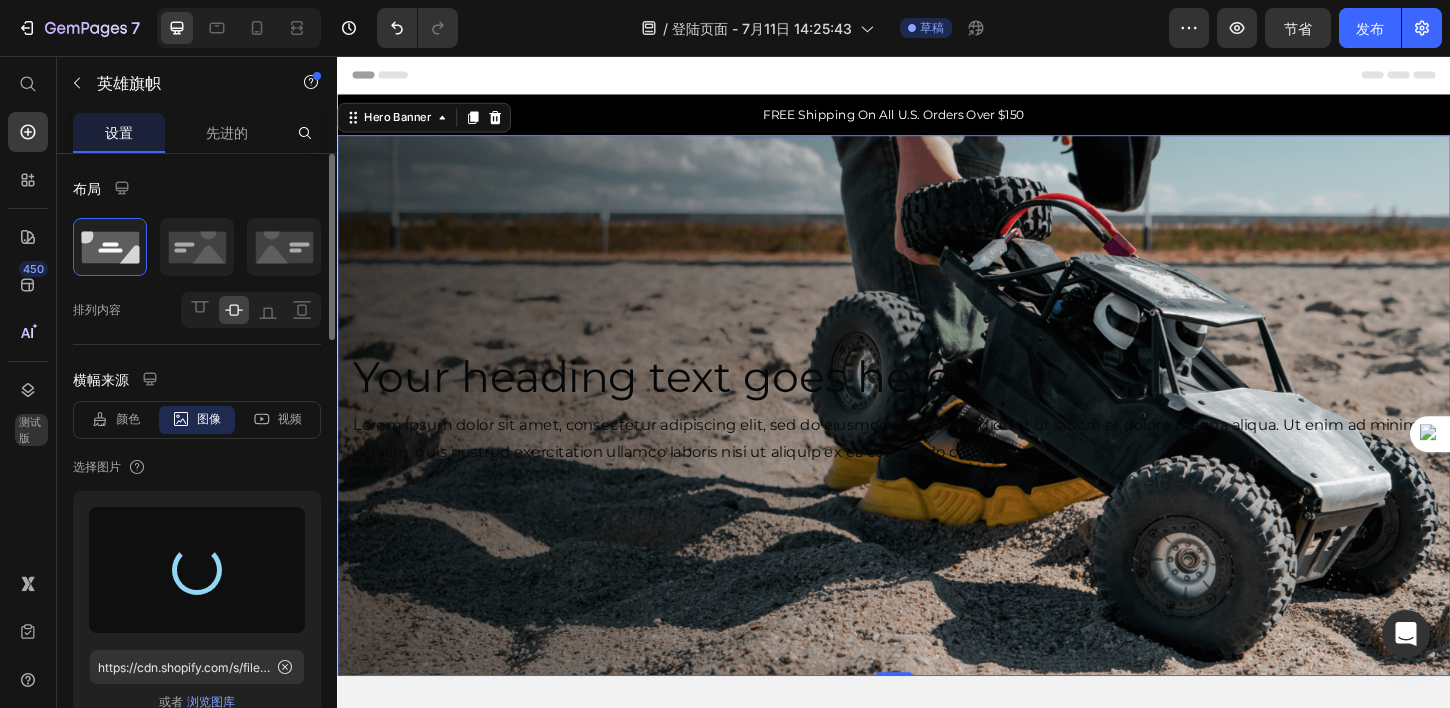 type on "https://cdn.shopify.com/s/files/1/0690/9349/0910/files/gempages_563168023557440523-bf9c6ce2-cb01-46bc-adaf-960c3cf4c9c2.jpg" 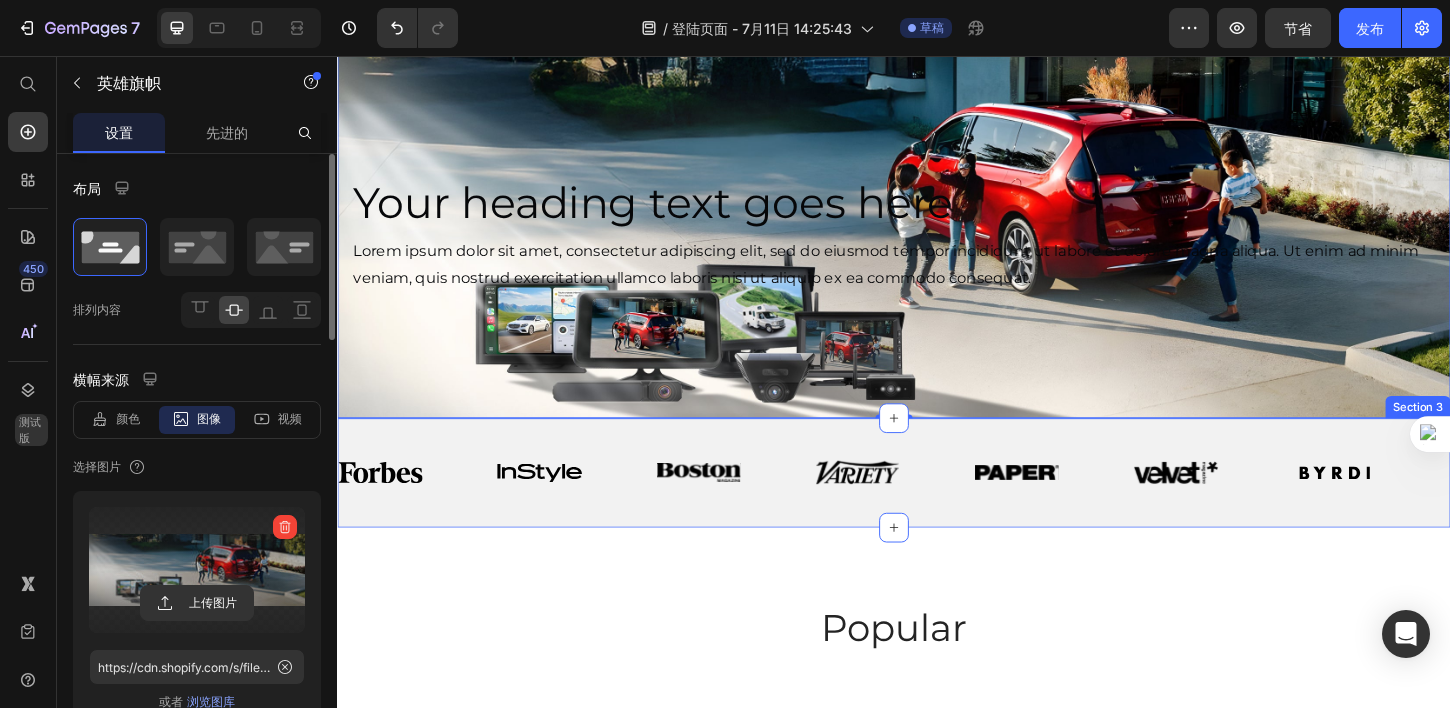 scroll, scrollTop: 38, scrollLeft: 0, axis: vertical 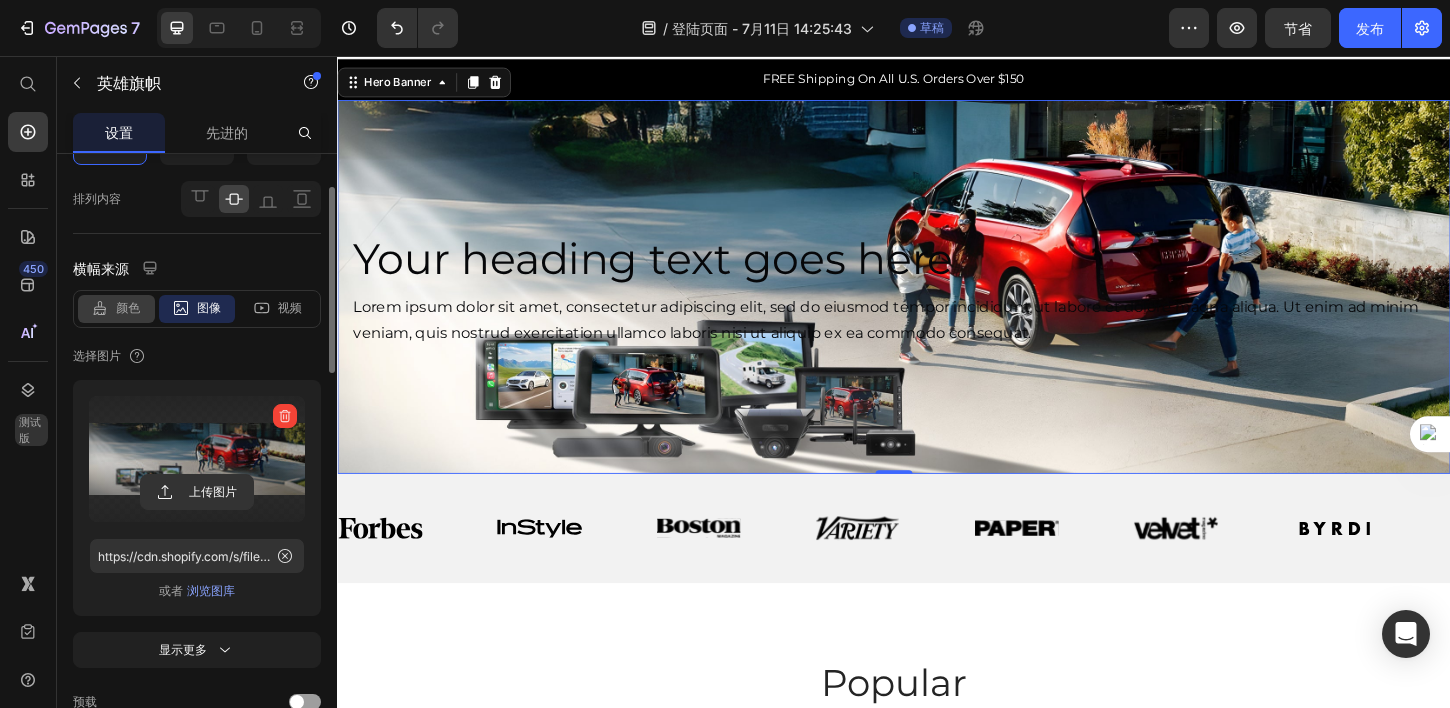 click on "颜色" at bounding box center [128, 307] 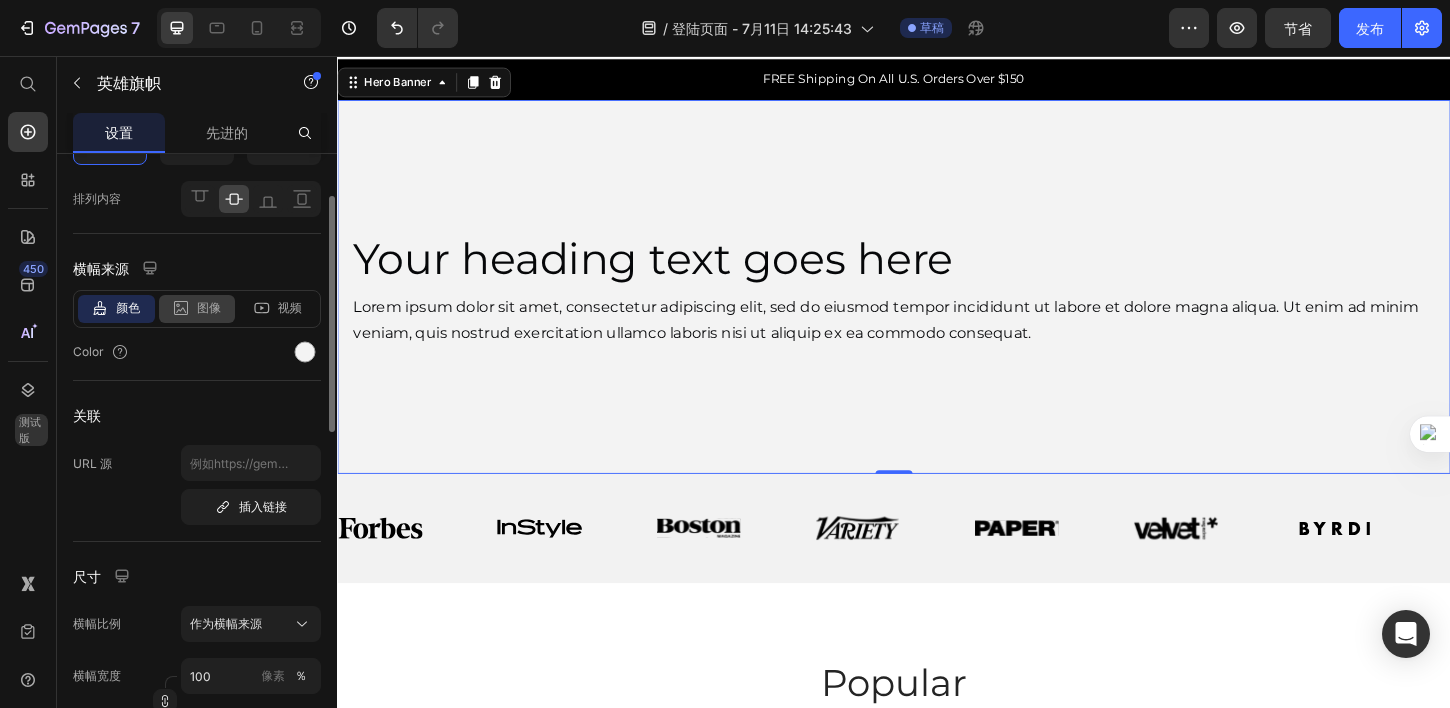click on "图像" 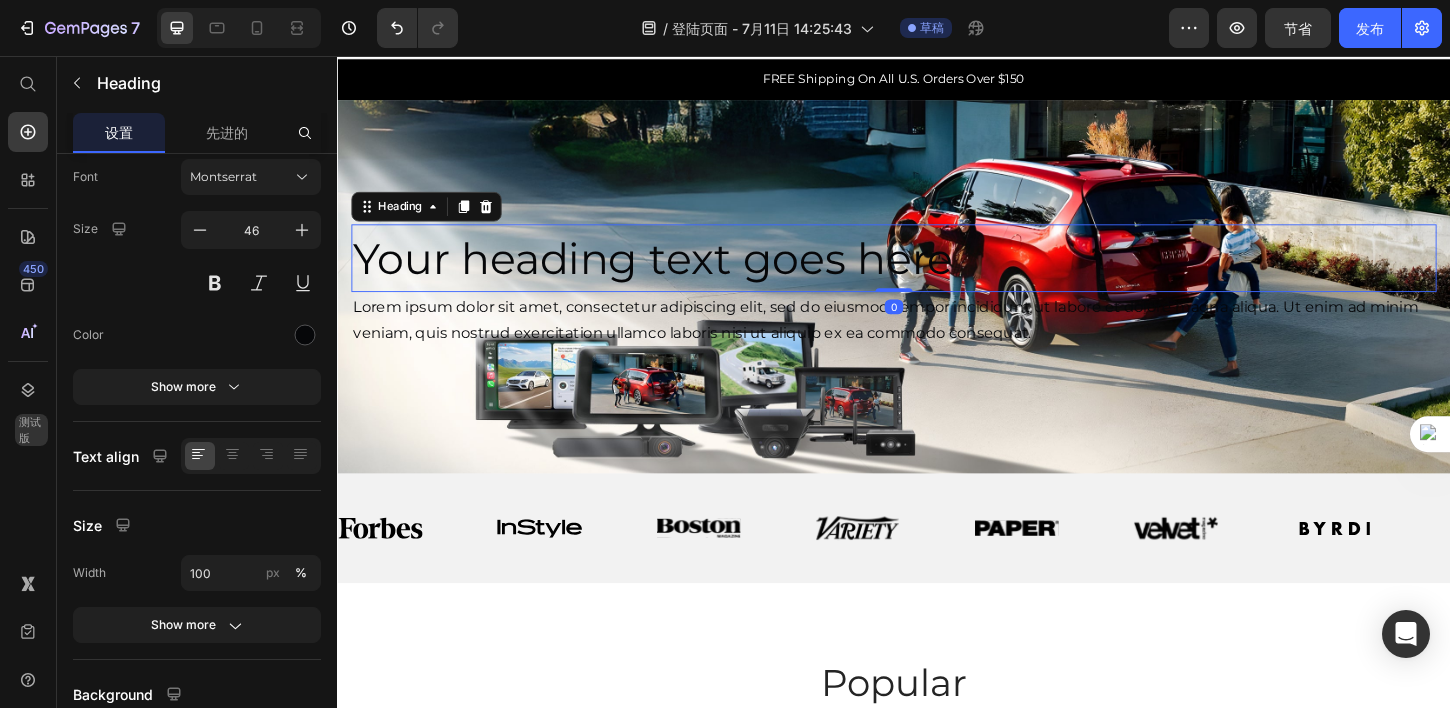 click on "Your heading text goes here" at bounding box center (937, 273) 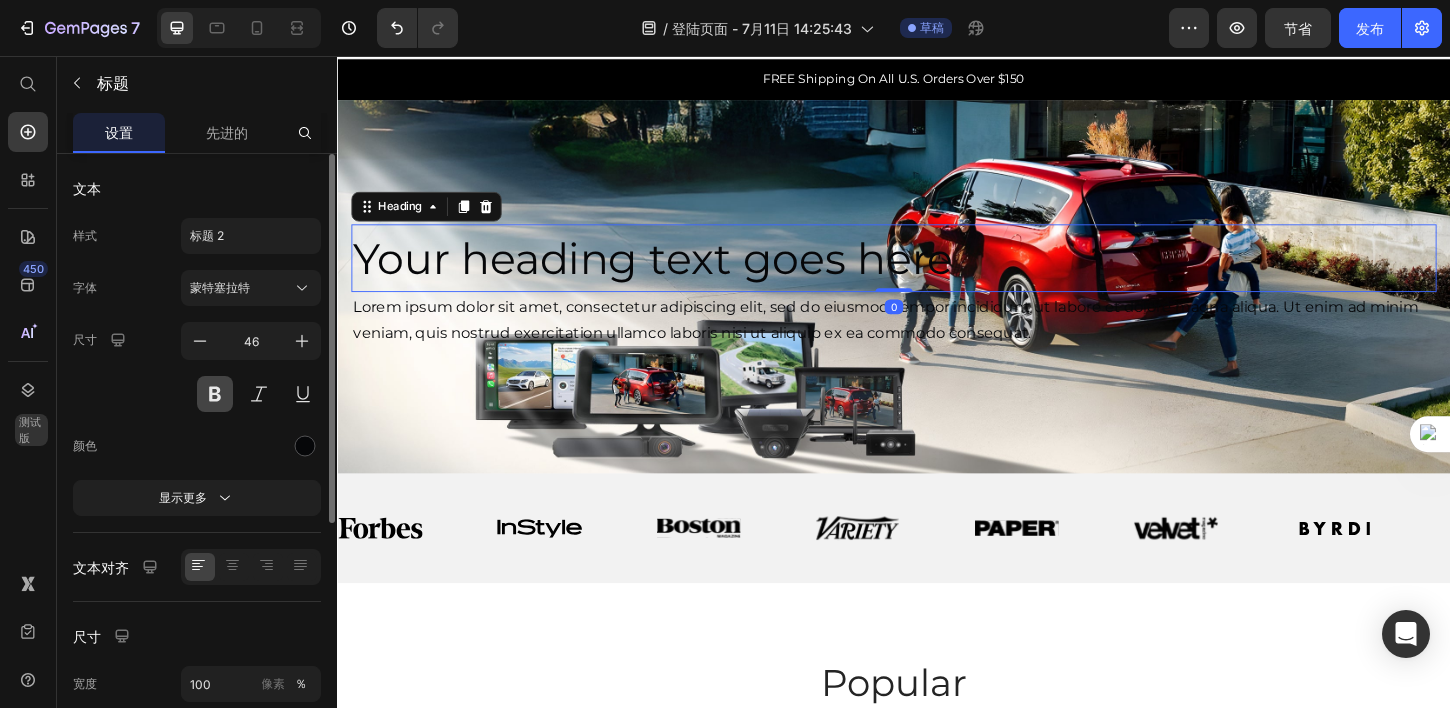 click at bounding box center [215, 394] 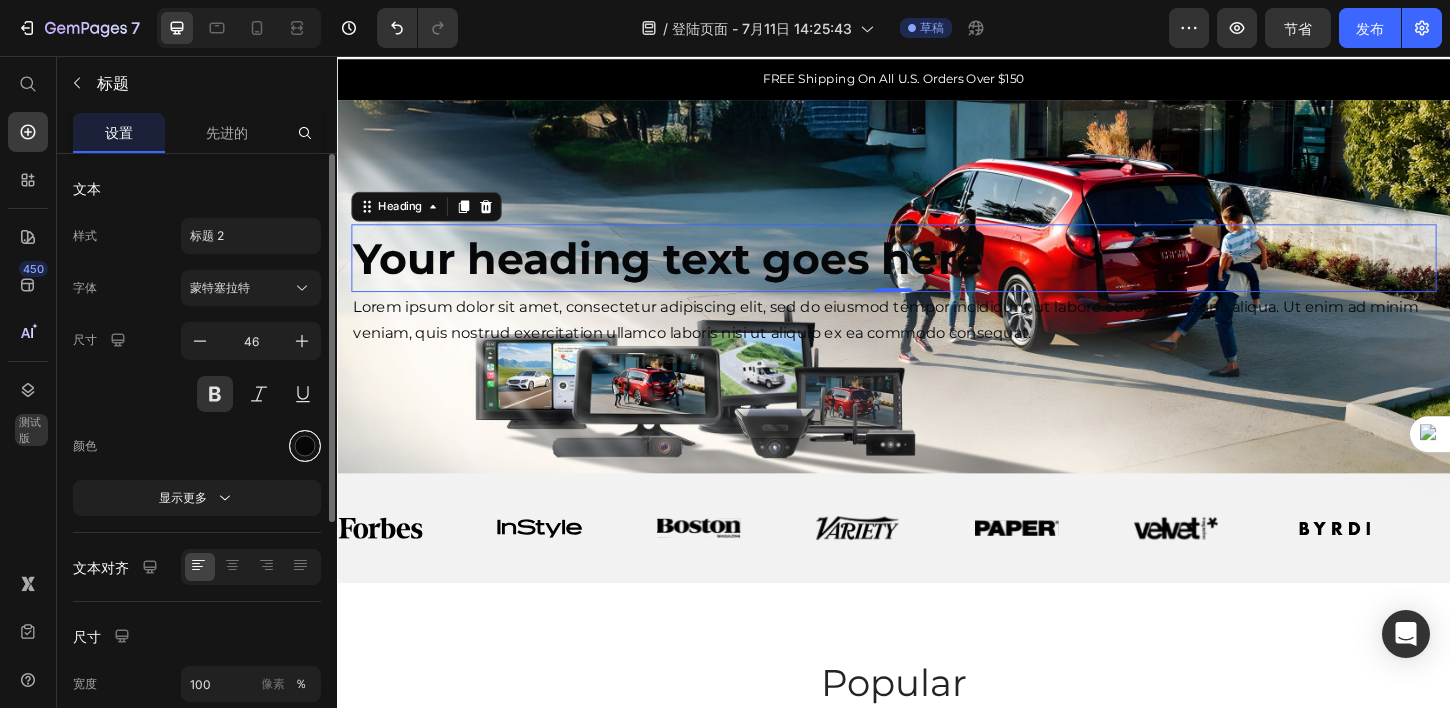 click at bounding box center [305, 446] 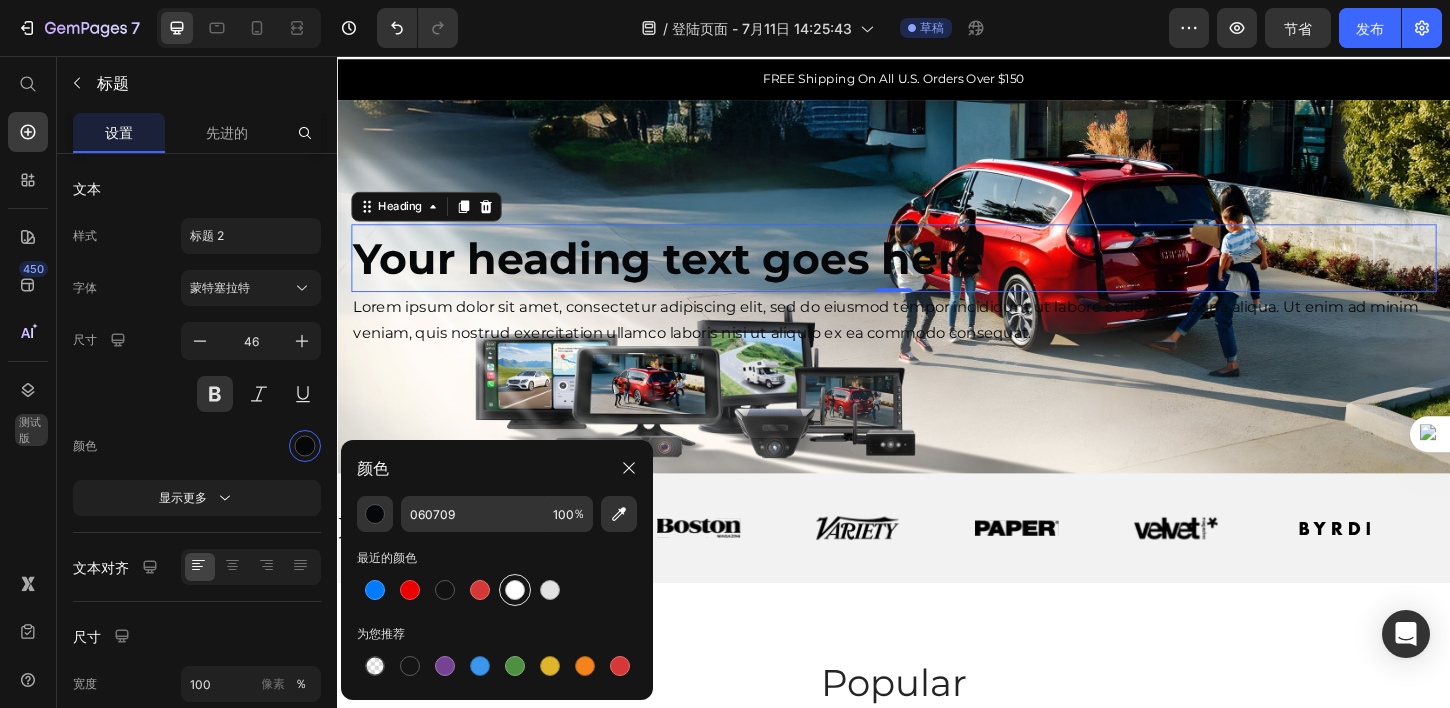 click at bounding box center (515, 590) 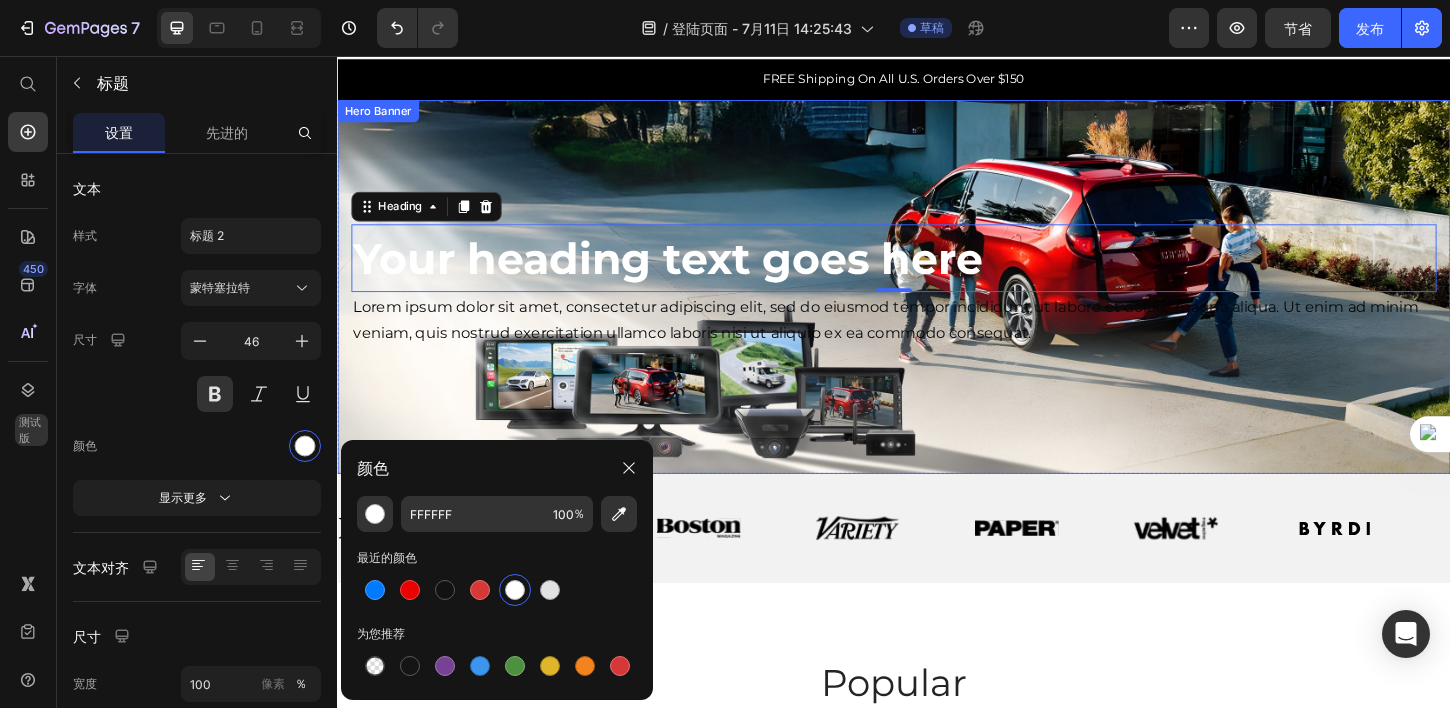 click at bounding box center (937, 304) 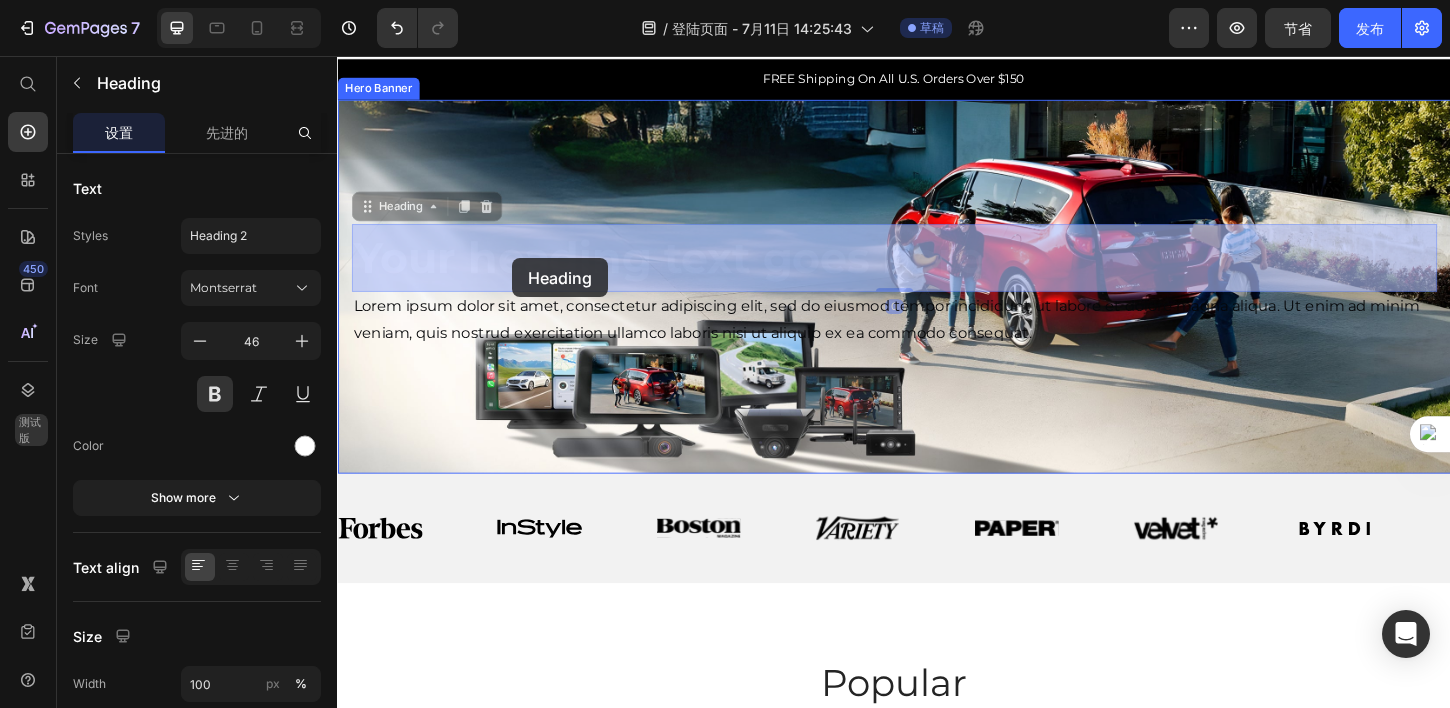 drag, startPoint x: 491, startPoint y: 287, endPoint x: 524, endPoint y: 274, distance: 35.468296 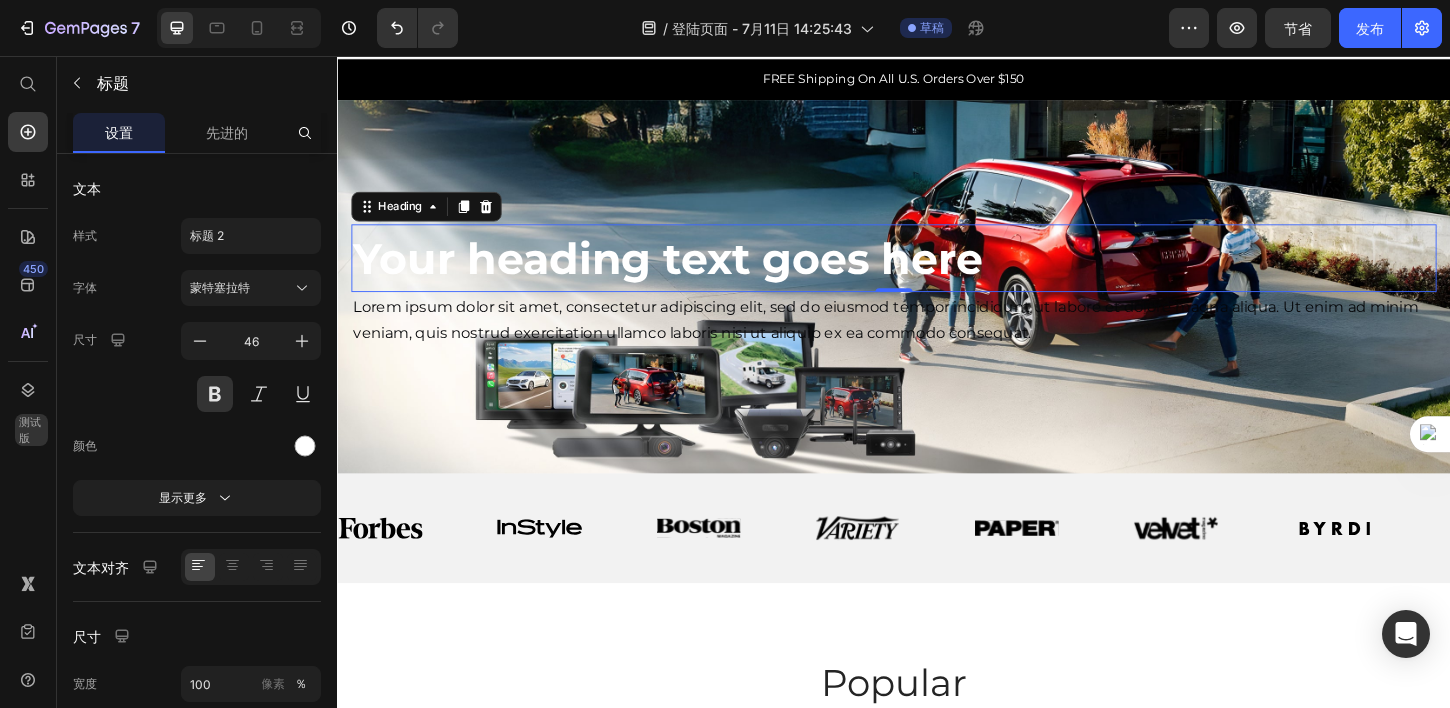 click on "Your heading text goes here" at bounding box center [937, 273] 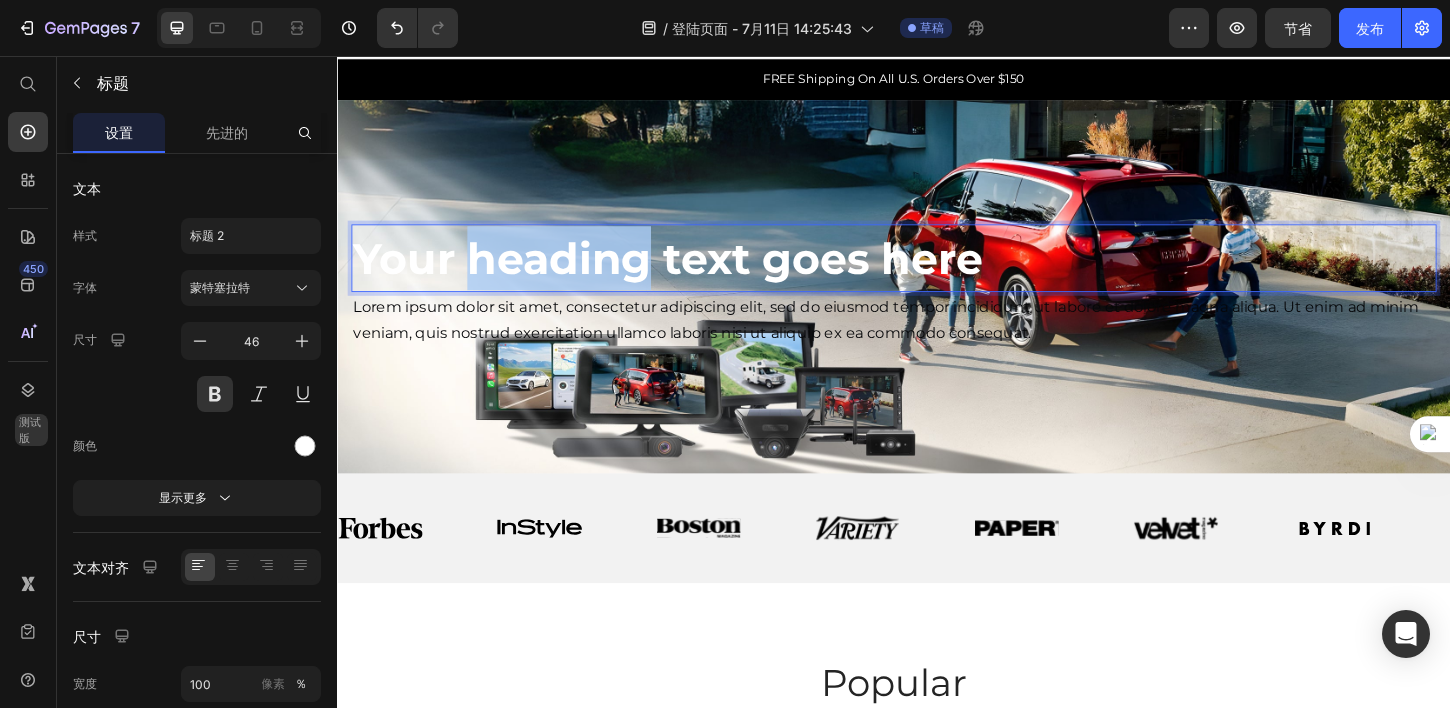 click on "Your heading text goes here" at bounding box center (937, 273) 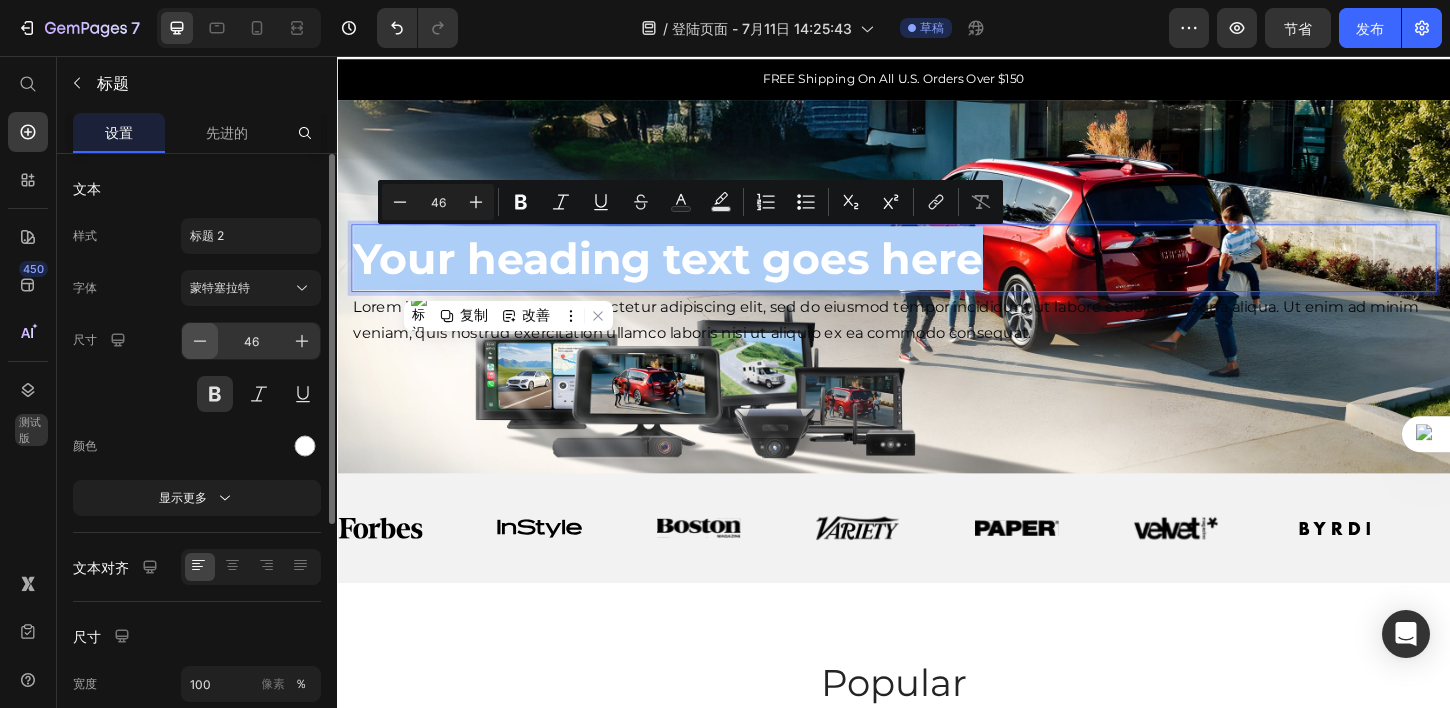 click 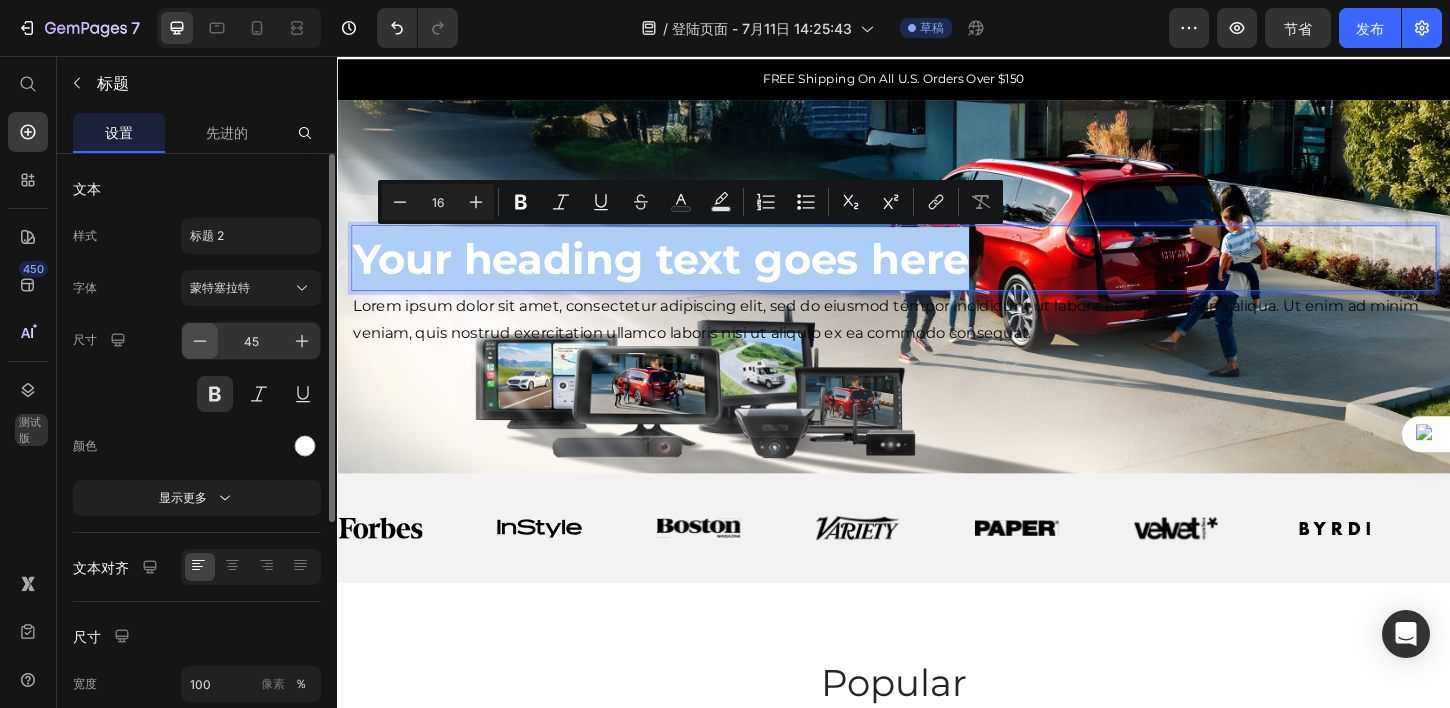 click 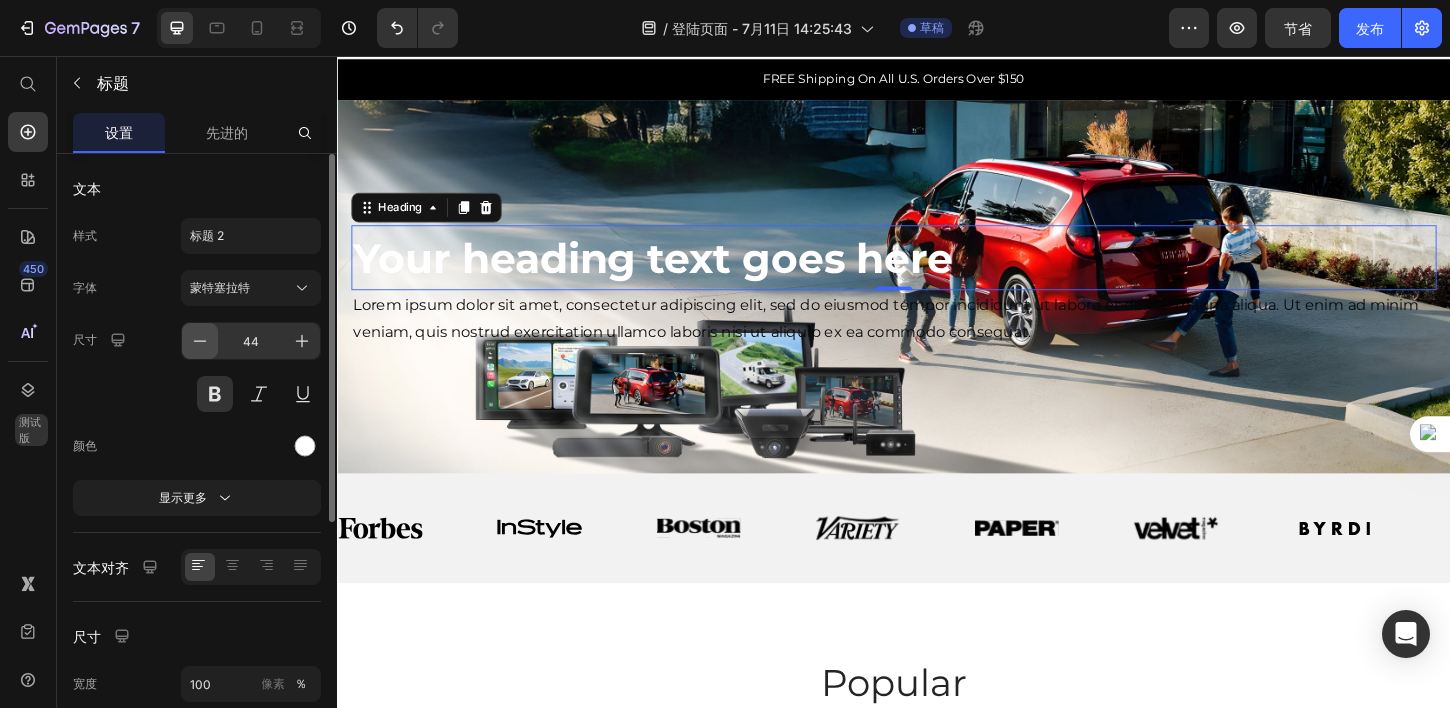 click 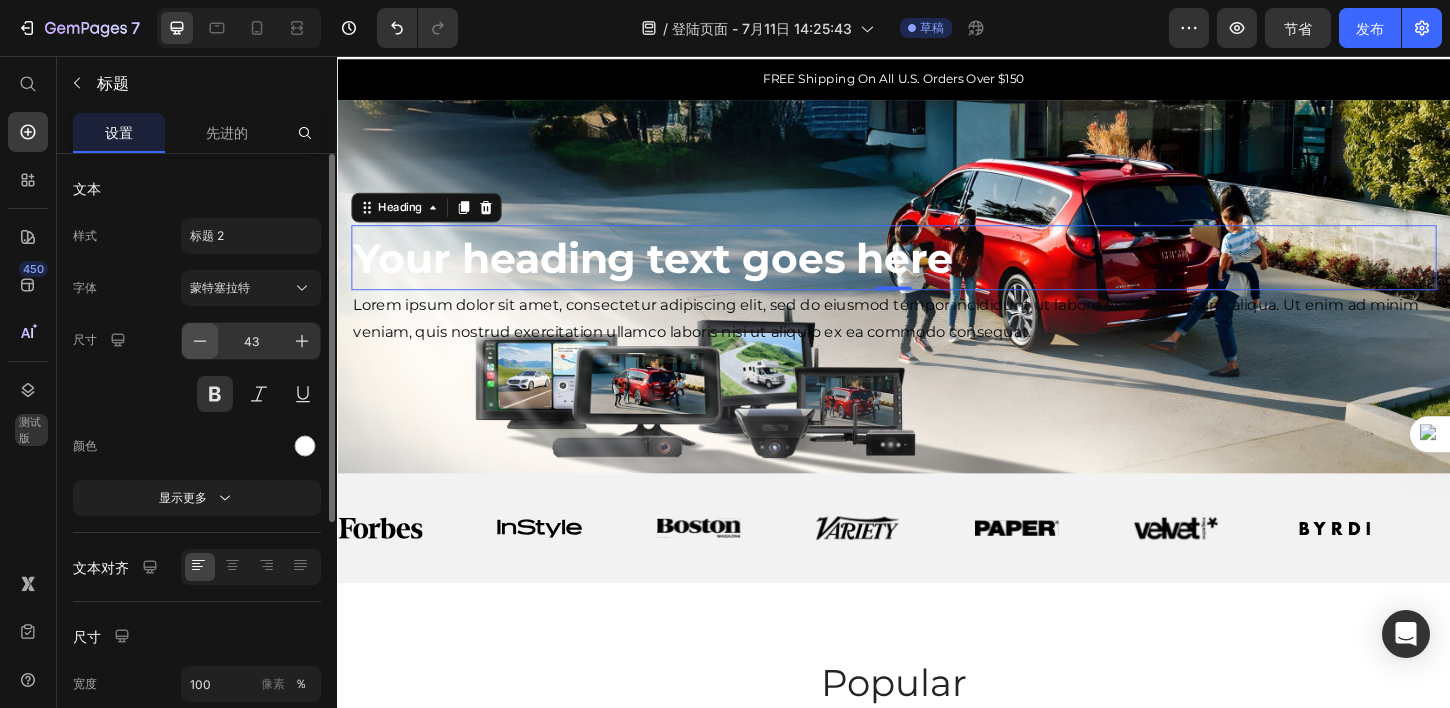 click 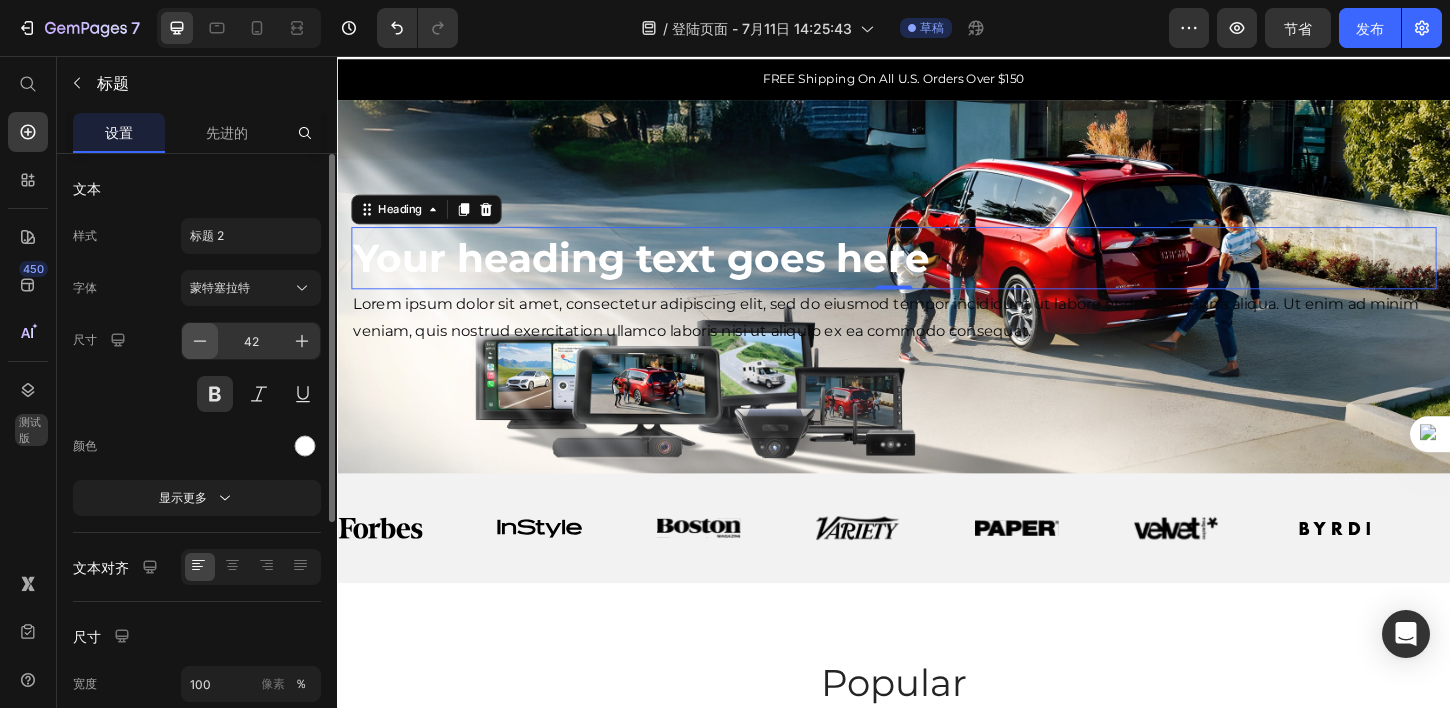click 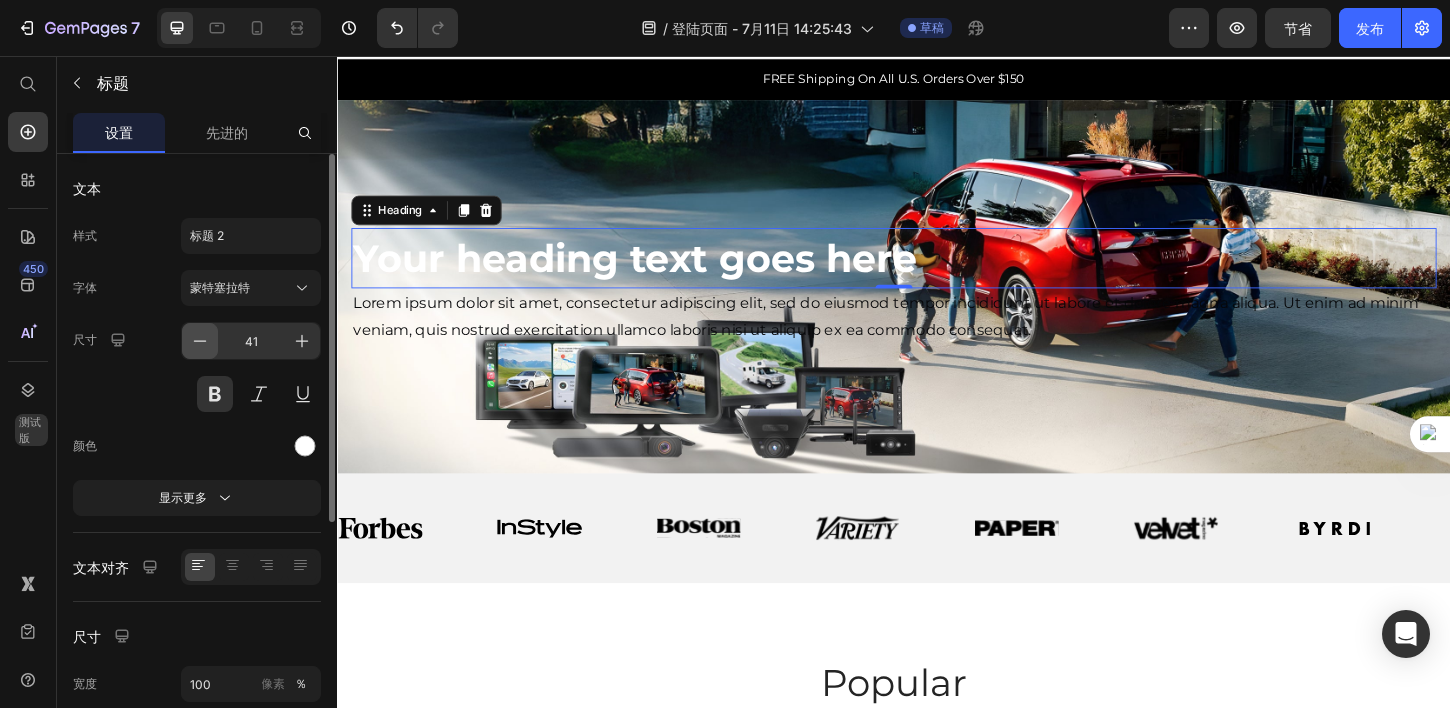 click 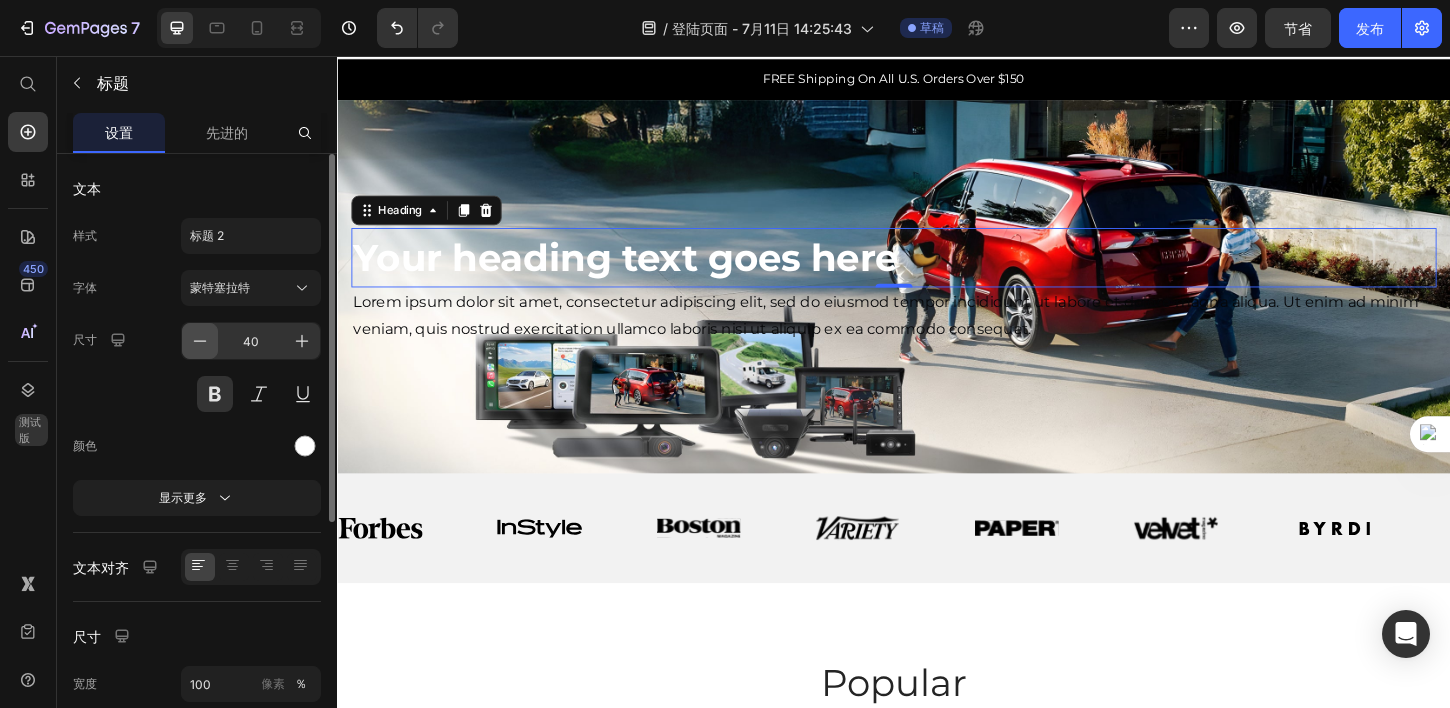 click 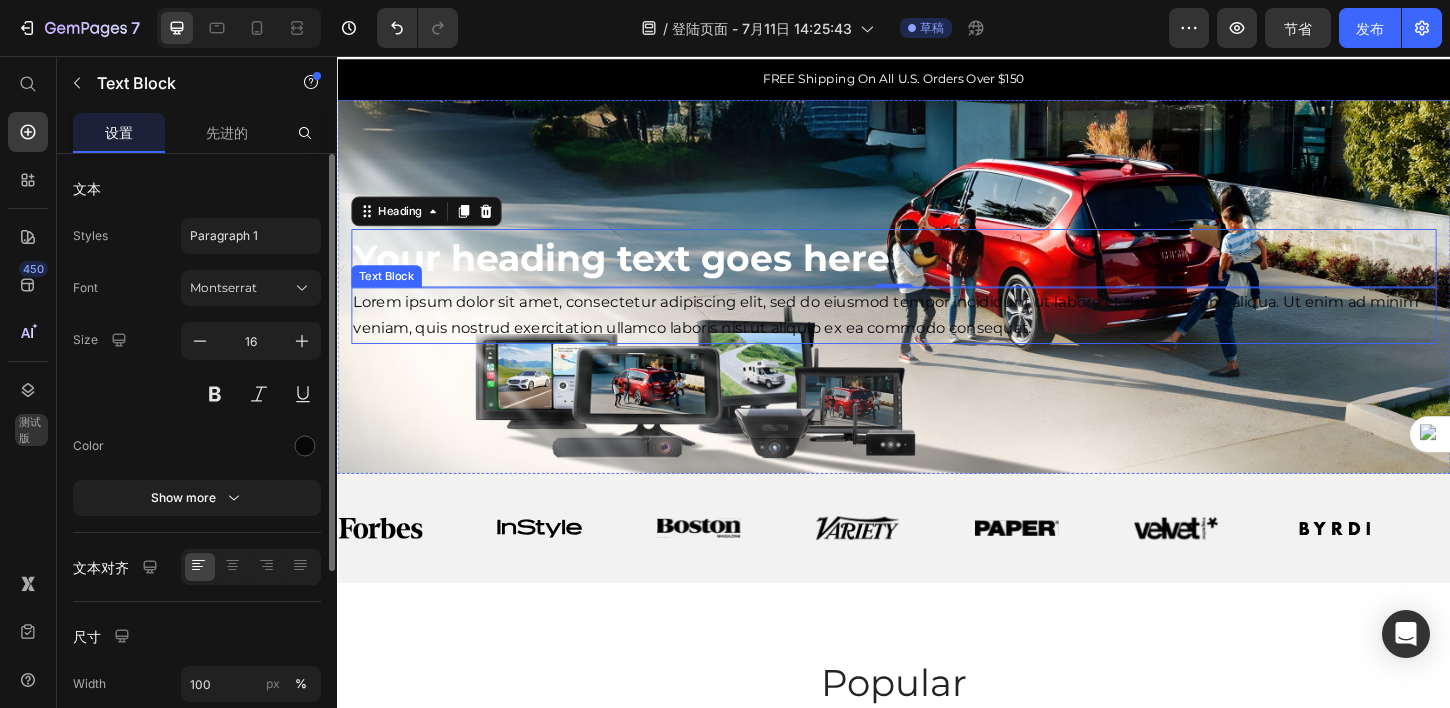 click on "Lorem ipsum dolor sit amet, consectetur adipiscing elit, sed do eiusmod tempor incididunt ut labore et dolore magna aliqua. Ut enim ad minim veniam, quis nostrud exercitation ullamco laboris nisi ut aliquip ex ea commodo consequat." at bounding box center [937, 336] 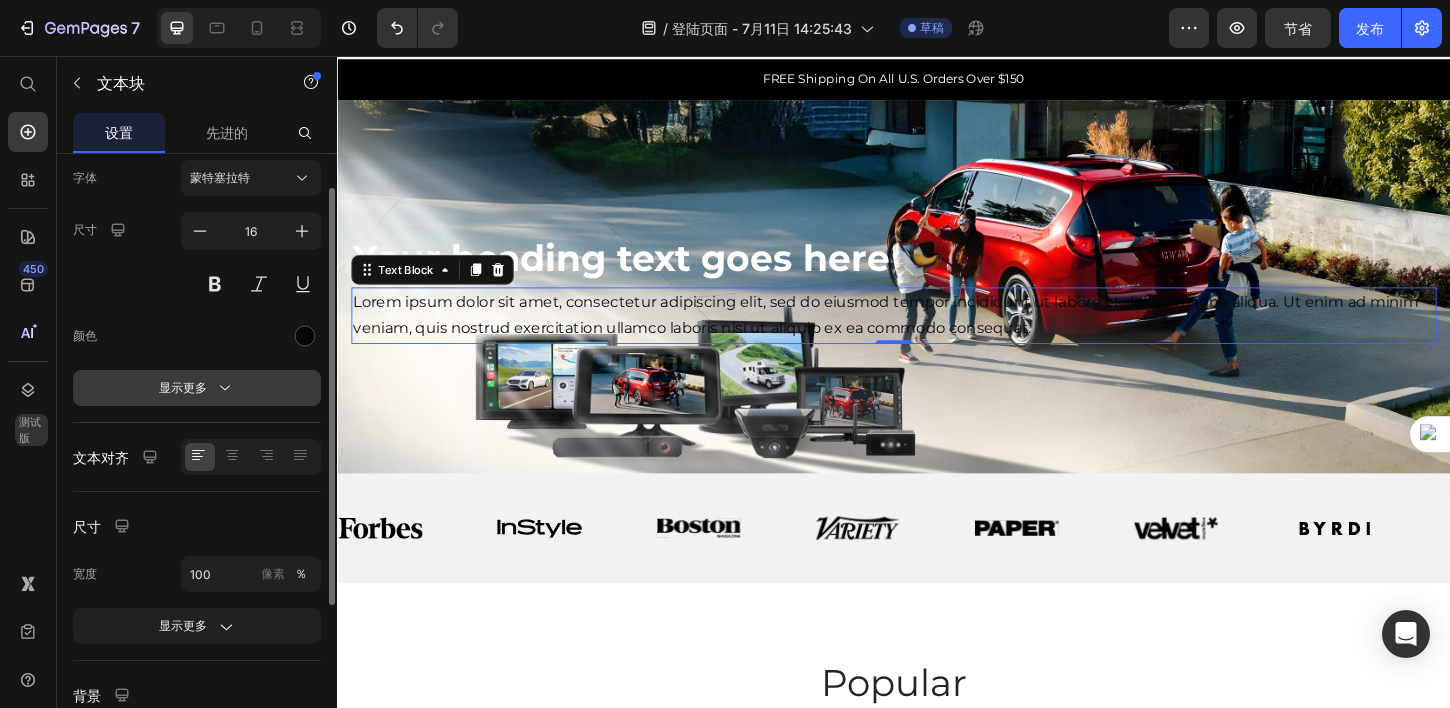 scroll, scrollTop: 65, scrollLeft: 0, axis: vertical 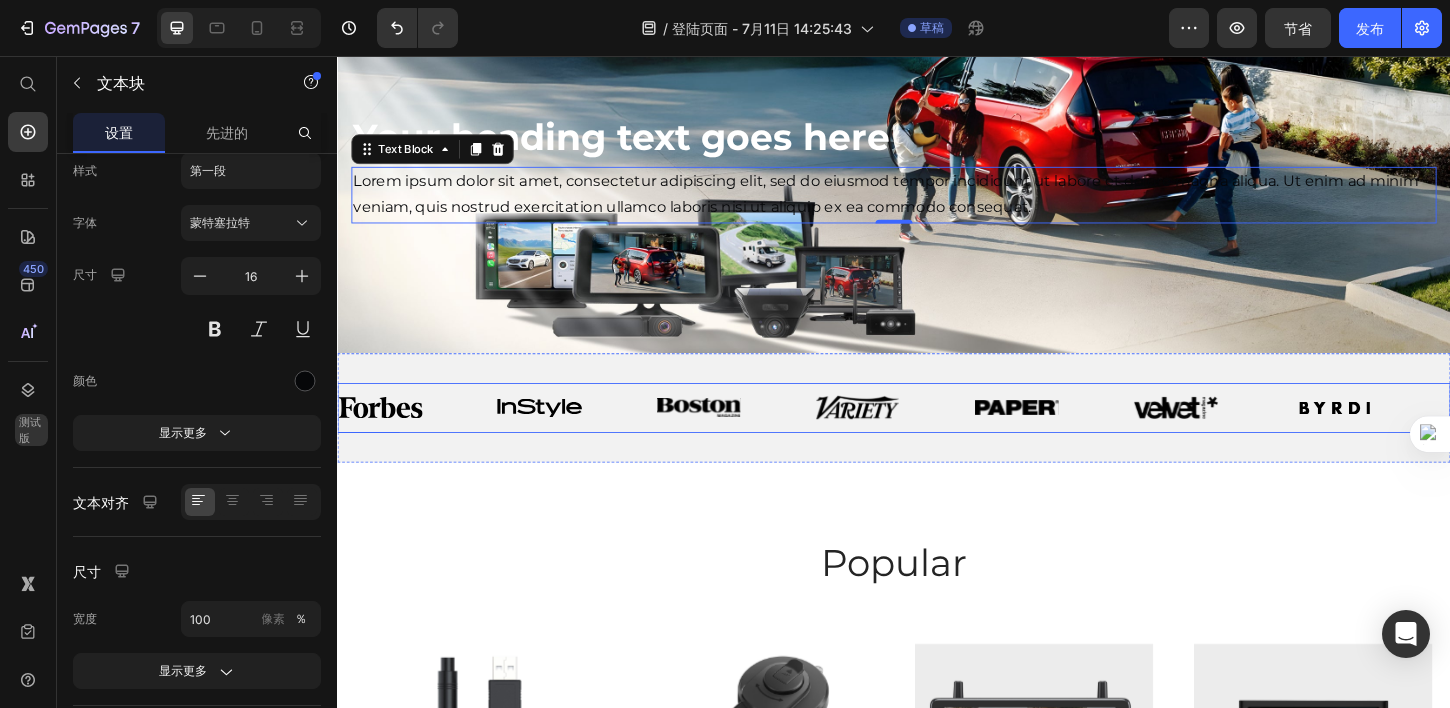 click on "Image" at bounding box center (594, 435) 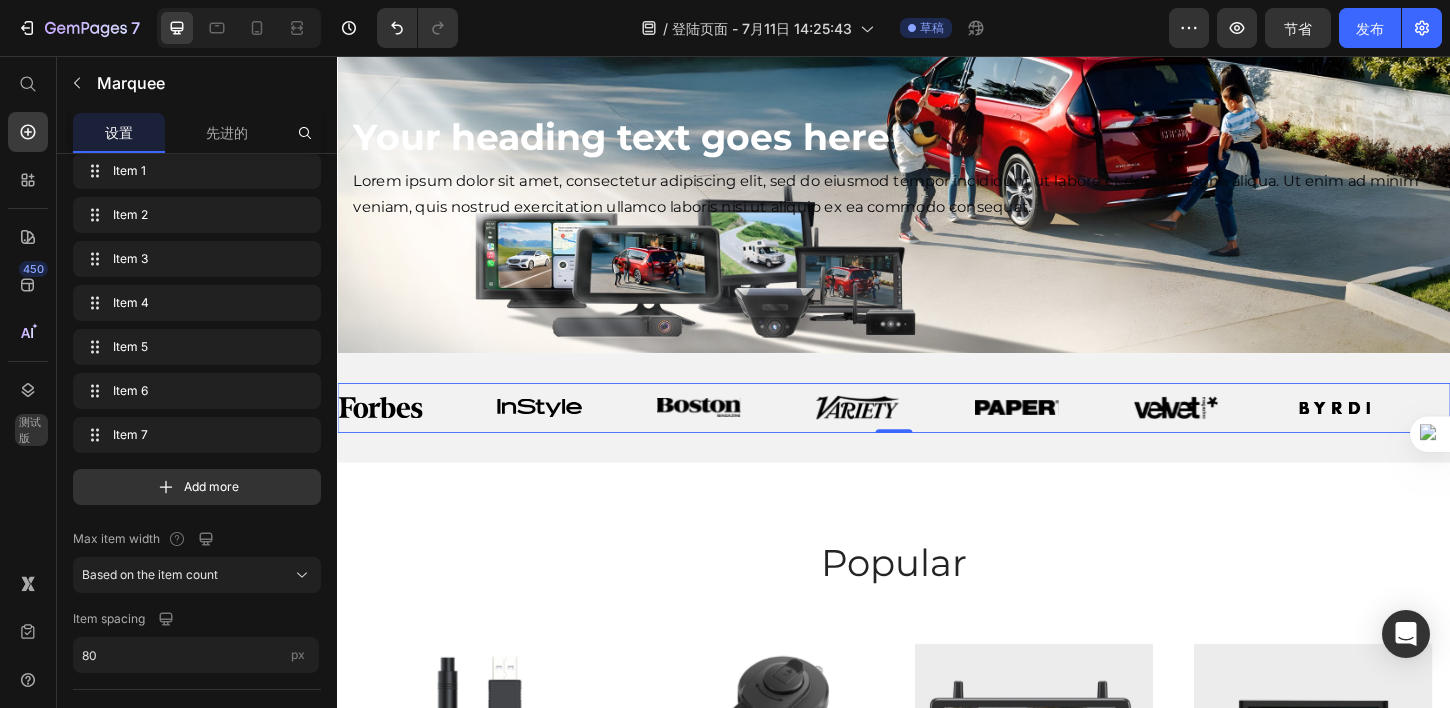 scroll, scrollTop: 0, scrollLeft: 0, axis: both 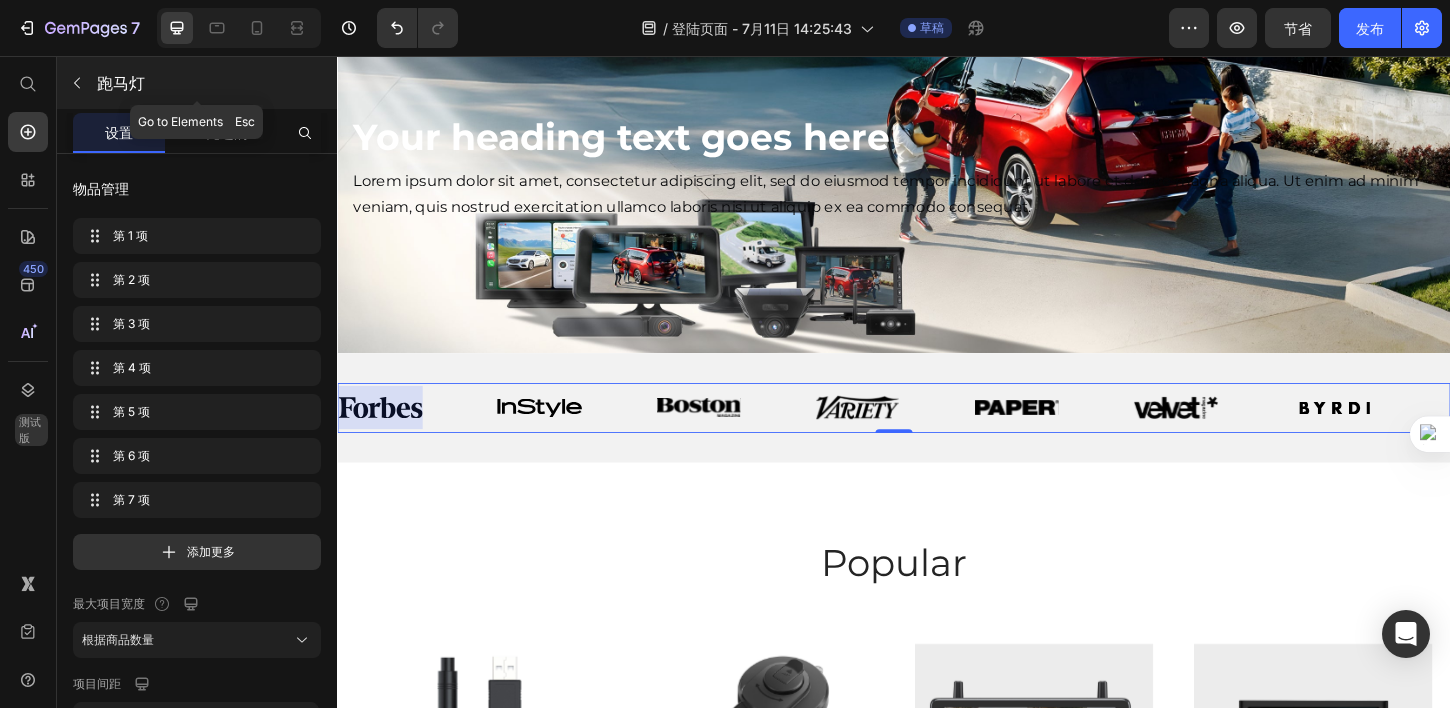 click 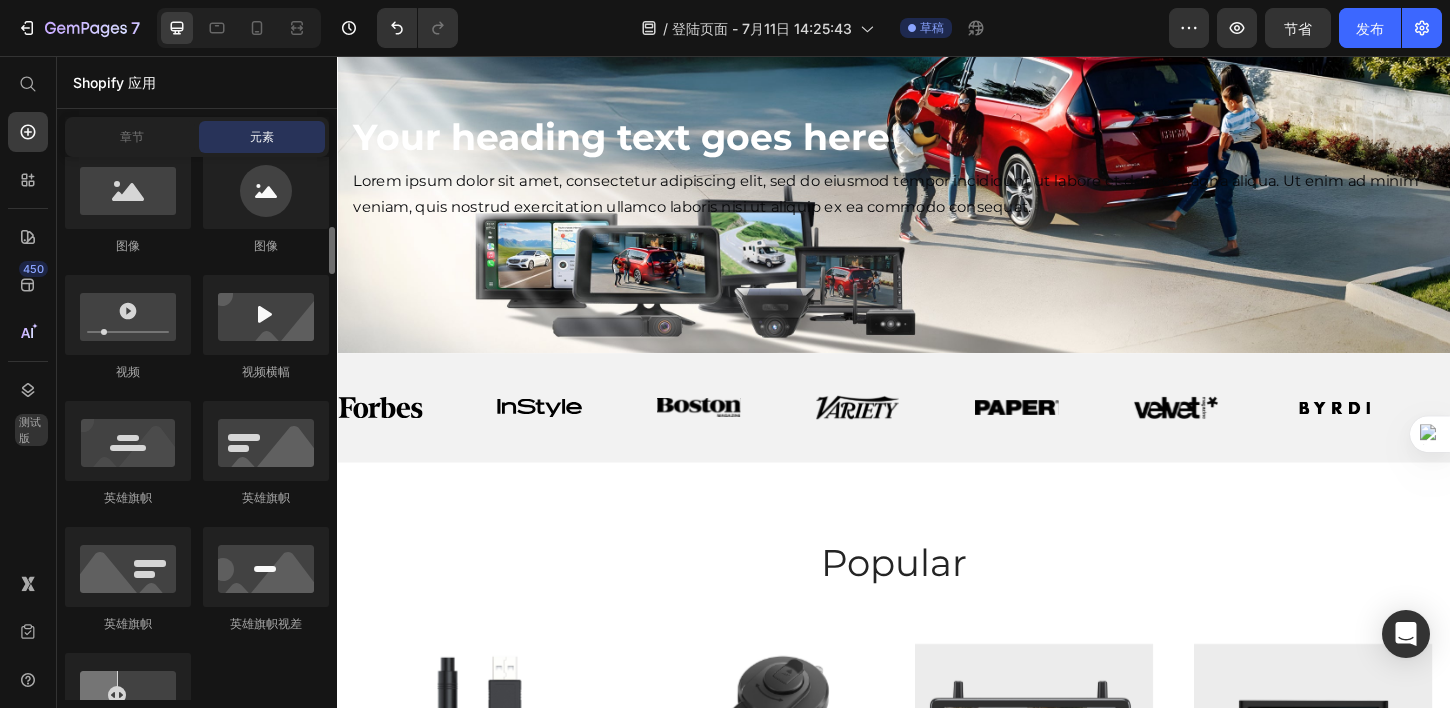 scroll, scrollTop: 800, scrollLeft: 0, axis: vertical 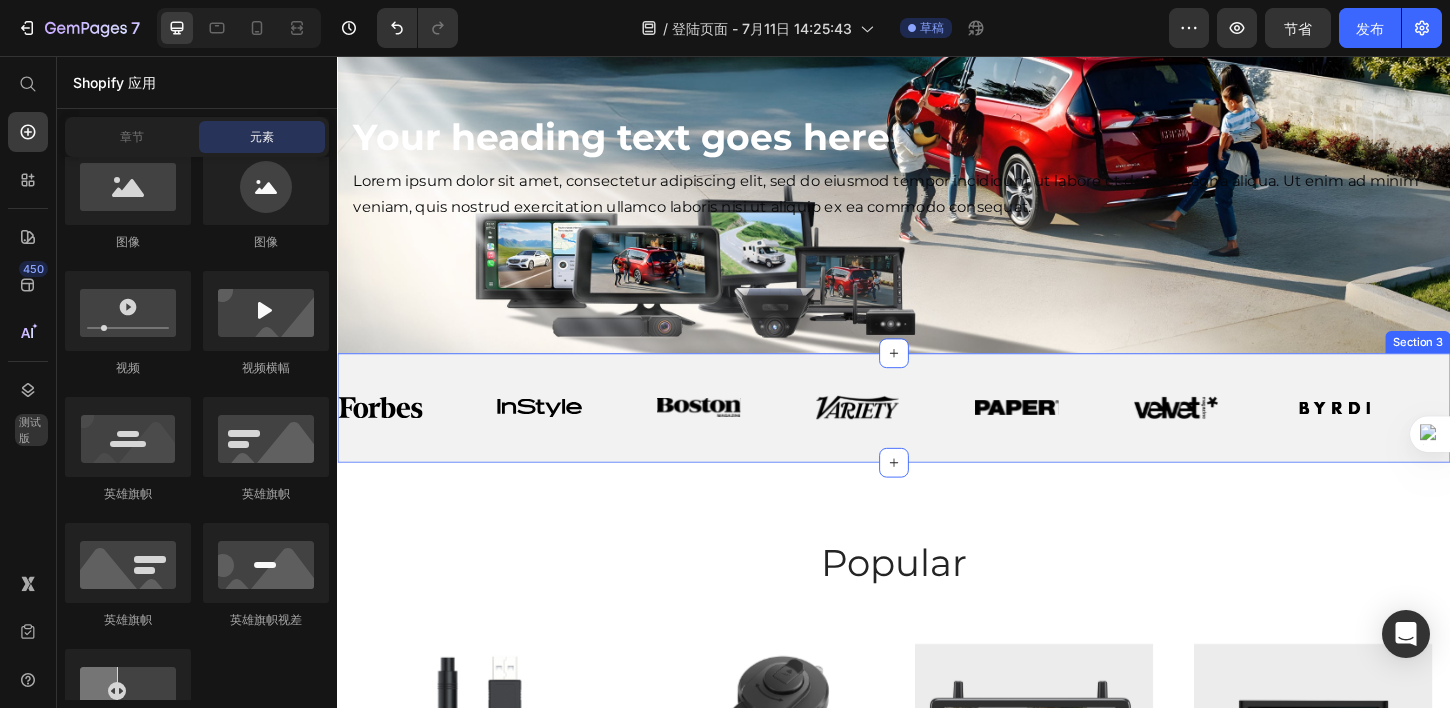 click on "Image Image Image Image Image Image Image Image Image Image Image Image Image Image Marquee Section 3" at bounding box center (937, 435) 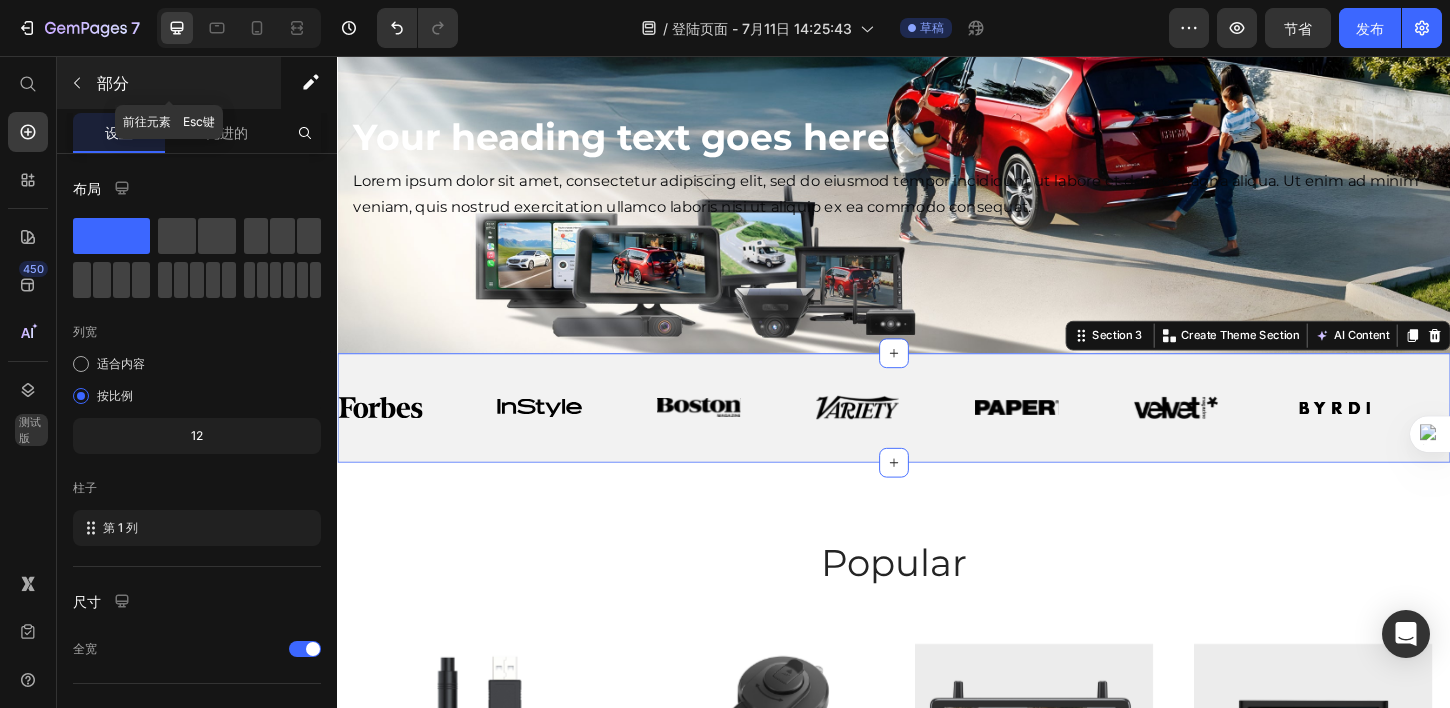 click at bounding box center (77, 83) 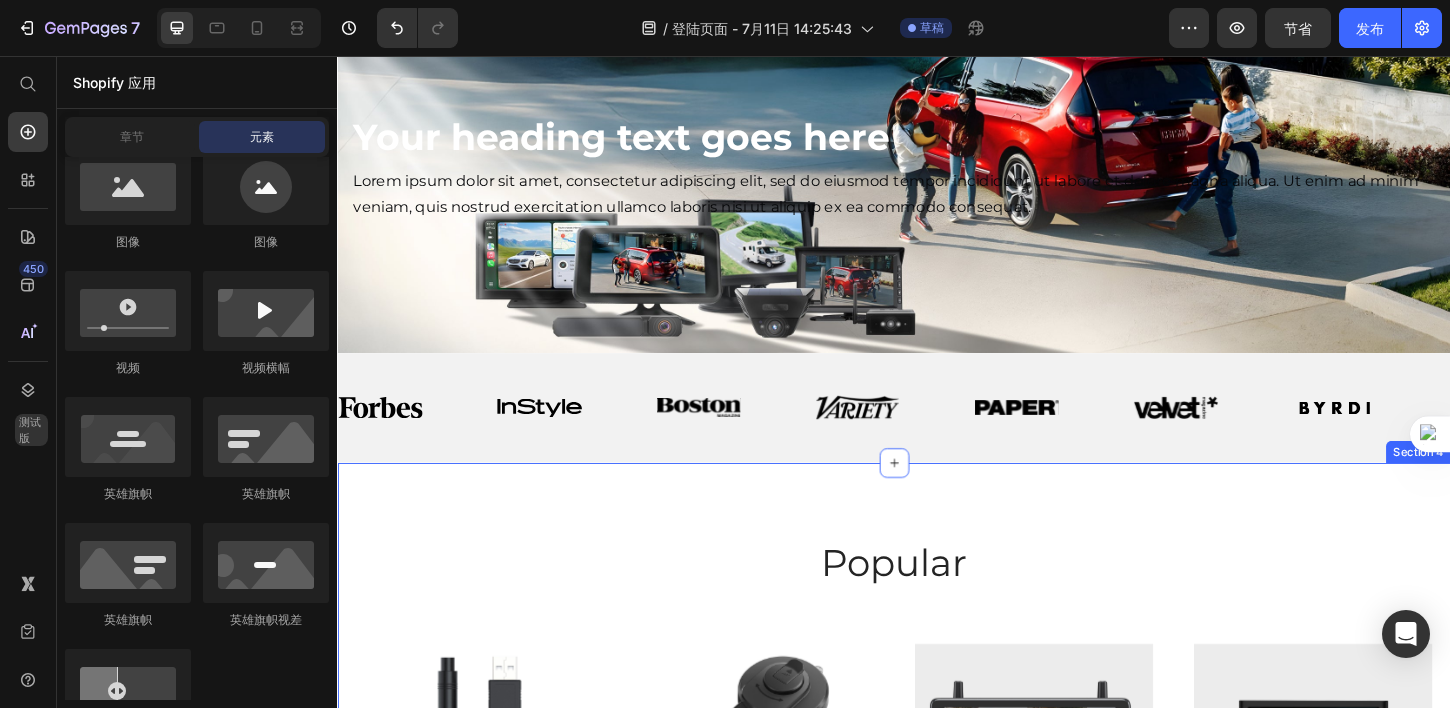 scroll, scrollTop: 352, scrollLeft: 0, axis: vertical 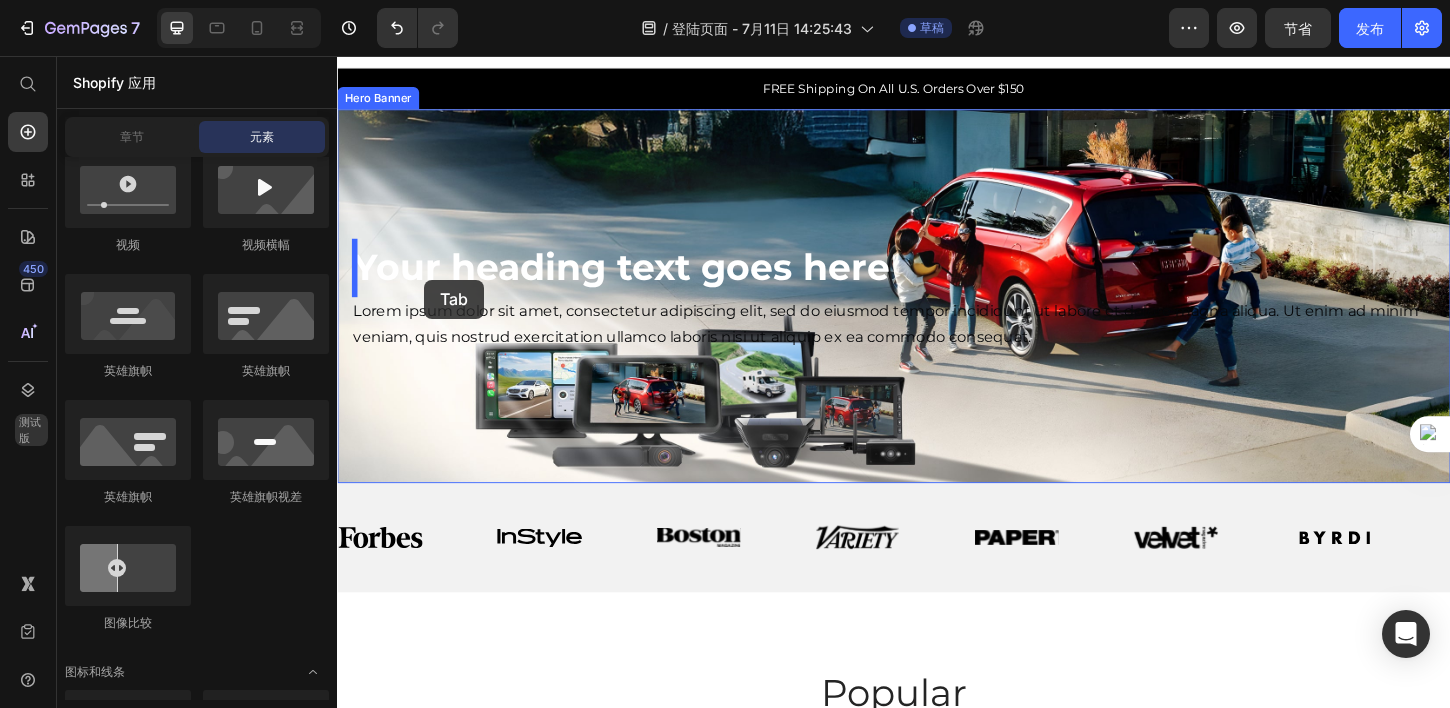 click at bounding box center (937, 3157) 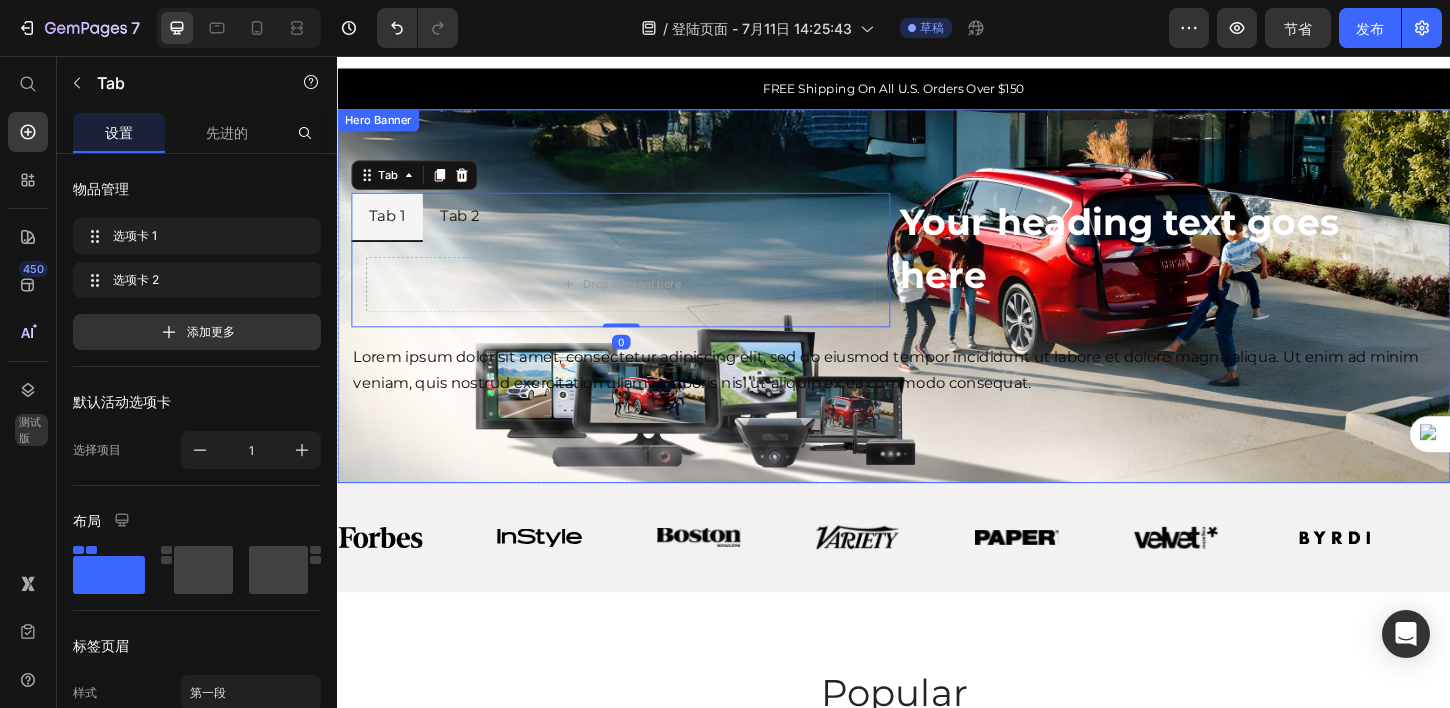 click at bounding box center [937, 314] 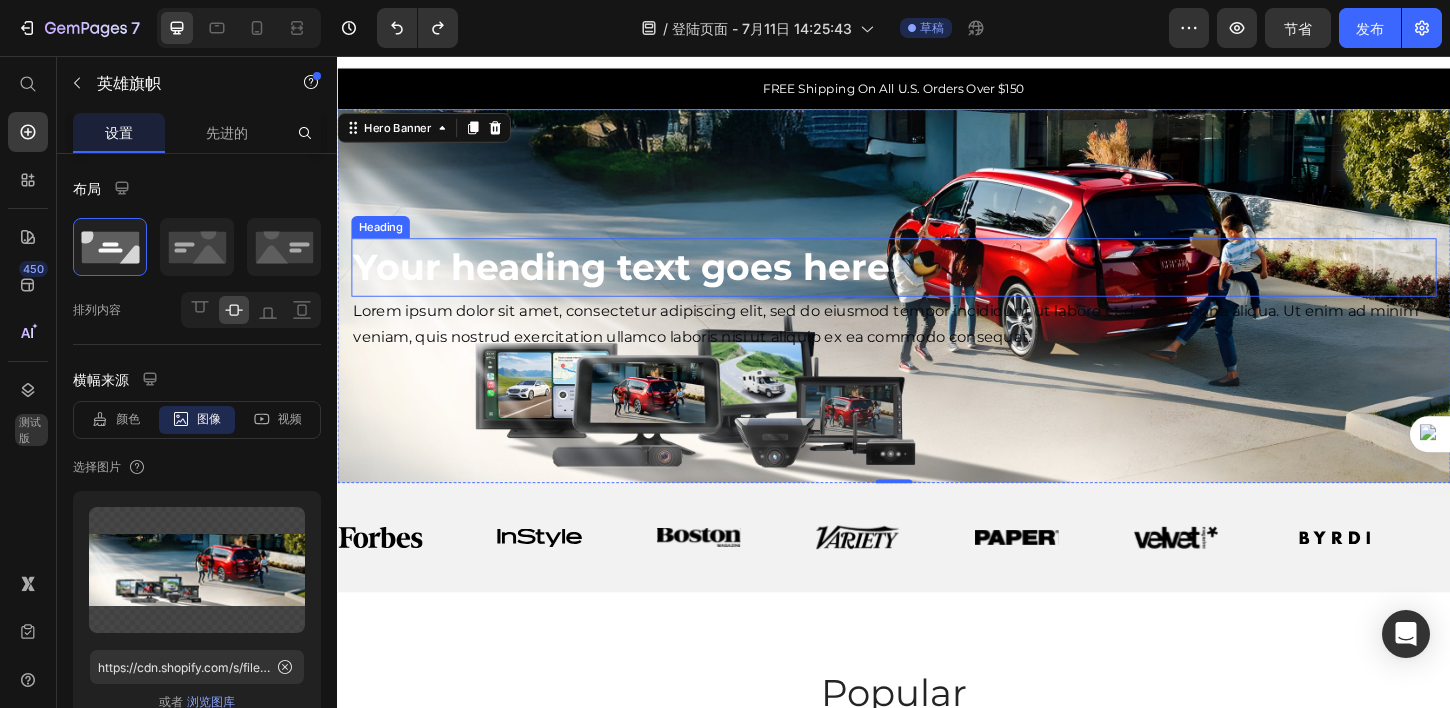 click on "Your heading text goes here" at bounding box center [937, 283] 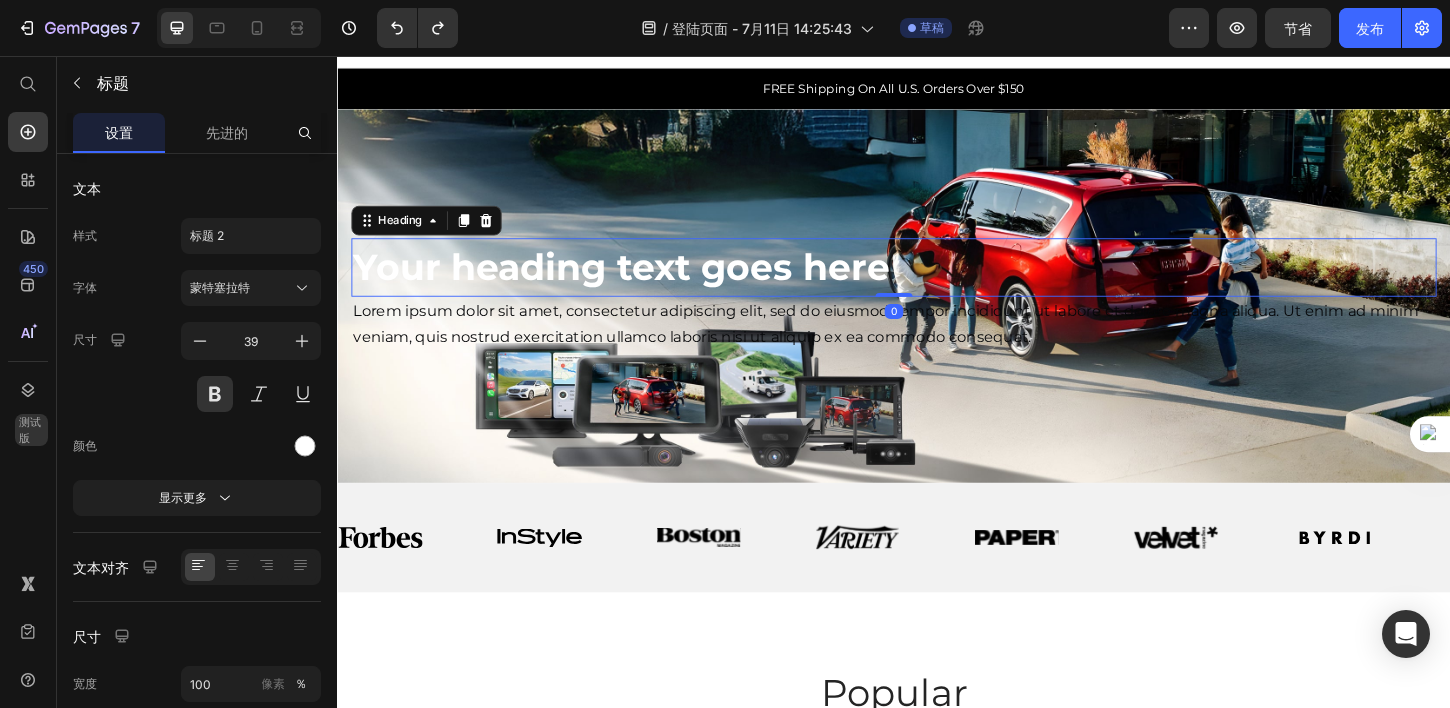 click on "Your heading text goes here" at bounding box center (937, 283) 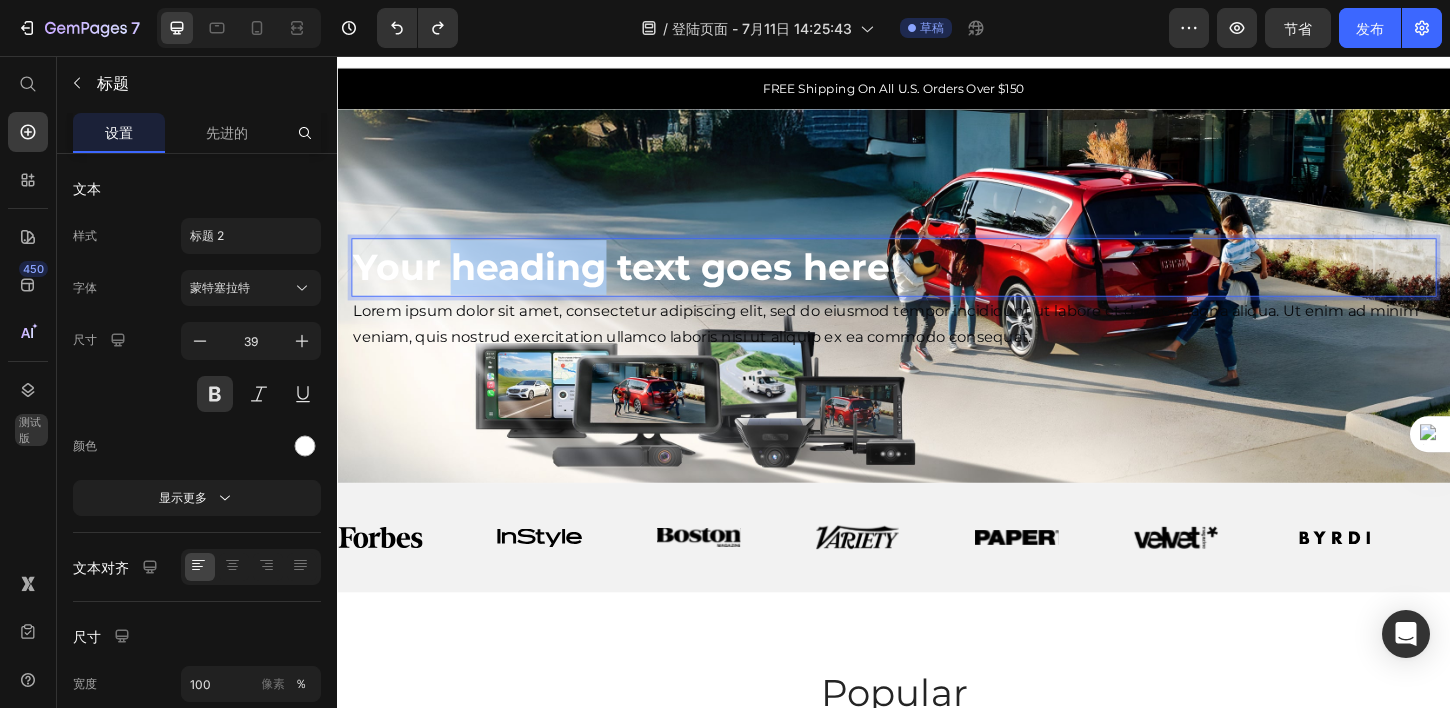 click on "Your heading text goes here" at bounding box center (937, 283) 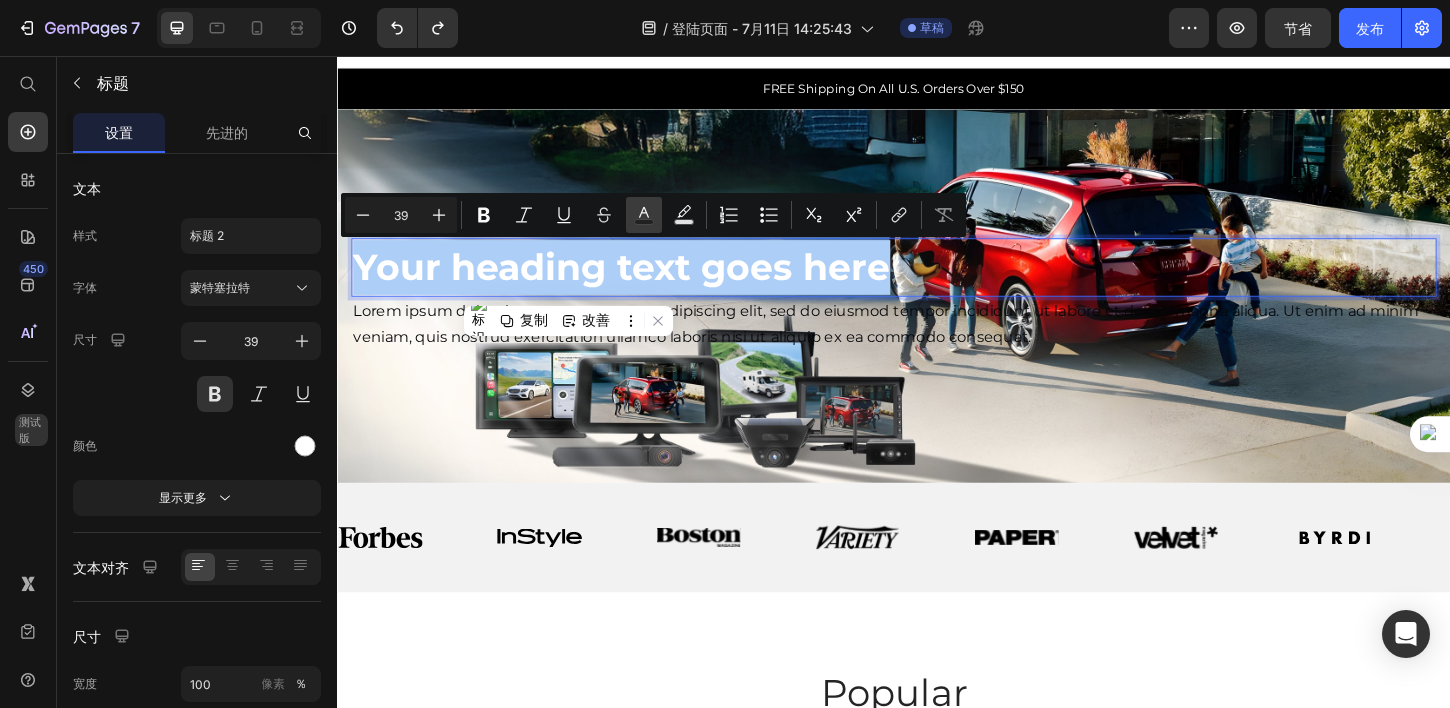 click 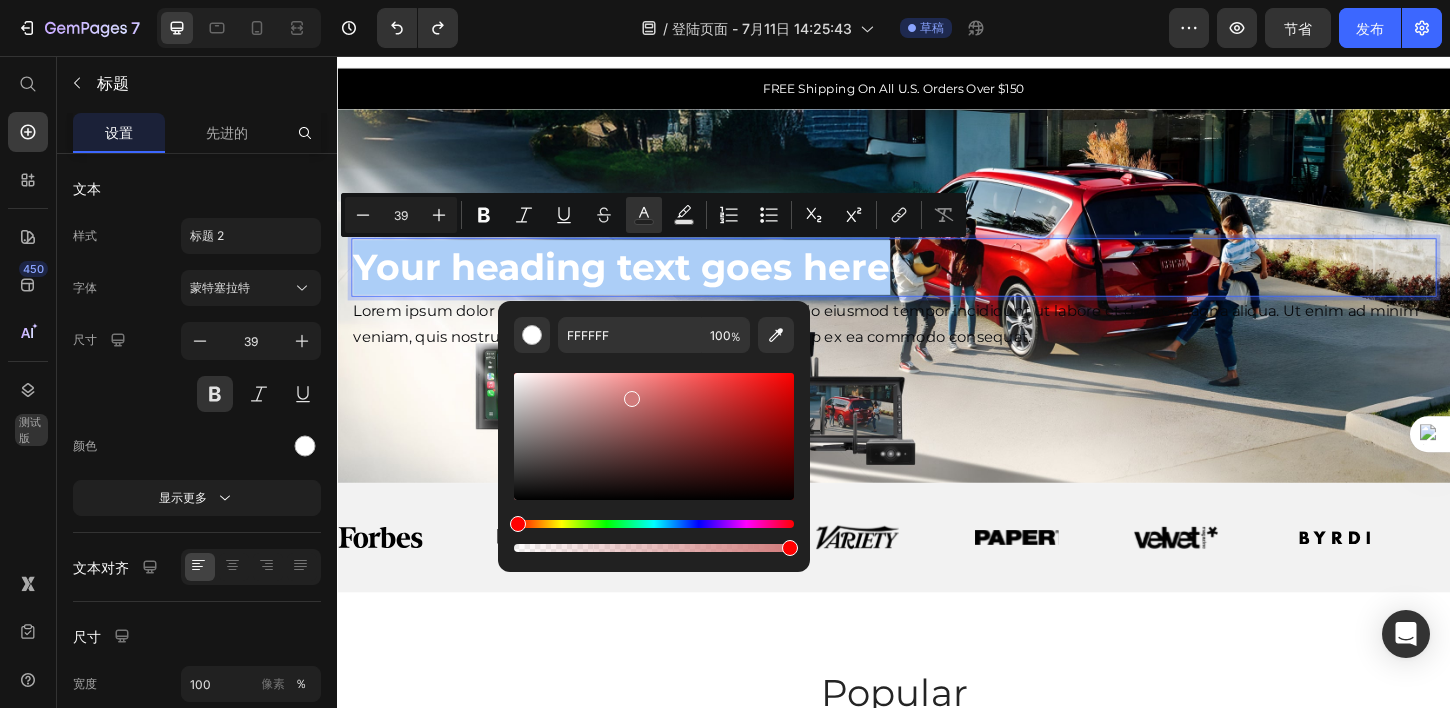 drag, startPoint x: 558, startPoint y: 395, endPoint x: 629, endPoint y: 395, distance: 71 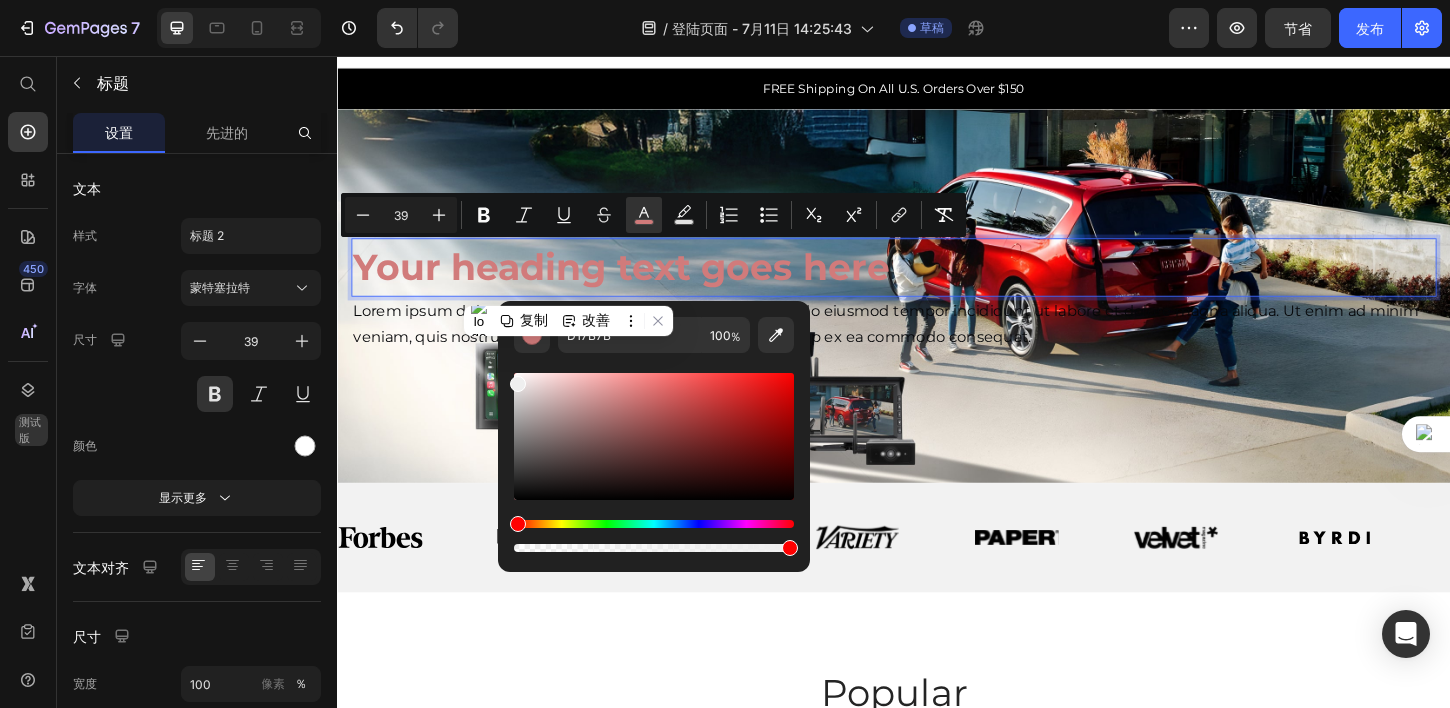drag, startPoint x: 965, startPoint y: 451, endPoint x: 509, endPoint y: 406, distance: 458.21503 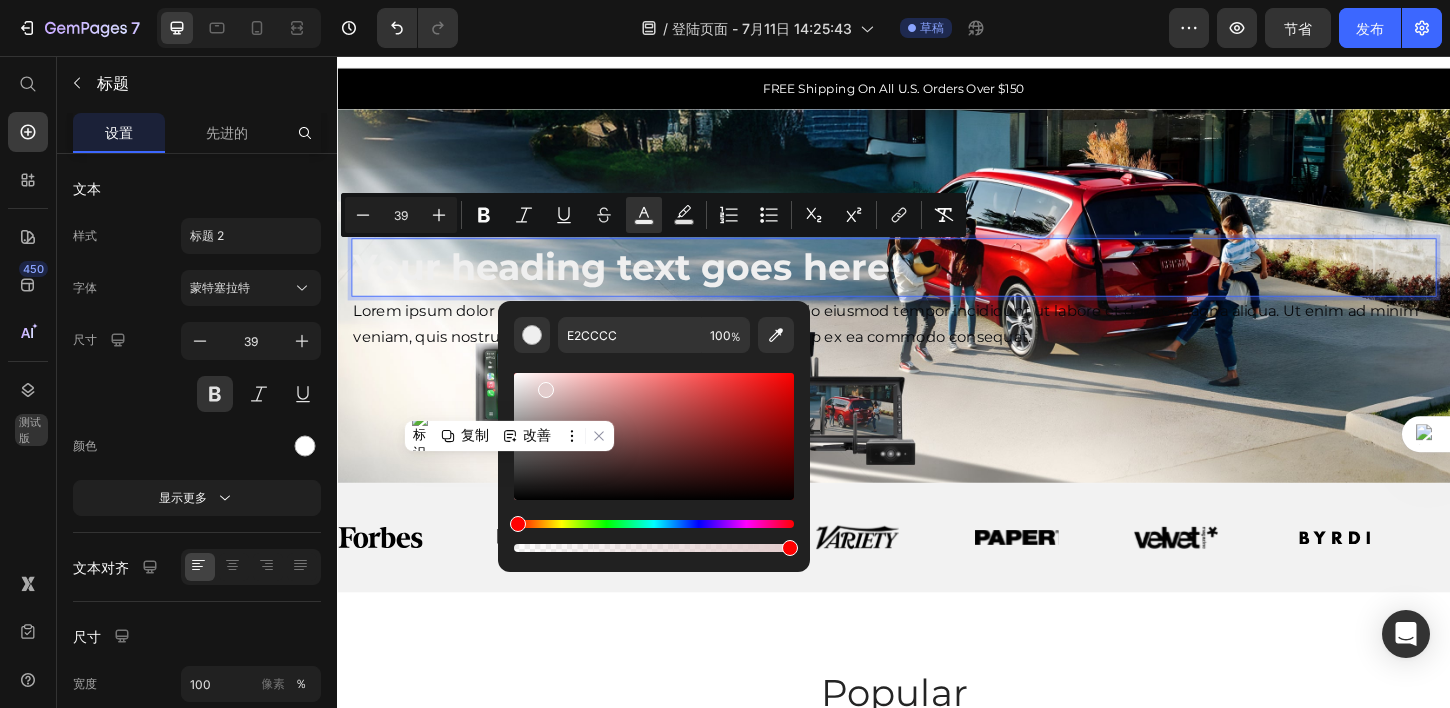 click at bounding box center [654, 436] 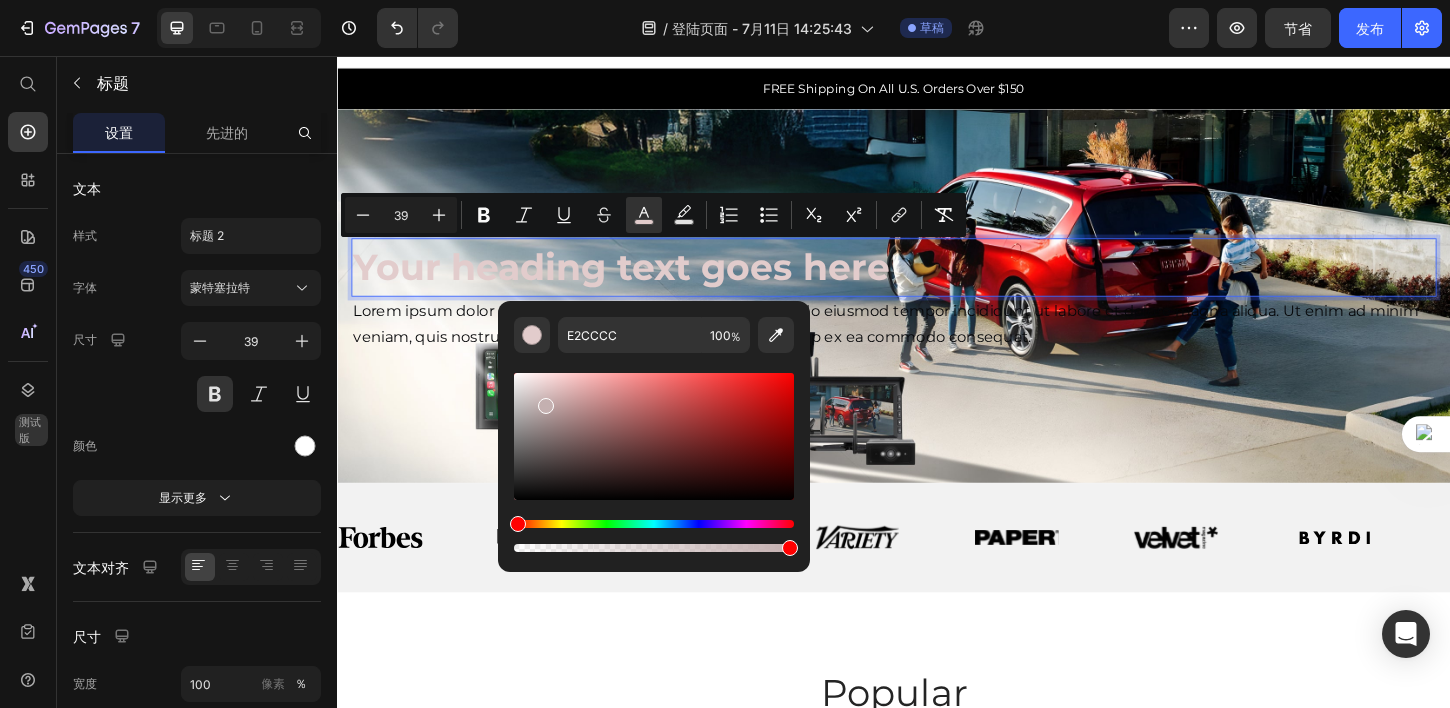 click at bounding box center (654, 436) 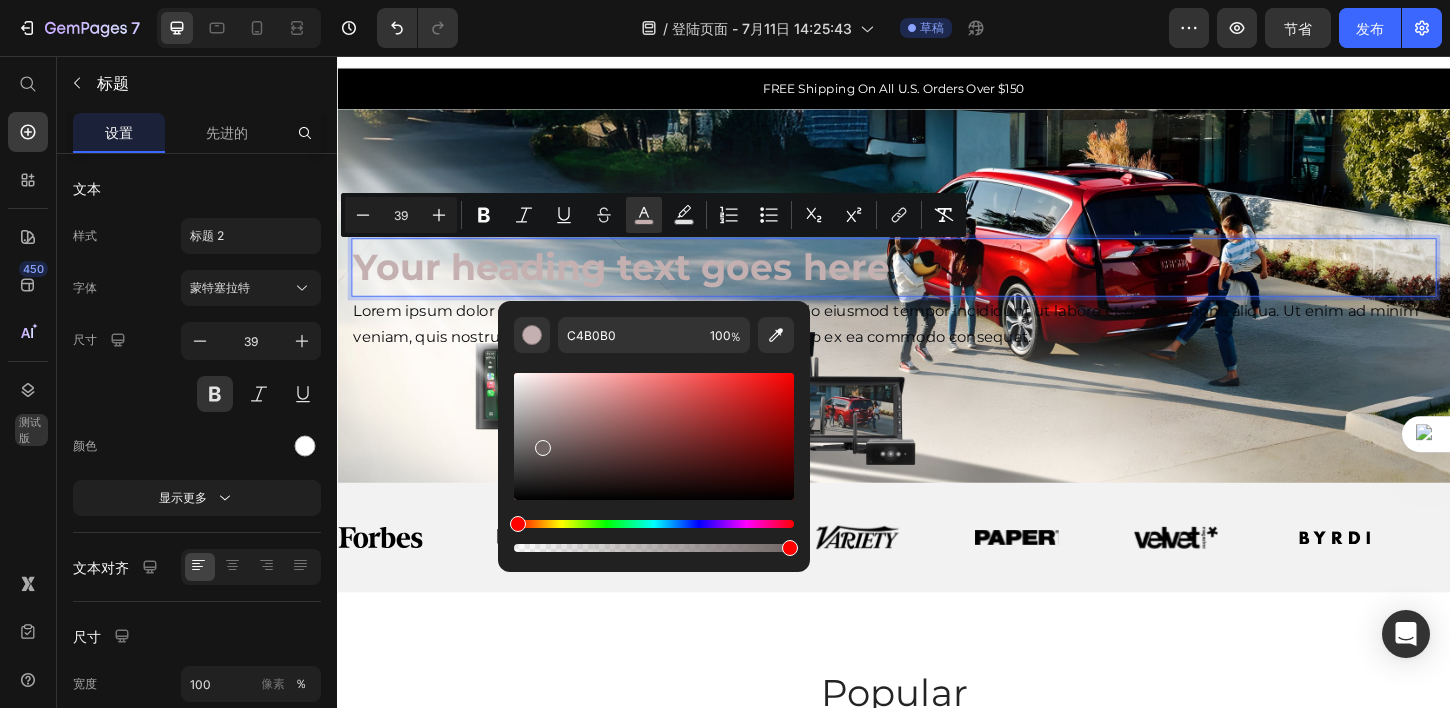 click at bounding box center [654, 436] 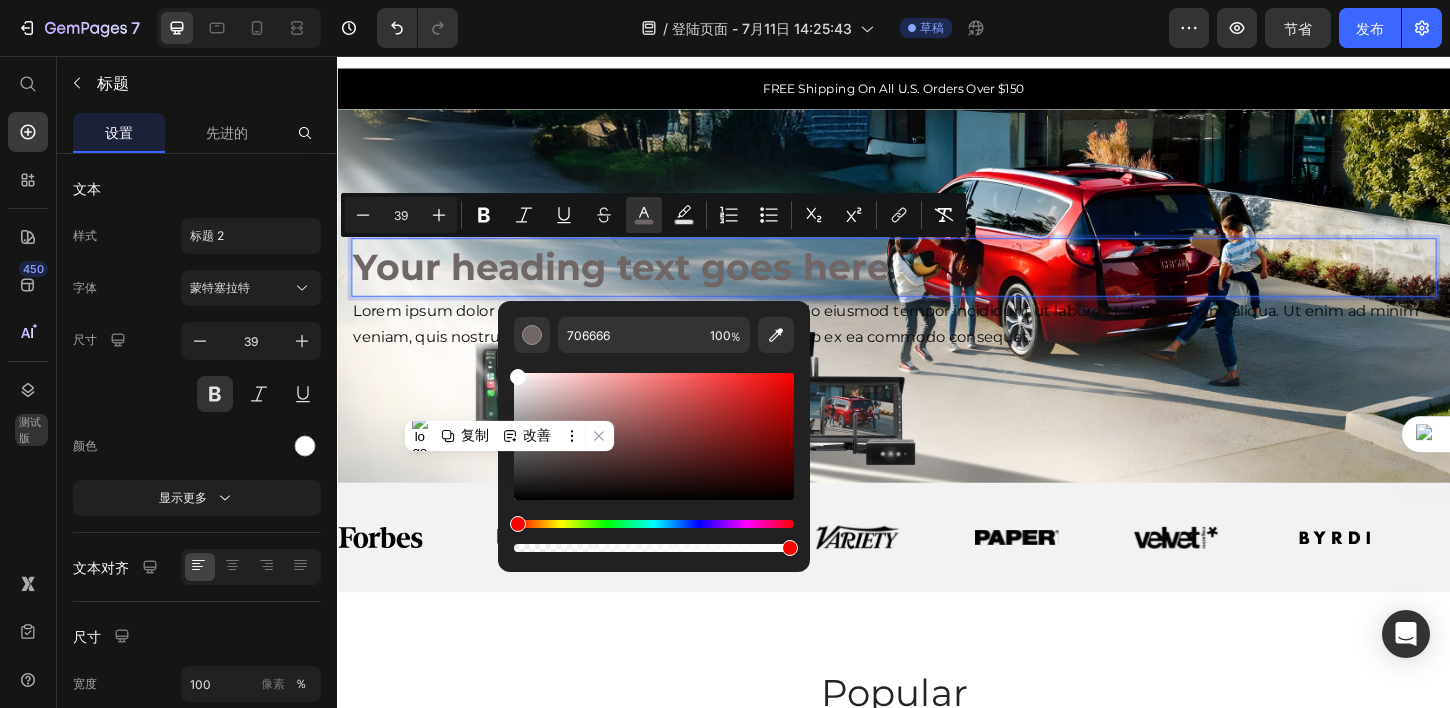 drag, startPoint x: 537, startPoint y: 423, endPoint x: 504, endPoint y: 360, distance: 71.11962 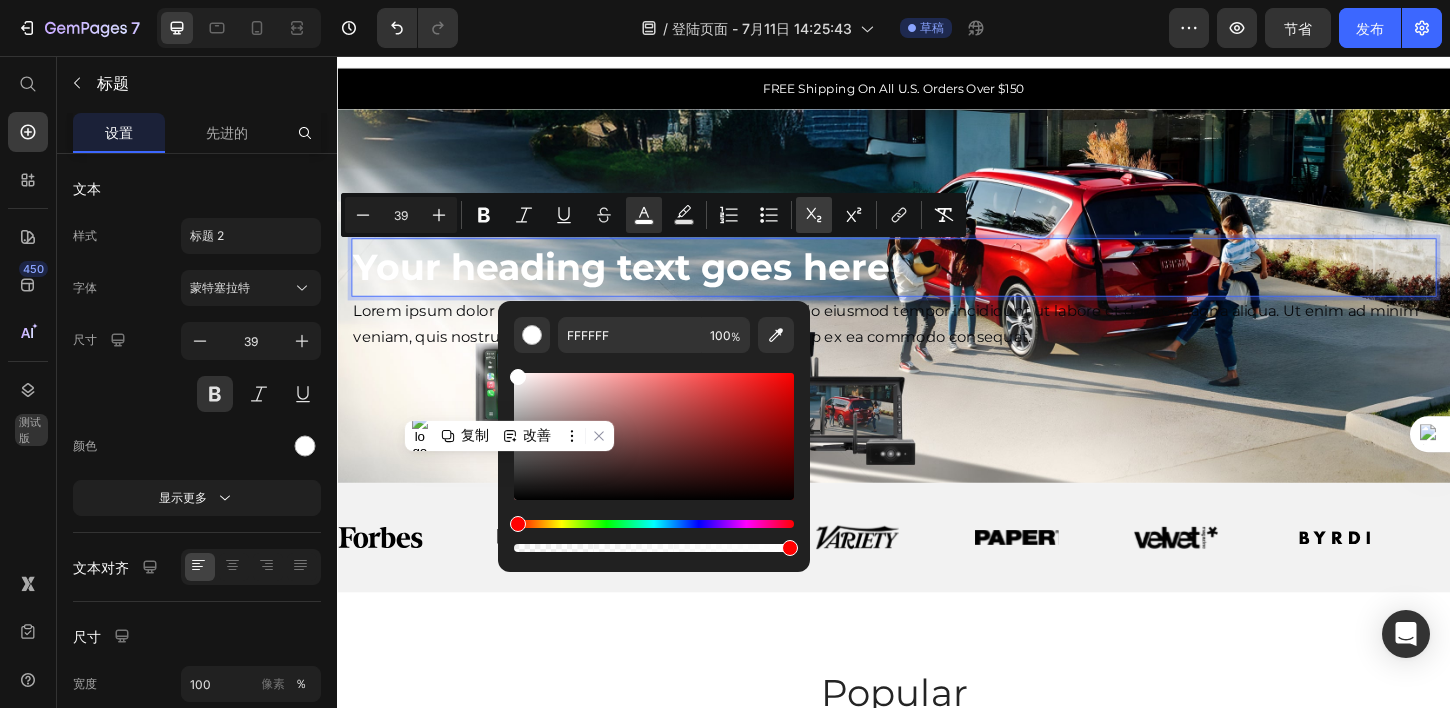 click 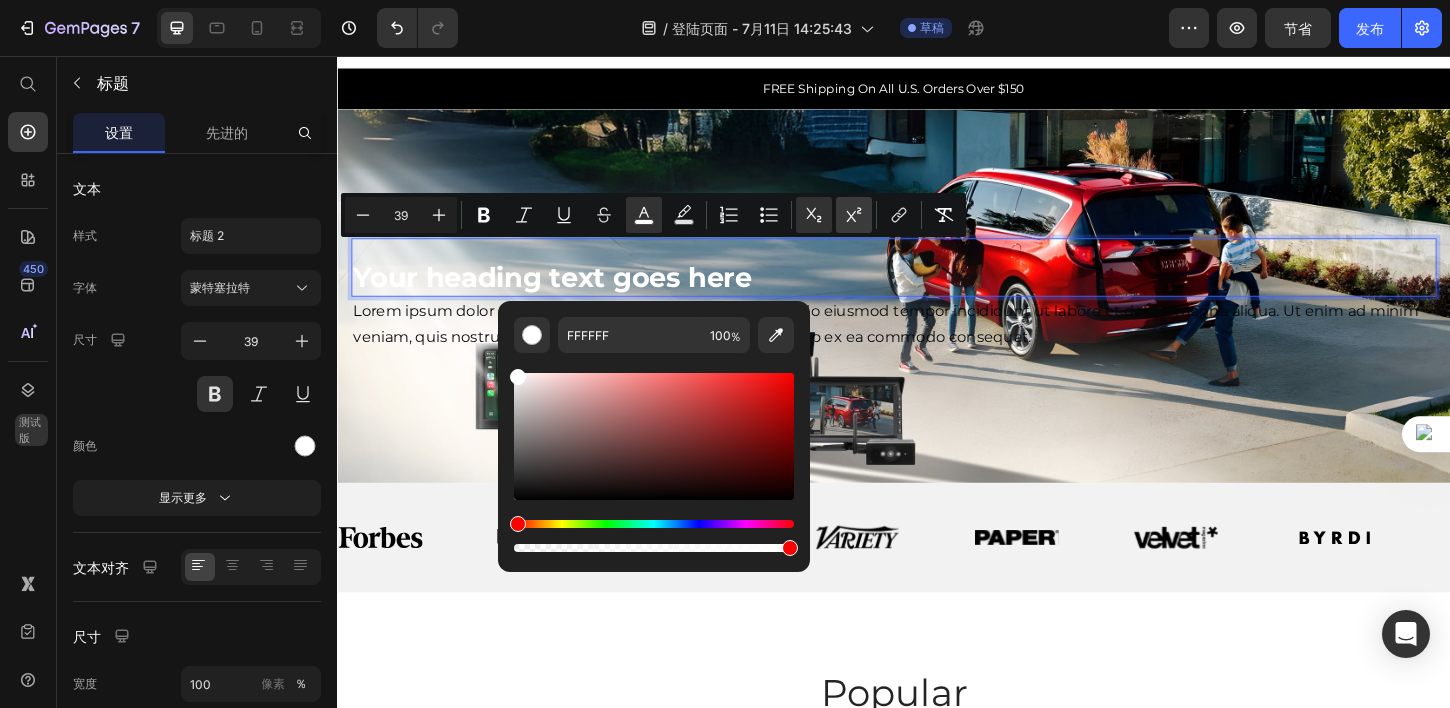 click 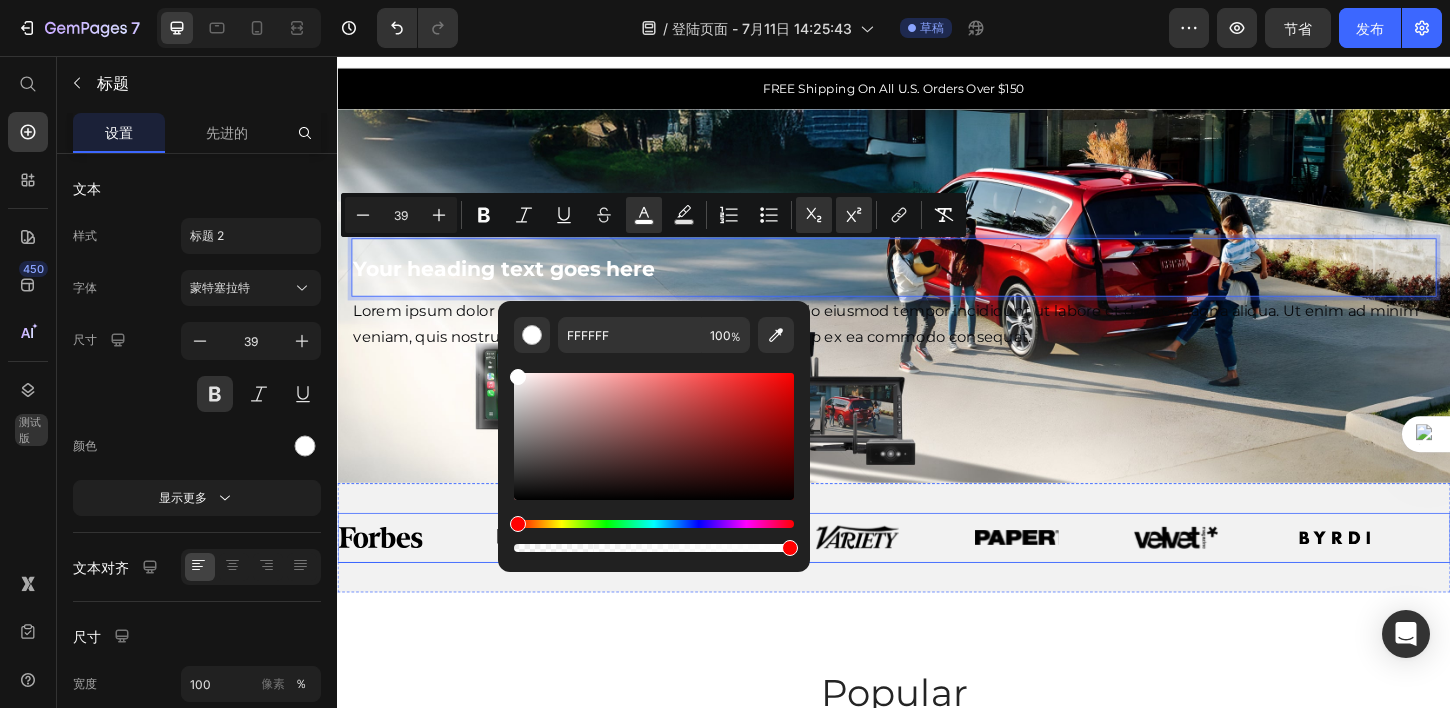 click on "Image Image Image Image Image Image Image" at bounding box center (938, 575) 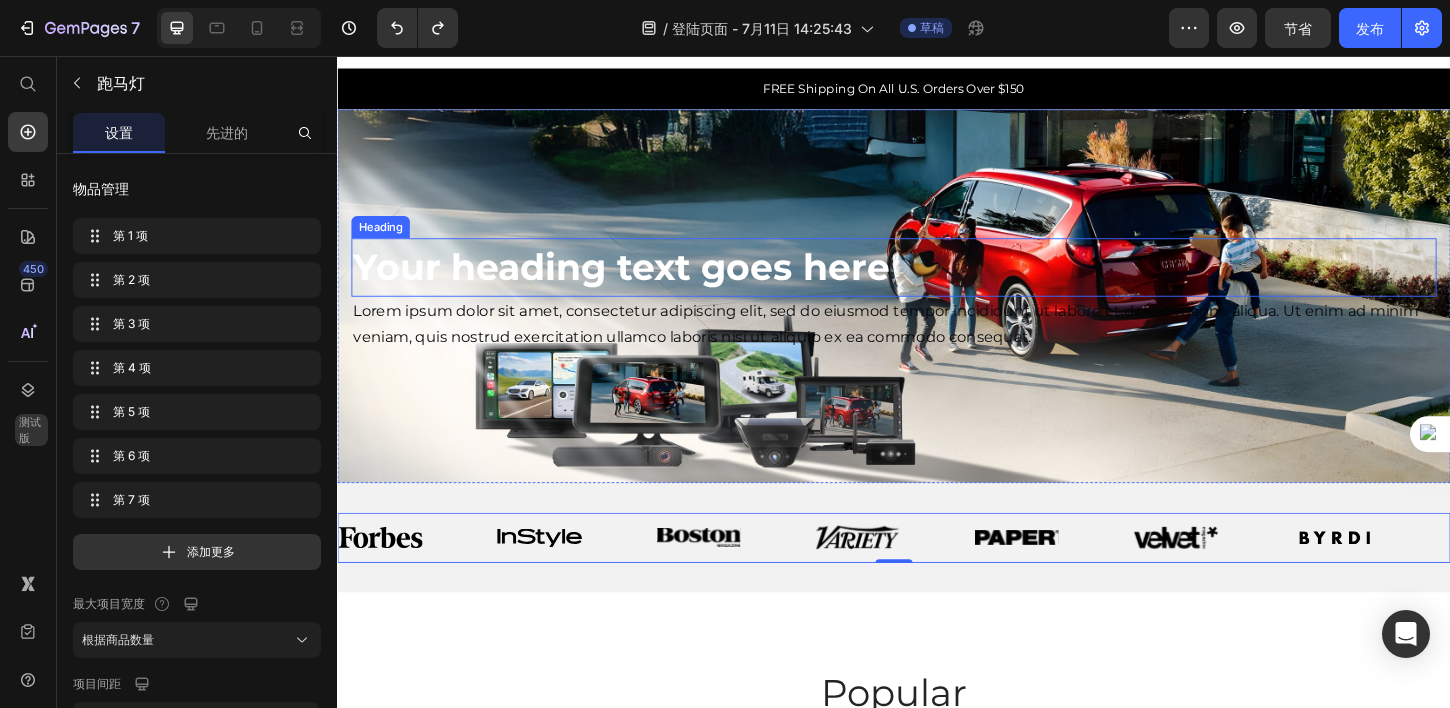 click on "Your heading text goes here" at bounding box center (643, 283) 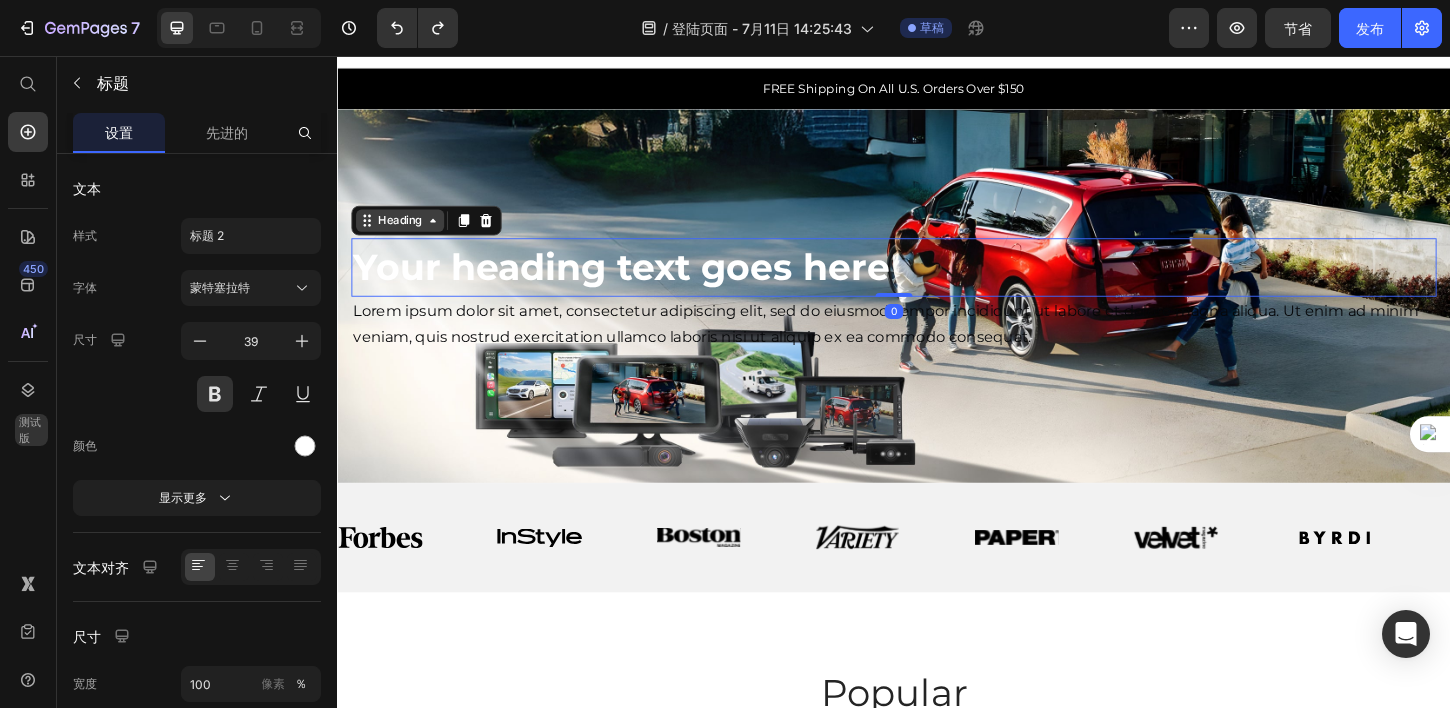 click on "Heading" at bounding box center (404, 233) 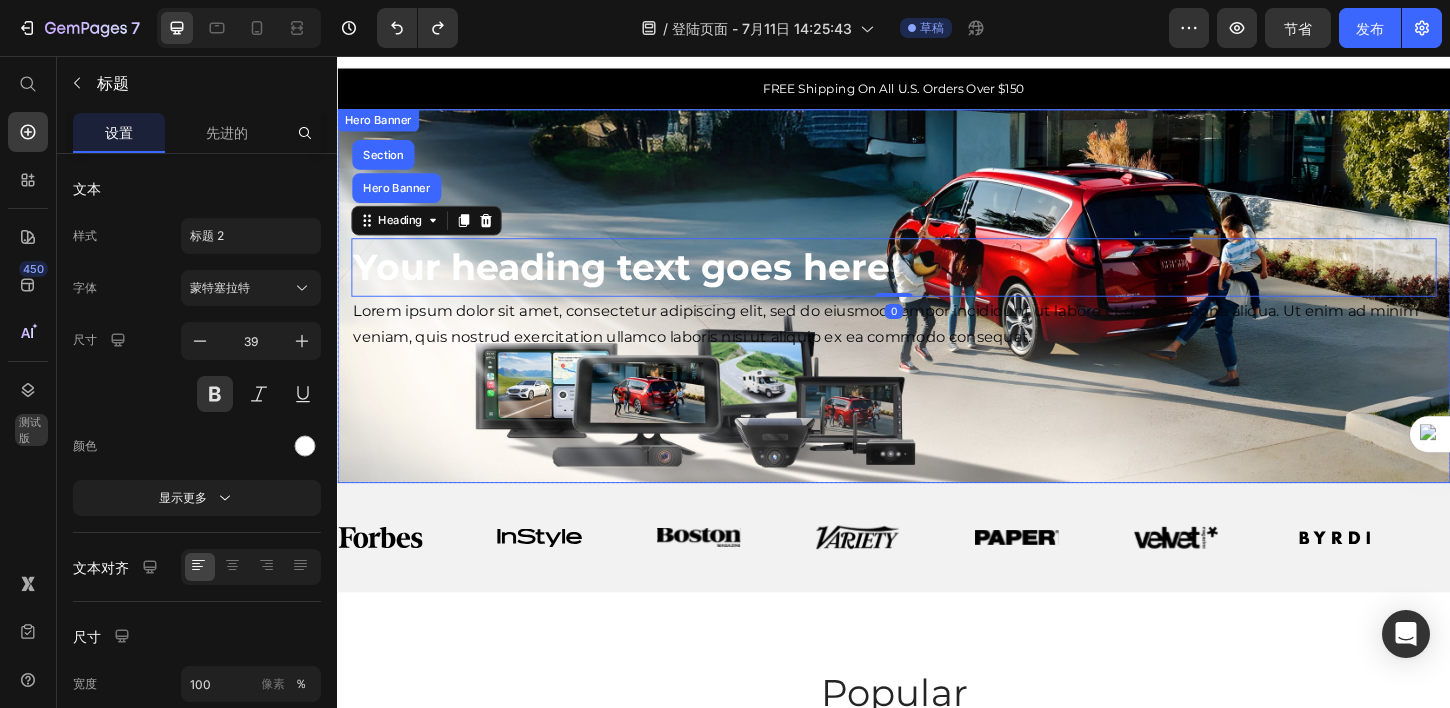 click on "Your heading text goes here" at bounding box center (937, 283) 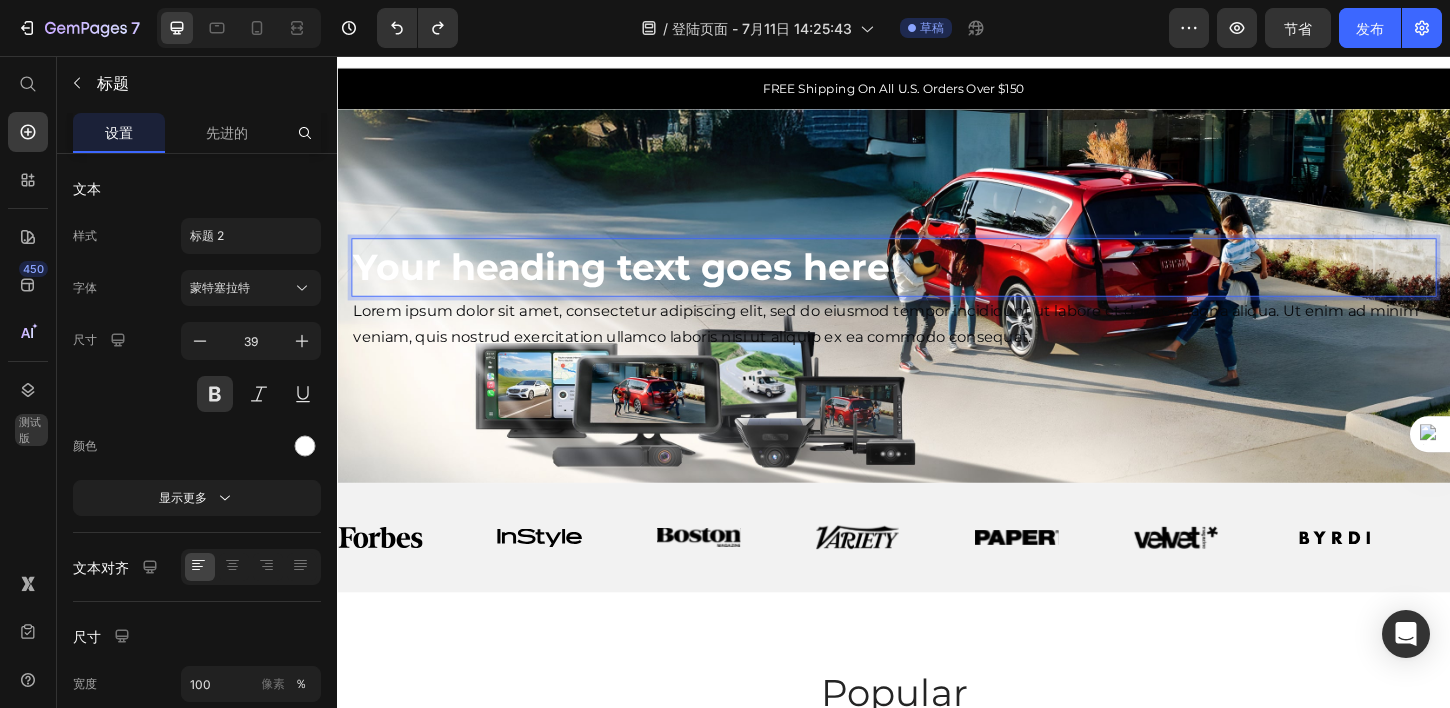 click on "Your heading text goes here" at bounding box center [643, 283] 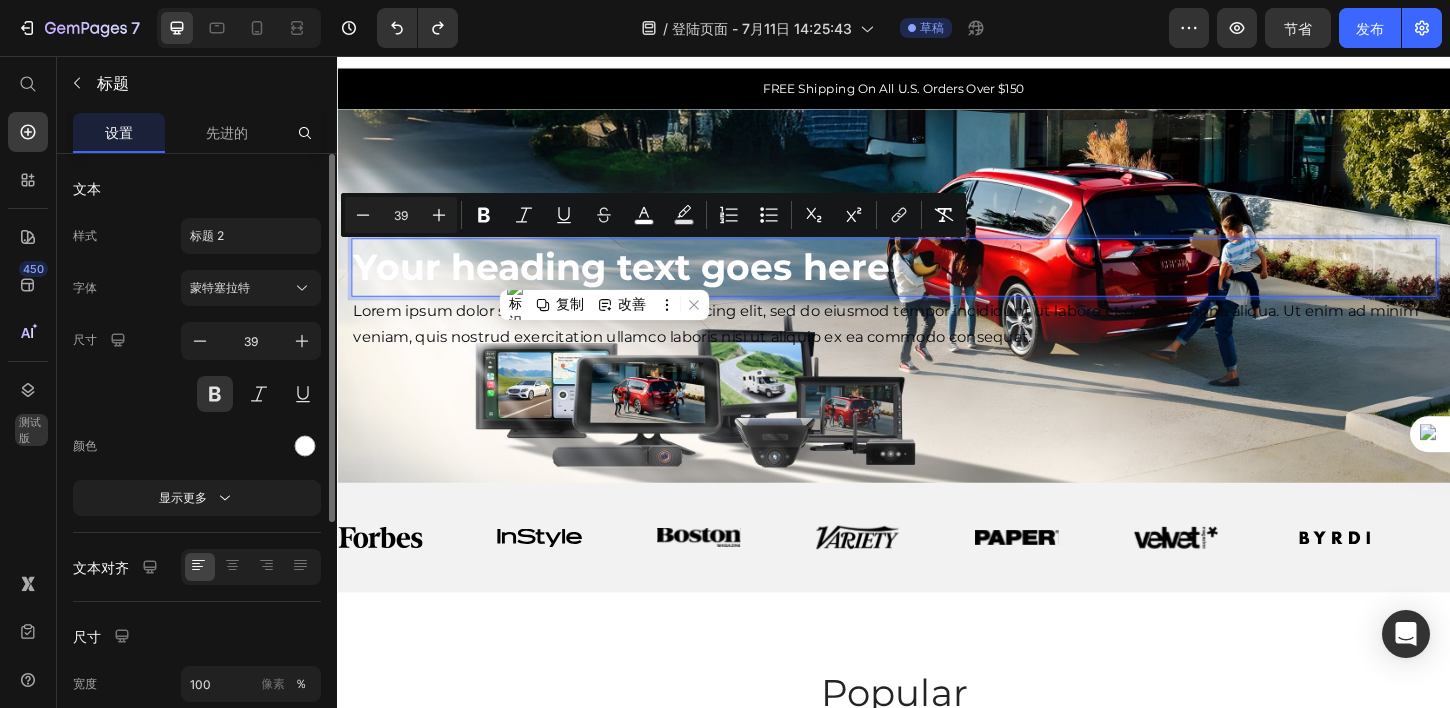 click on "文本" at bounding box center (197, 188) 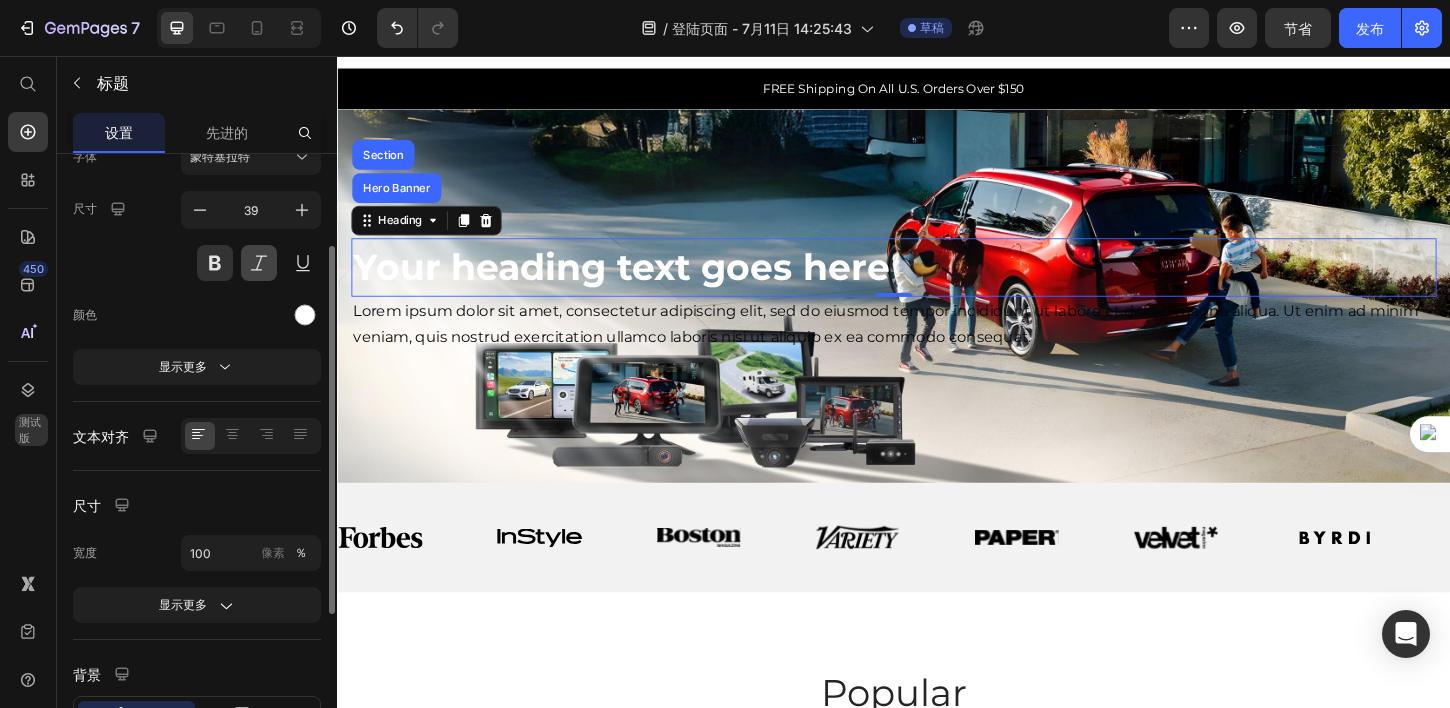scroll, scrollTop: 190, scrollLeft: 0, axis: vertical 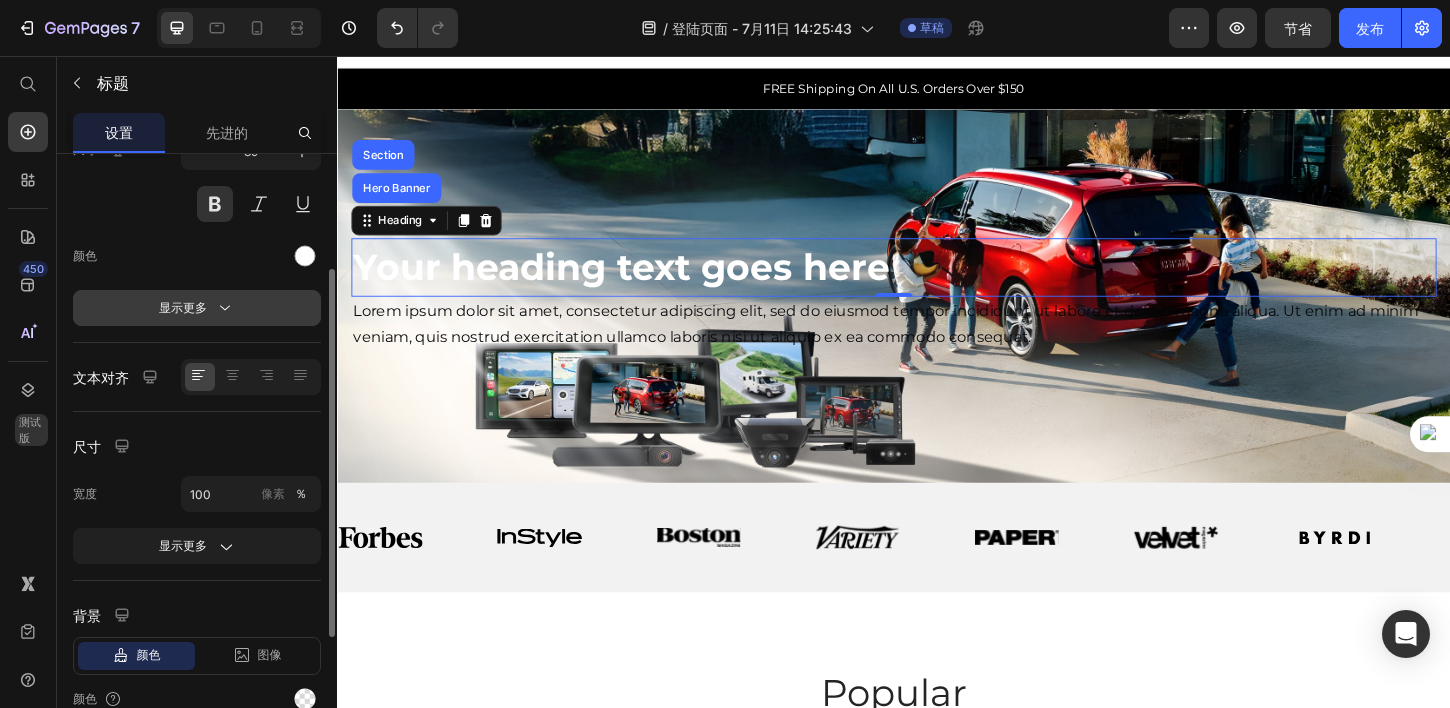 click 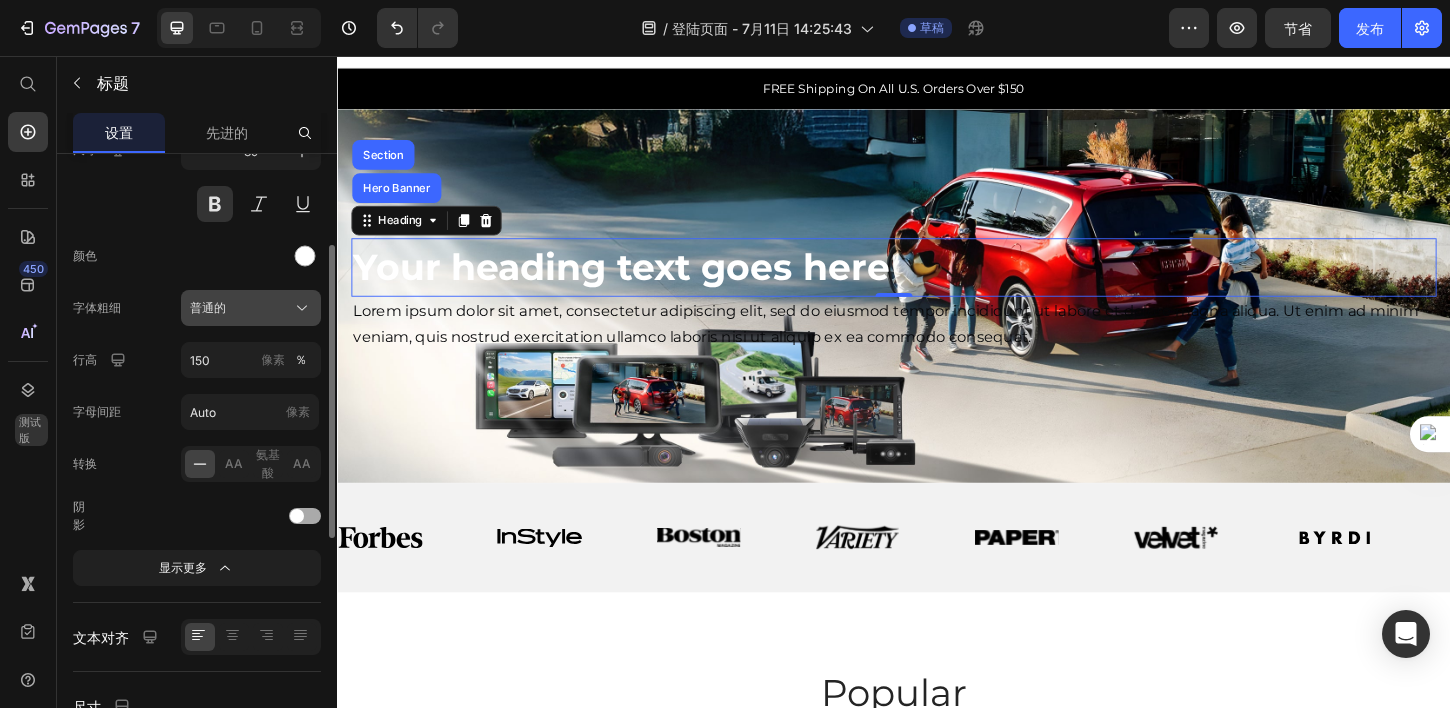 click on "普通的" 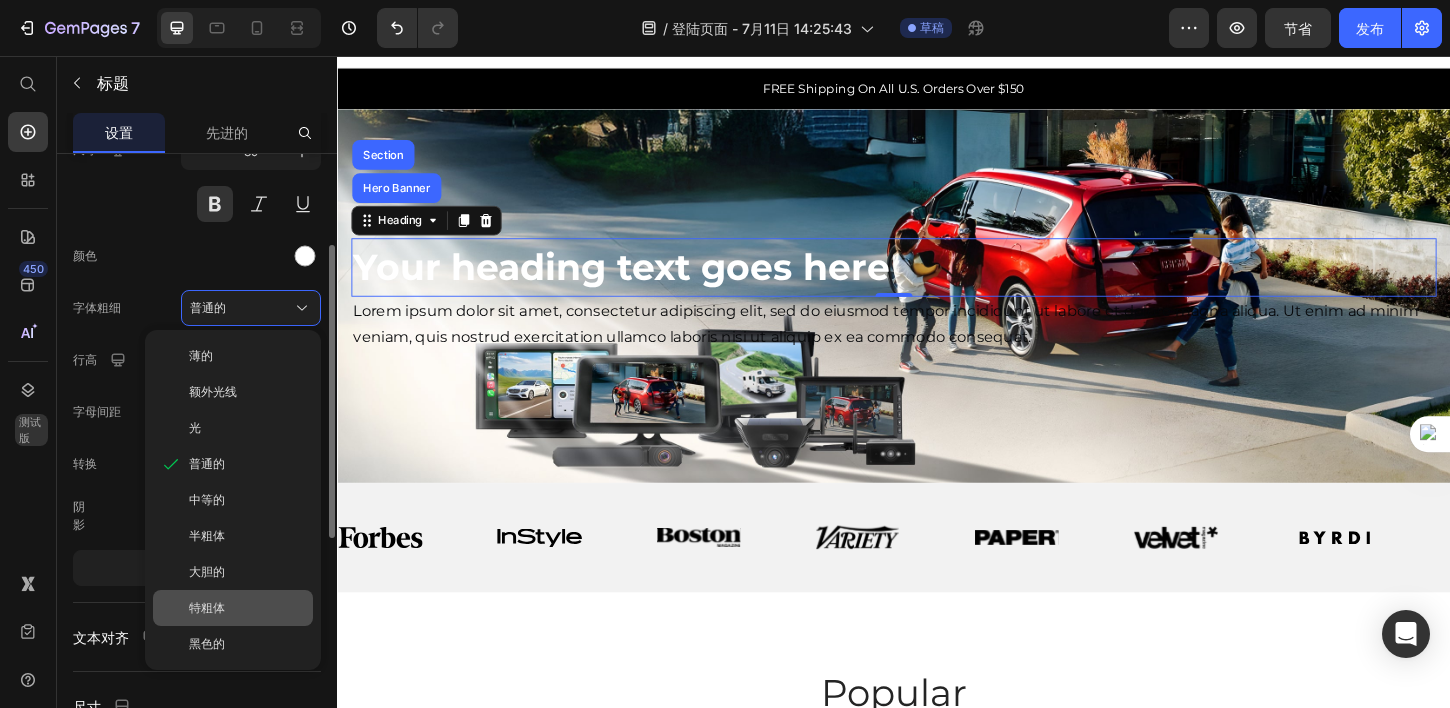 click on "特粗体" 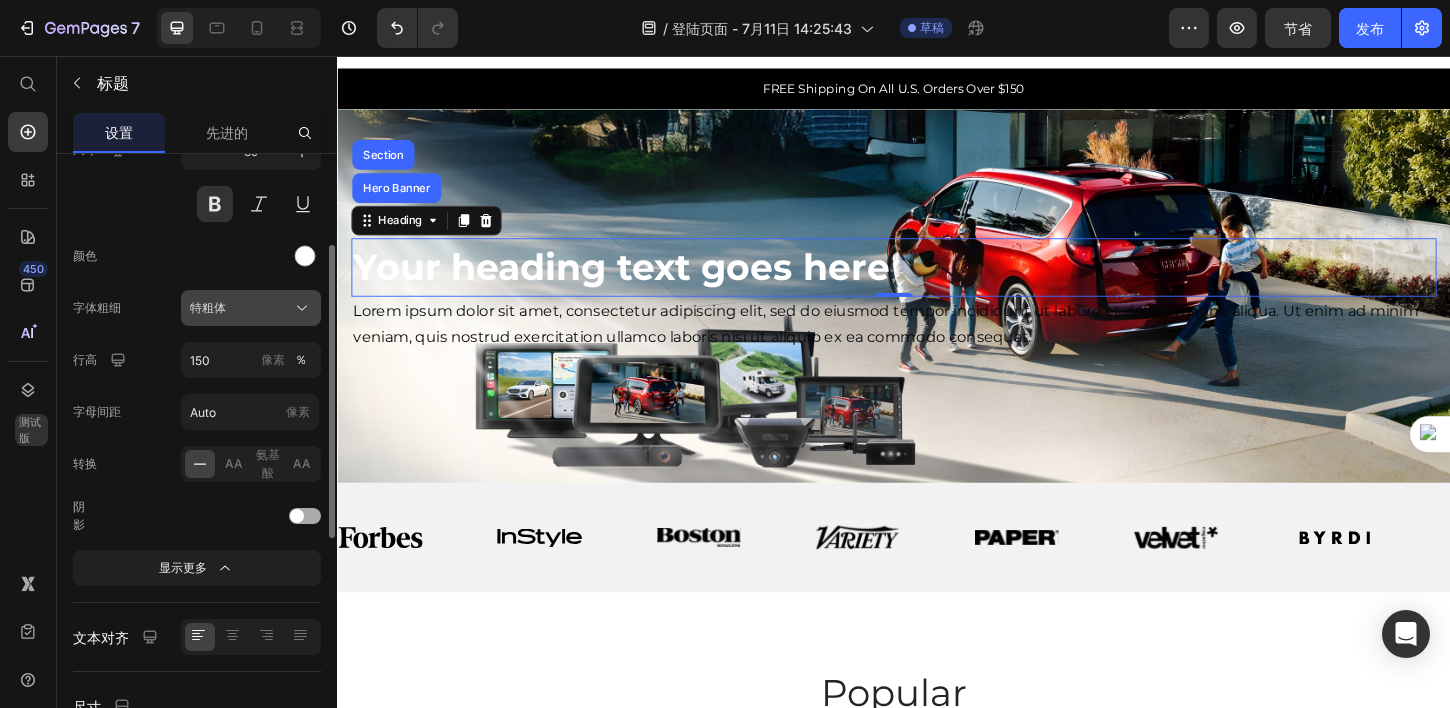 click on "特粗体" 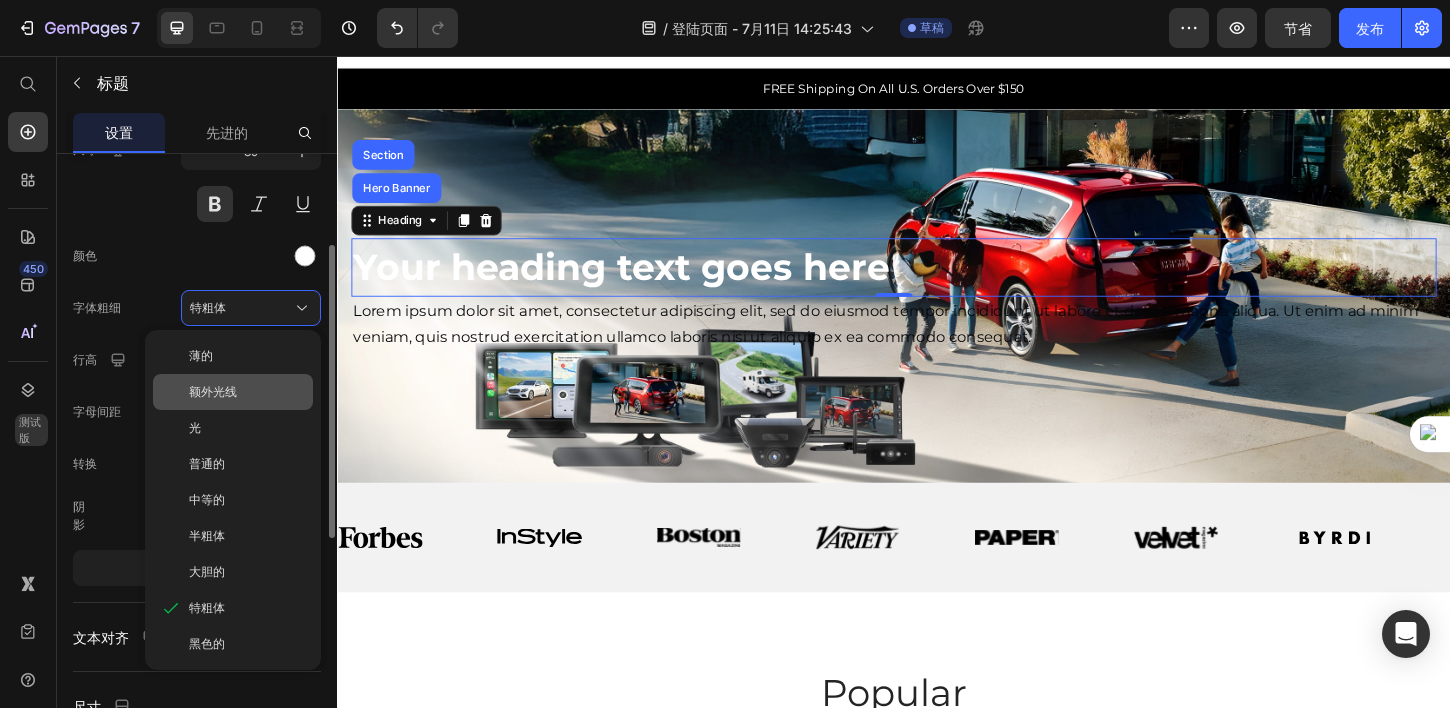 click on "额外光线" at bounding box center [247, 392] 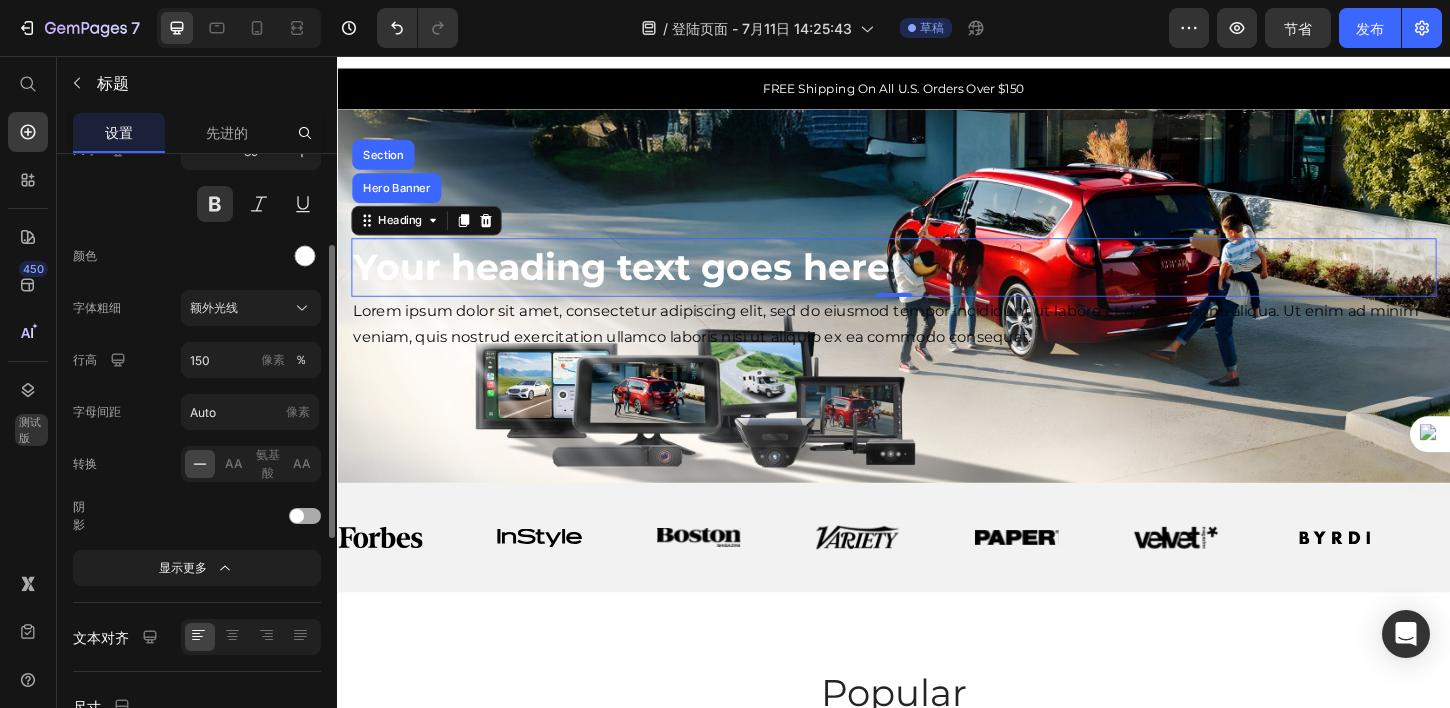 click on "Lorem ipsum dolor sit amet, consectetur adipiscing elit, sed do eiusmod tempor incididunt ut labore et dolore magna aliqua. Ut enim ad minim veniam, quis nostrud exercitation ullamco laboris nisi ut aliquip ex ea commodo consequat." at bounding box center (937, 346) 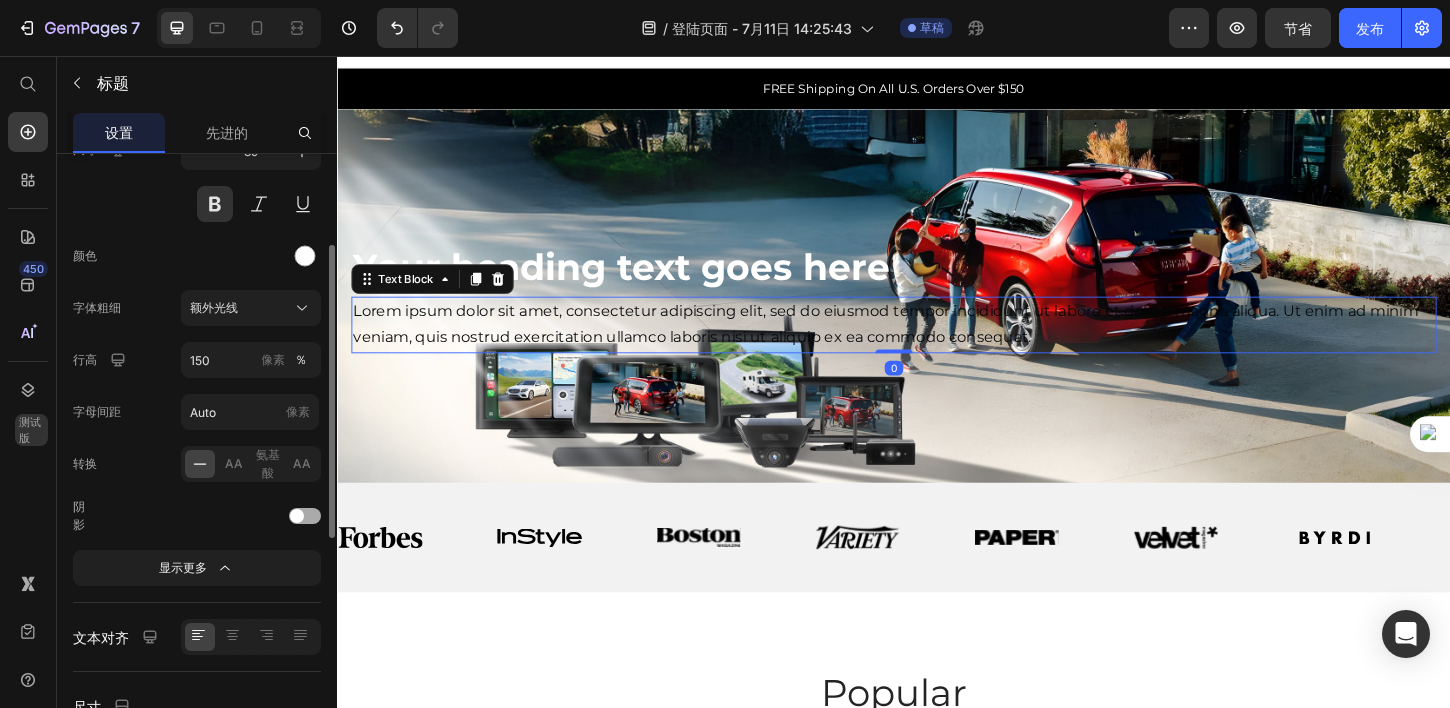 scroll, scrollTop: 0, scrollLeft: 0, axis: both 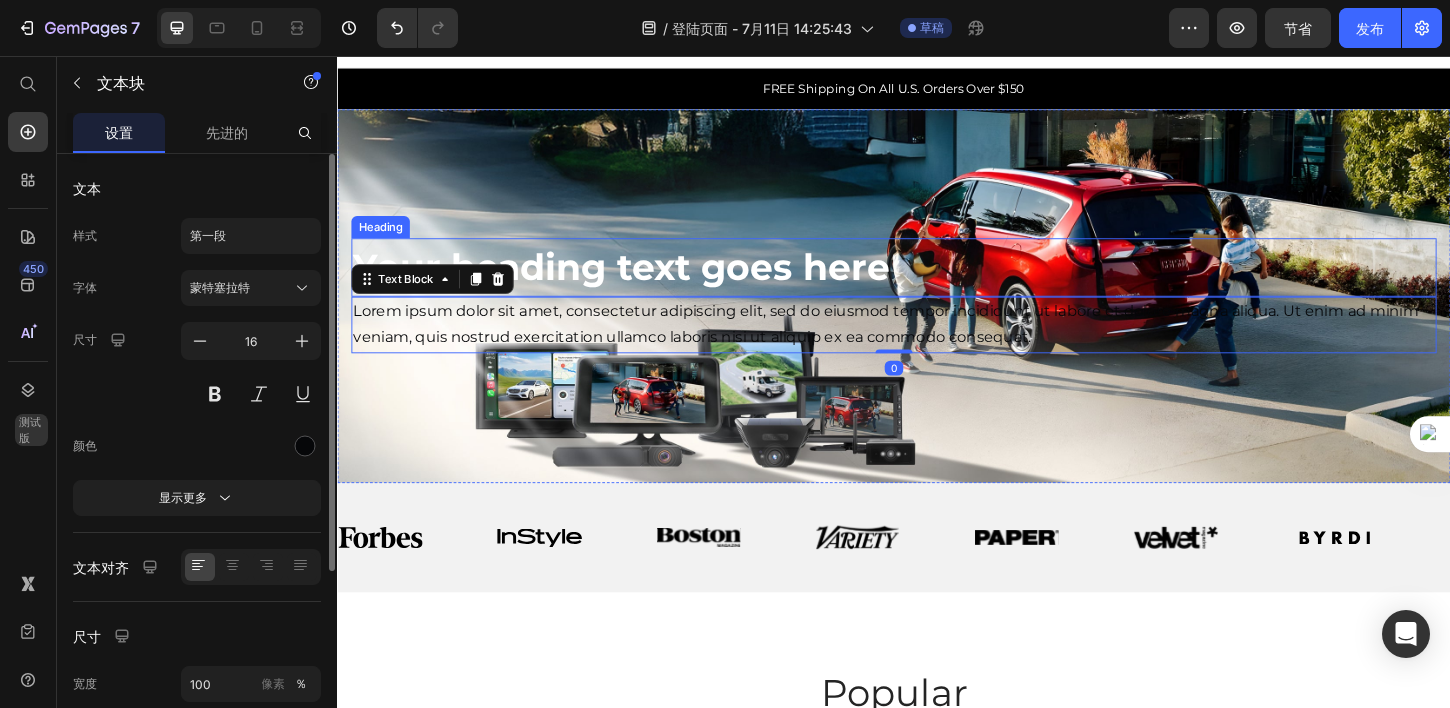 click on "Text Block" at bounding box center (439, 296) 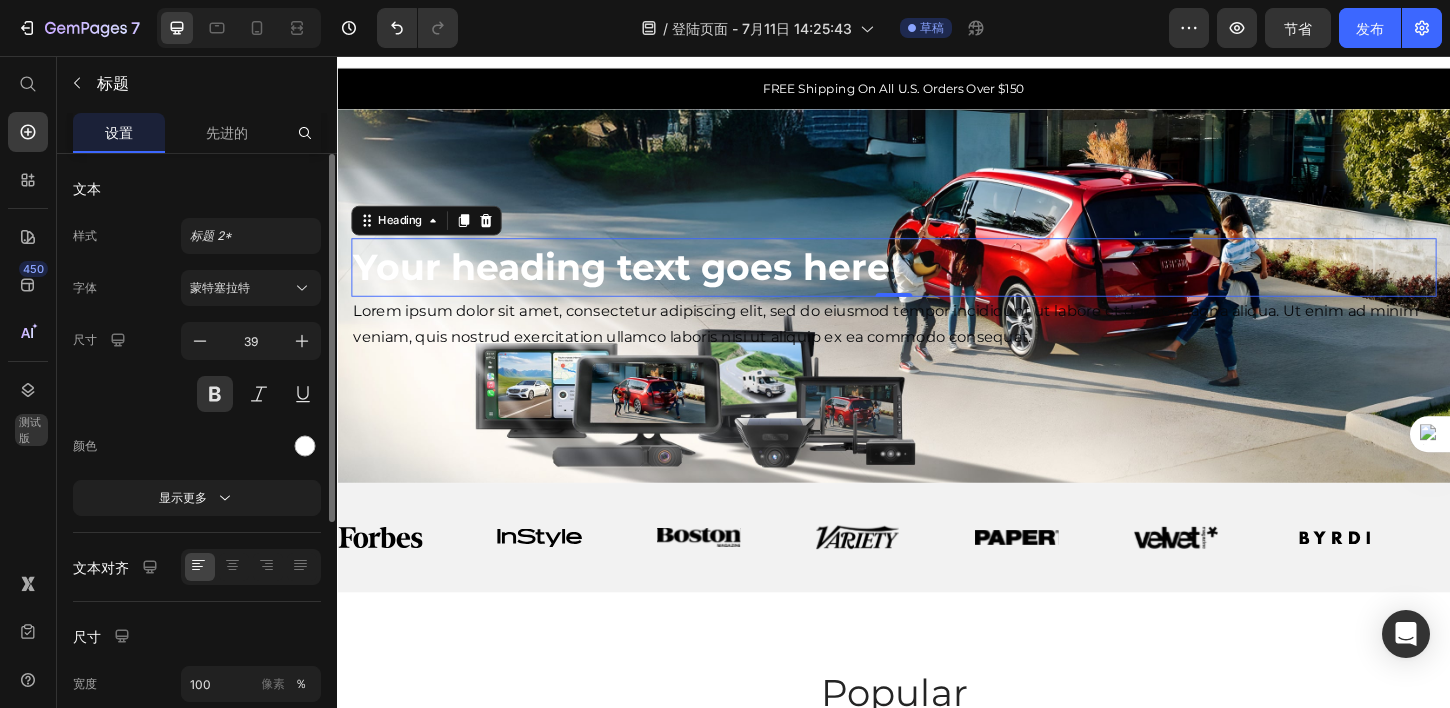 click on "文本 样式 标题 2* 字体 蒙特塞拉特 尺寸 39 颜色 显示更多" 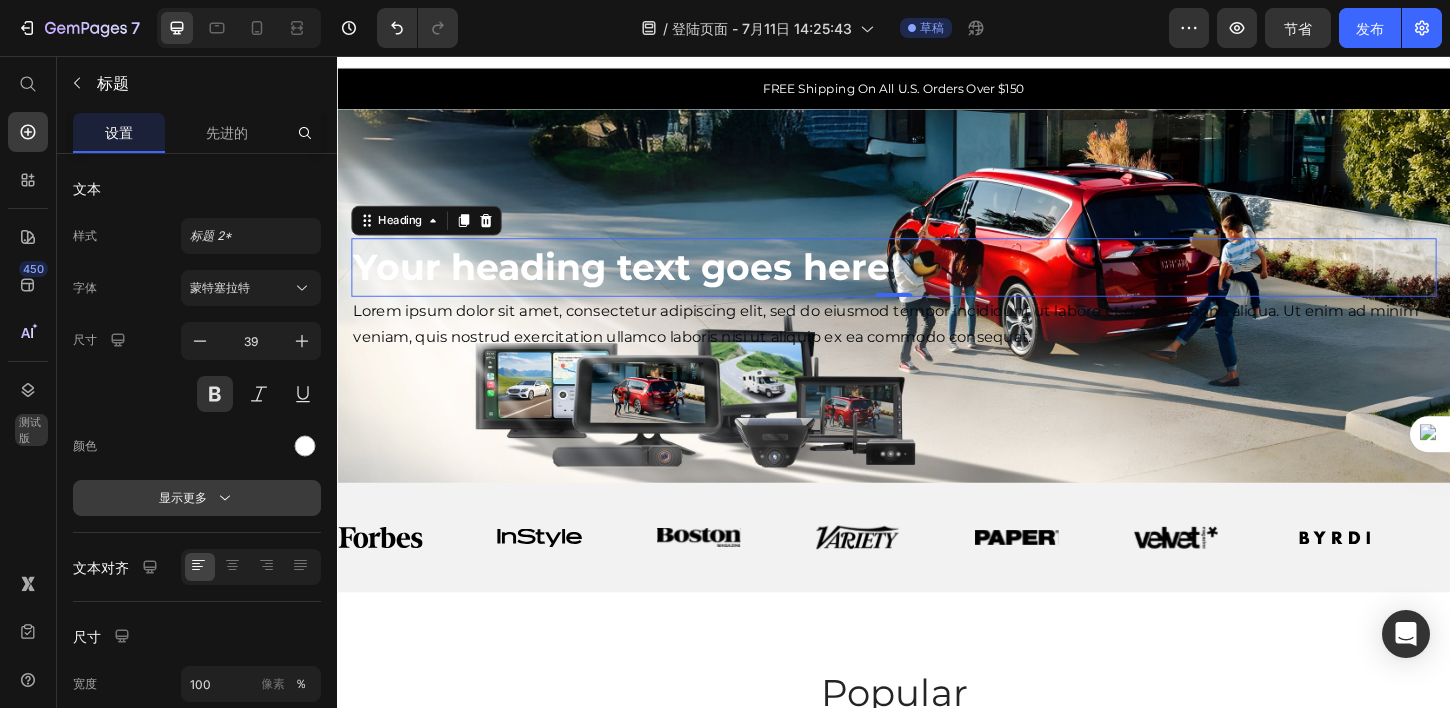 click on "显示更多" at bounding box center (197, 498) 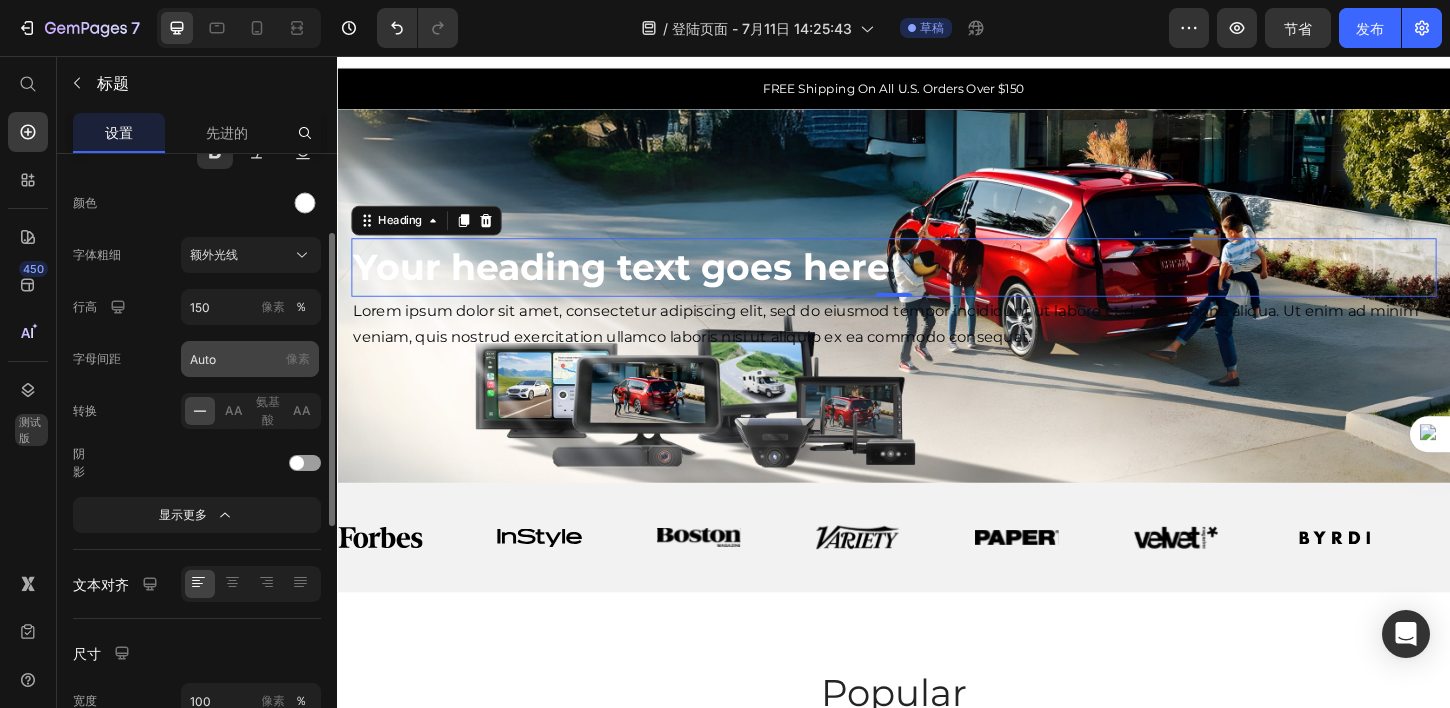 scroll, scrollTop: 137, scrollLeft: 0, axis: vertical 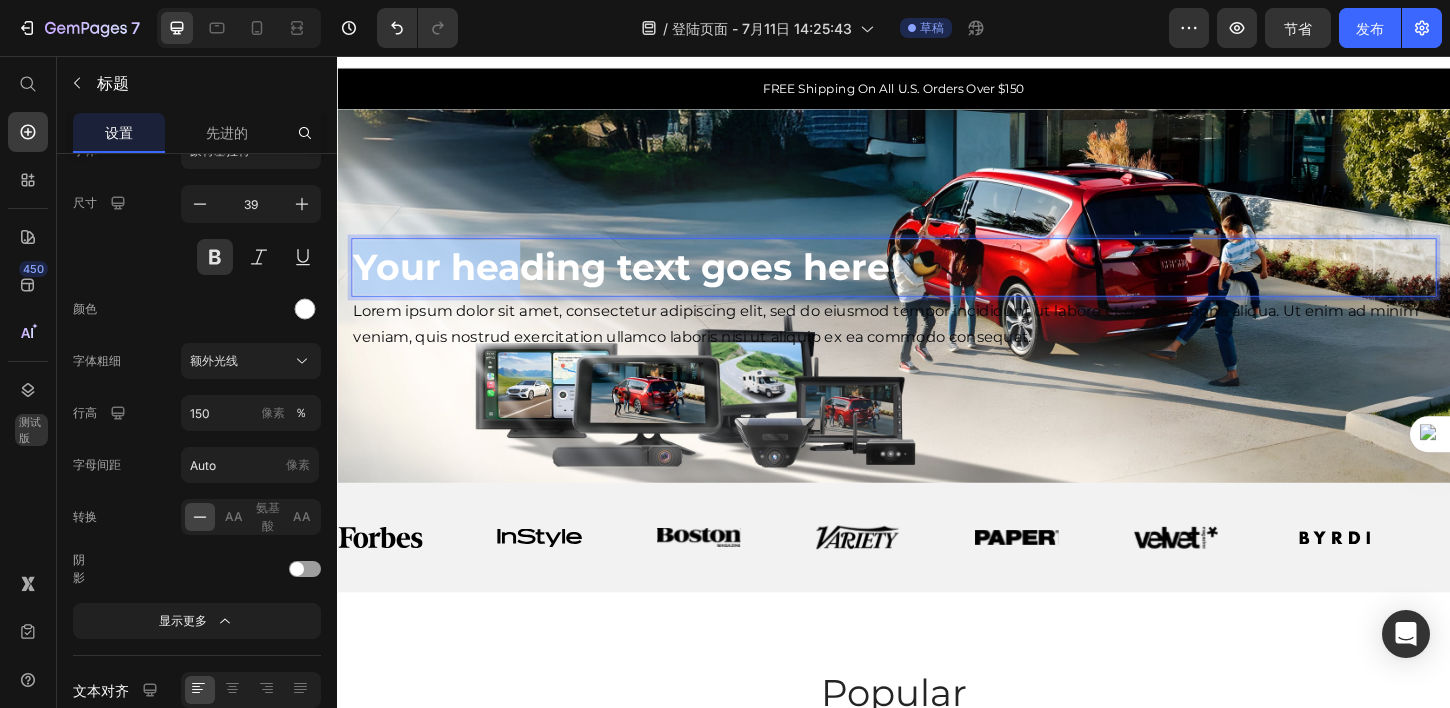 drag, startPoint x: 531, startPoint y: 268, endPoint x: 533, endPoint y: 247, distance: 21.095022 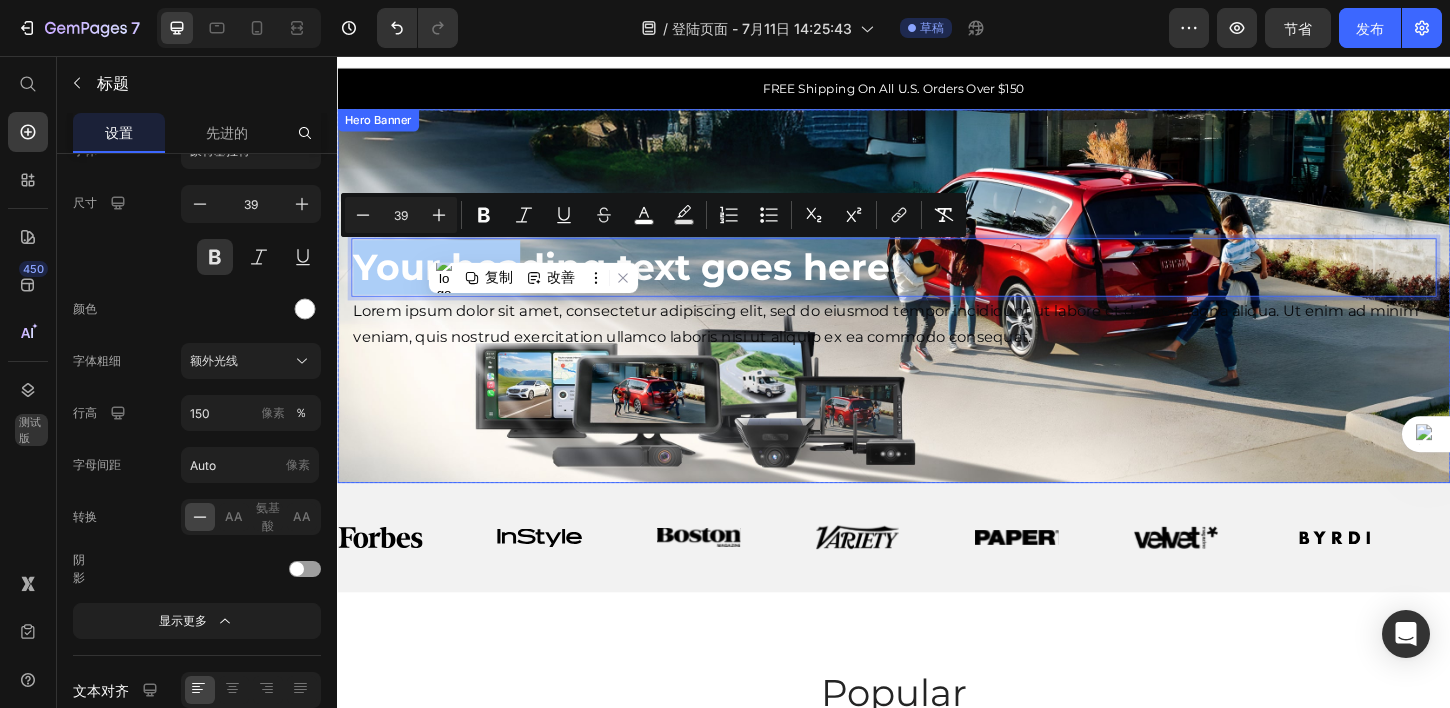 click at bounding box center [937, 314] 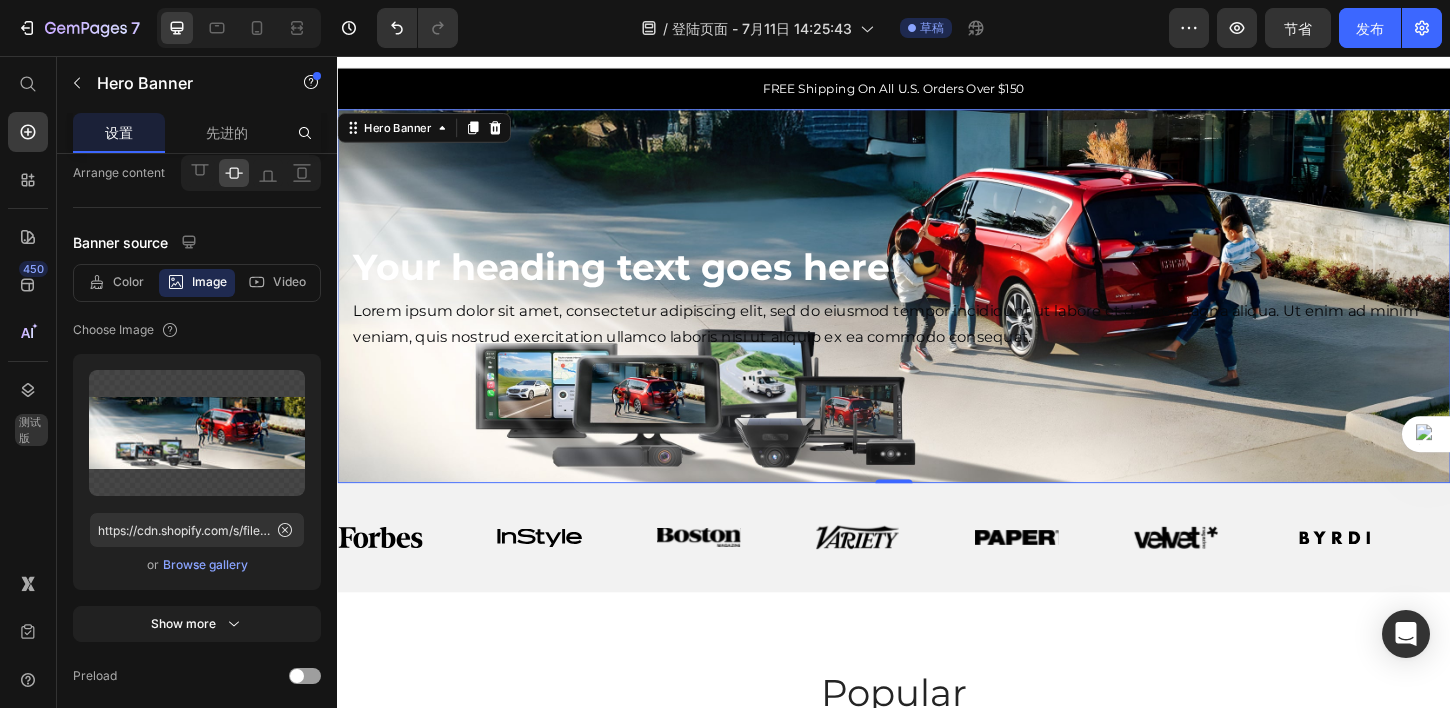 scroll, scrollTop: 0, scrollLeft: 0, axis: both 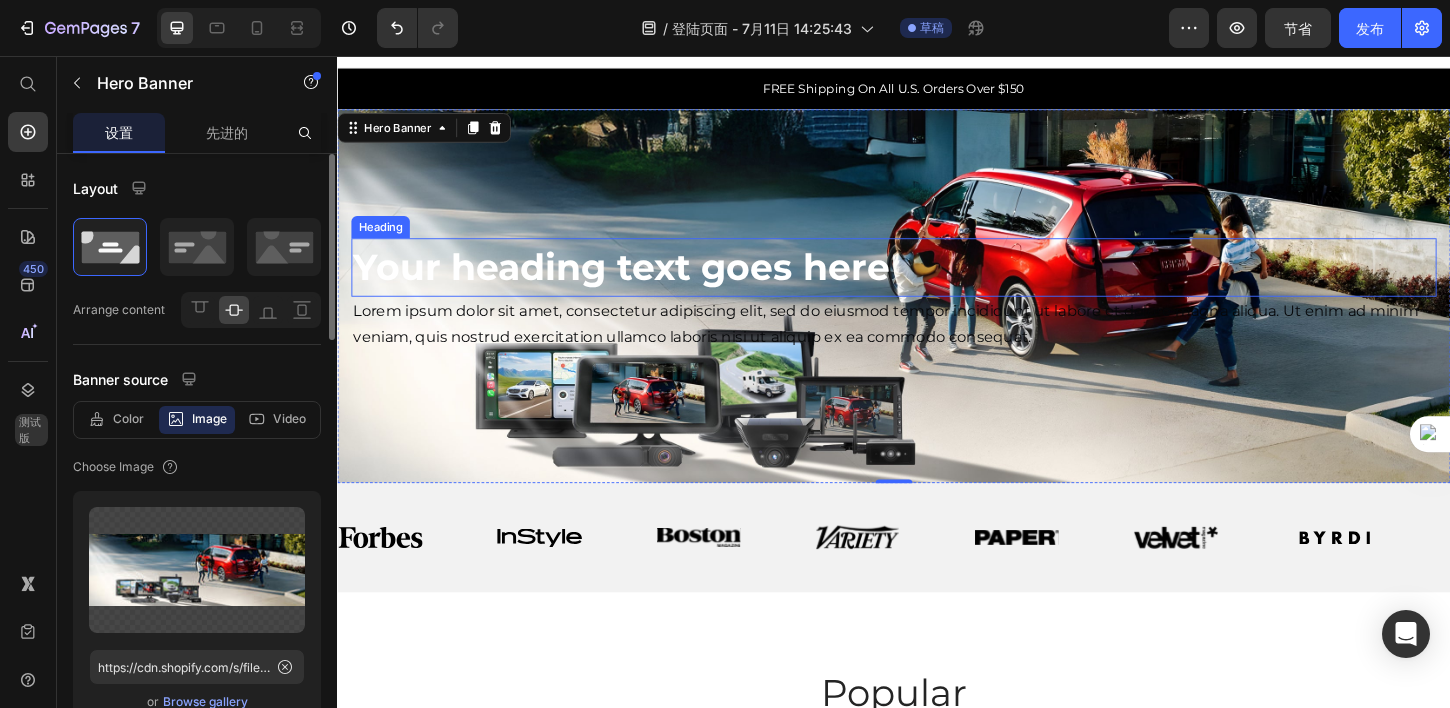 click on "Your heading text goes here" at bounding box center (643, 283) 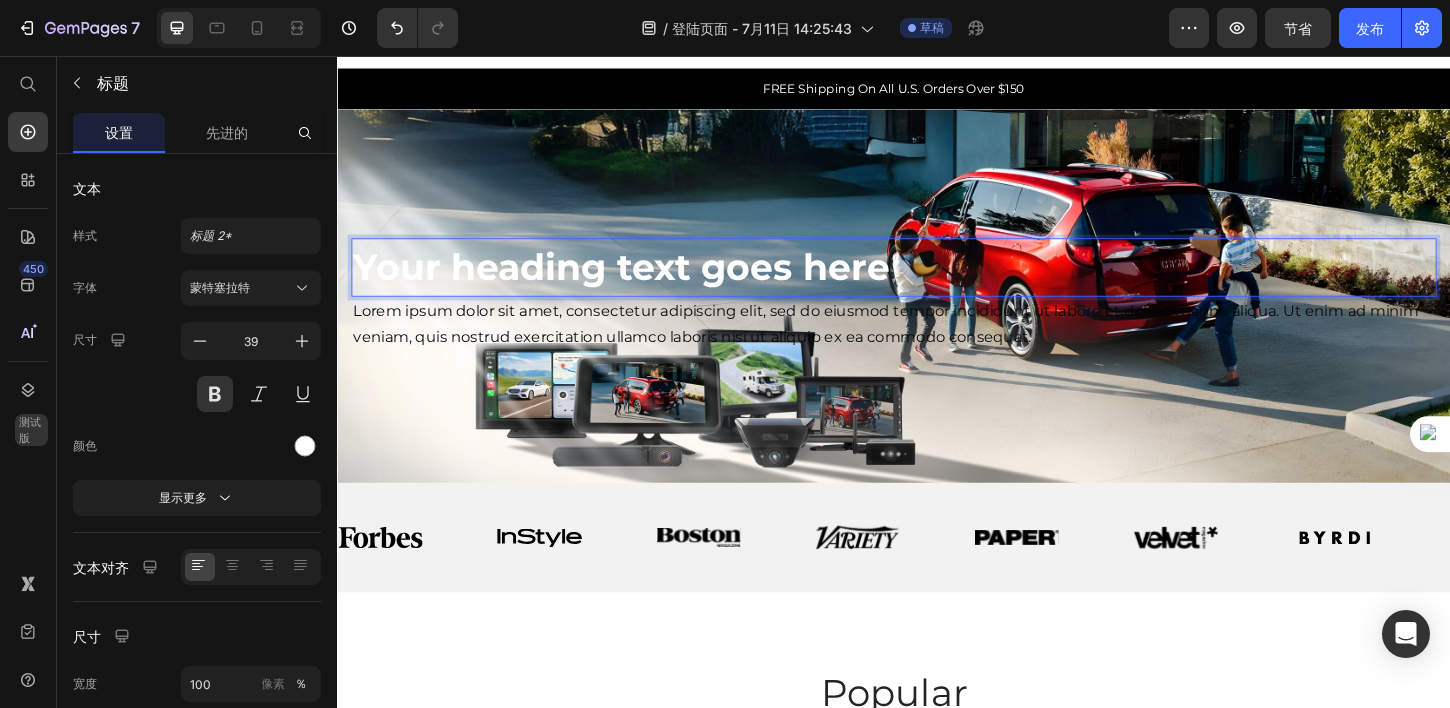 drag, startPoint x: 761, startPoint y: 278, endPoint x: 761, endPoint y: 266, distance: 12 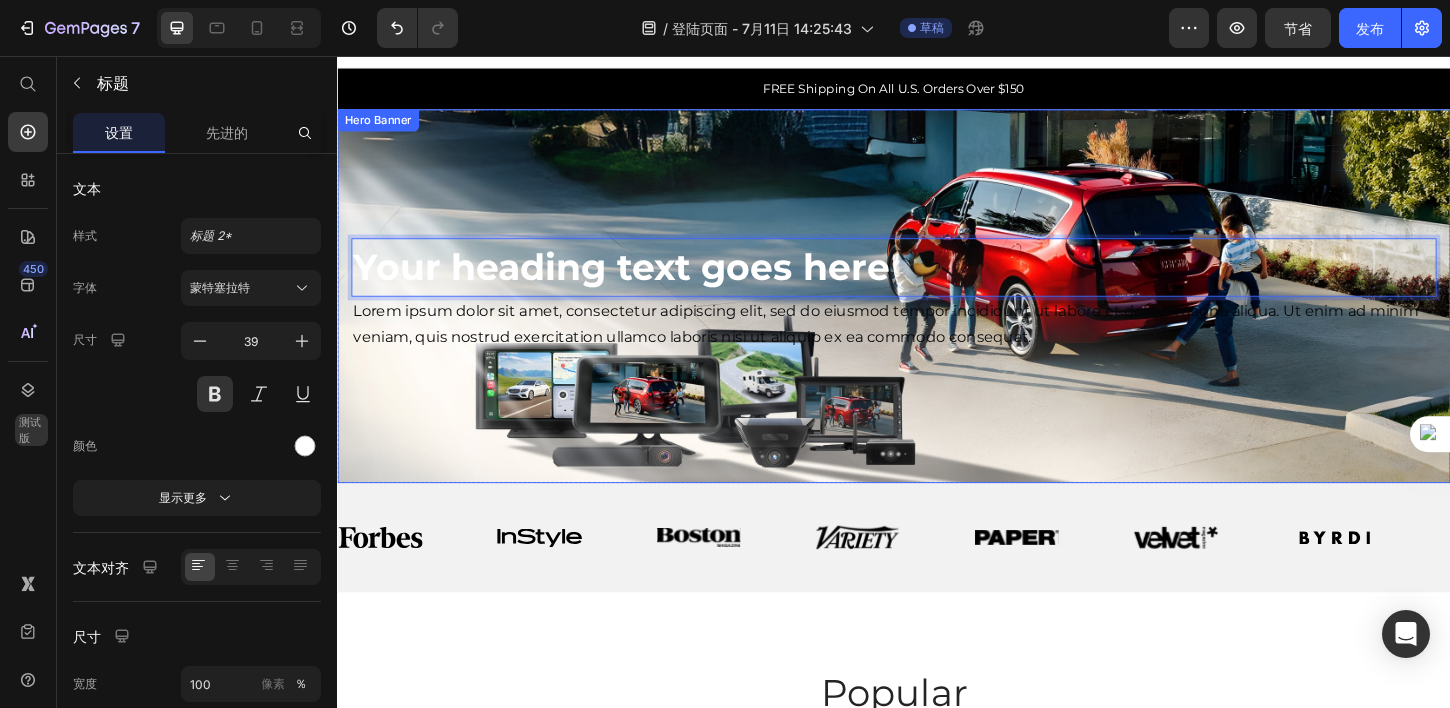 click at bounding box center [937, 314] 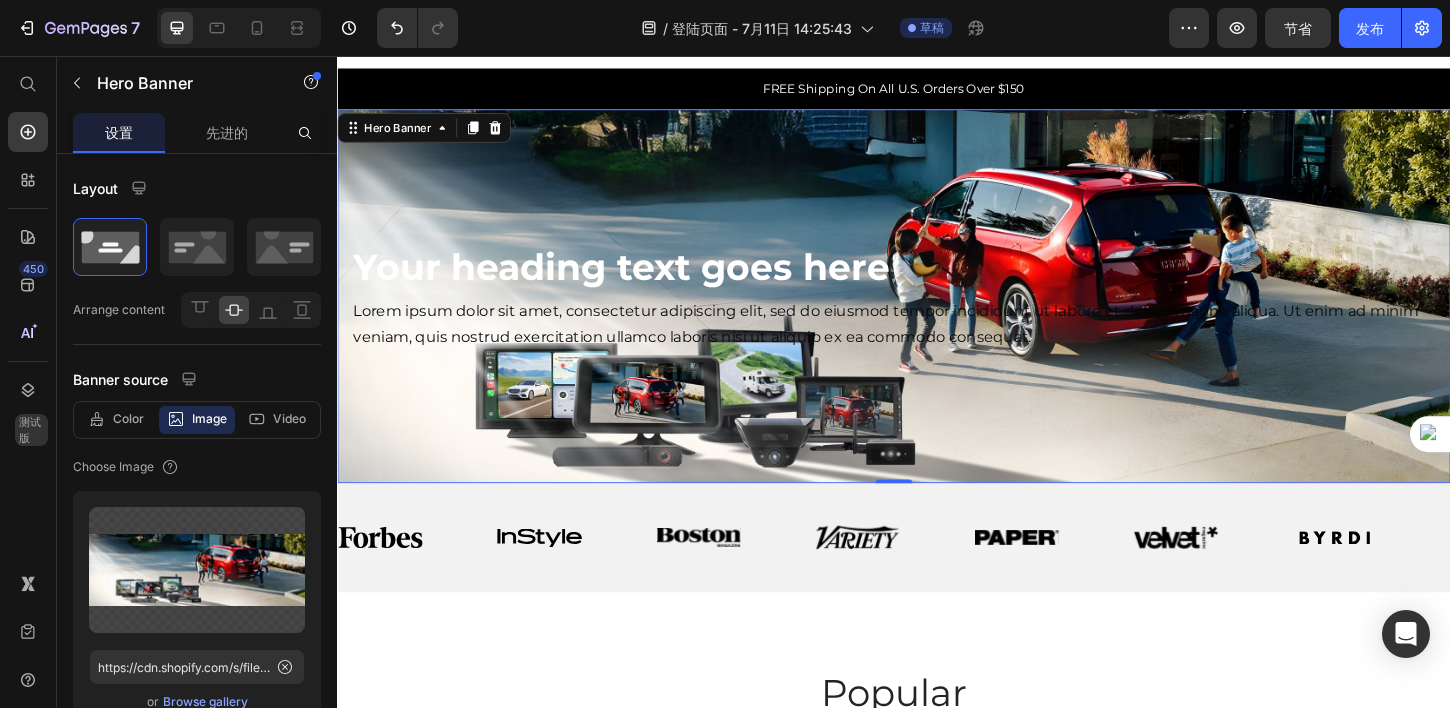 click on "Your heading text goes here" at bounding box center [643, 283] 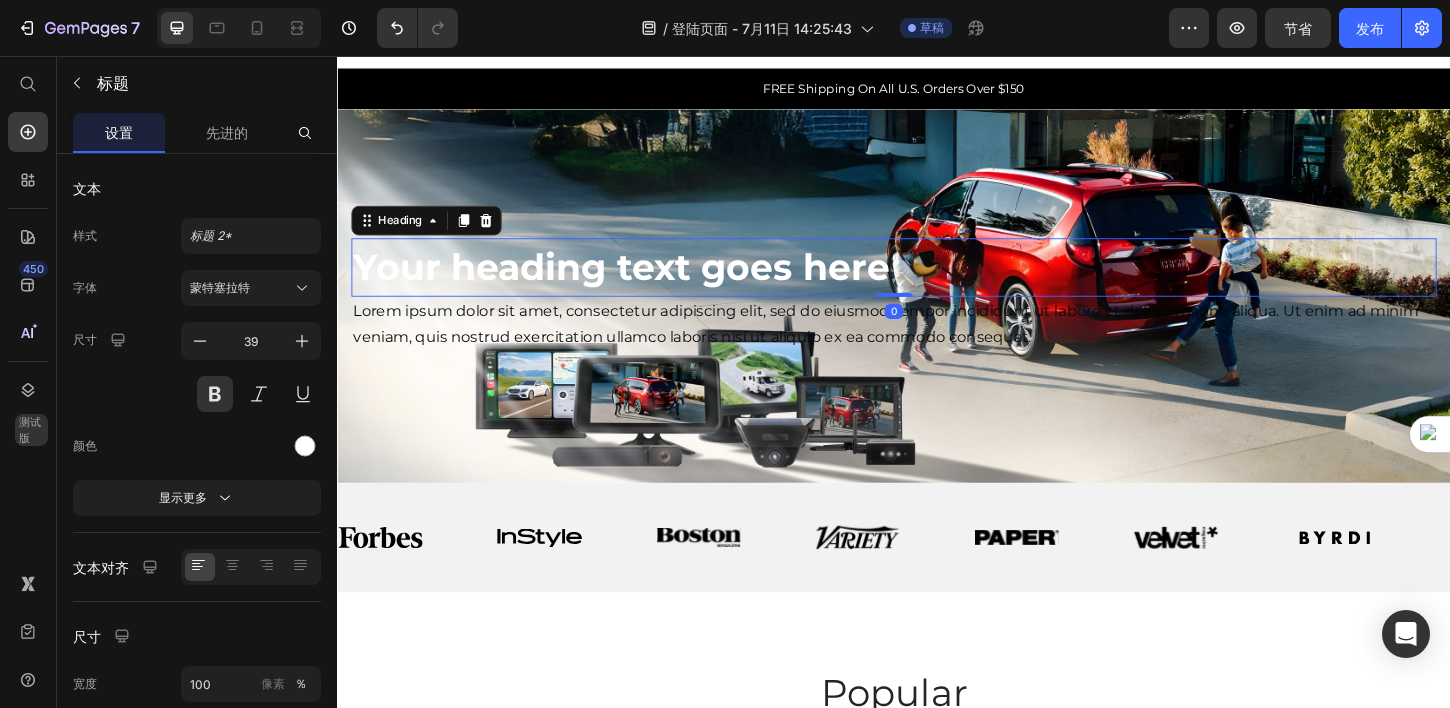 click on "0" at bounding box center (937, 331) 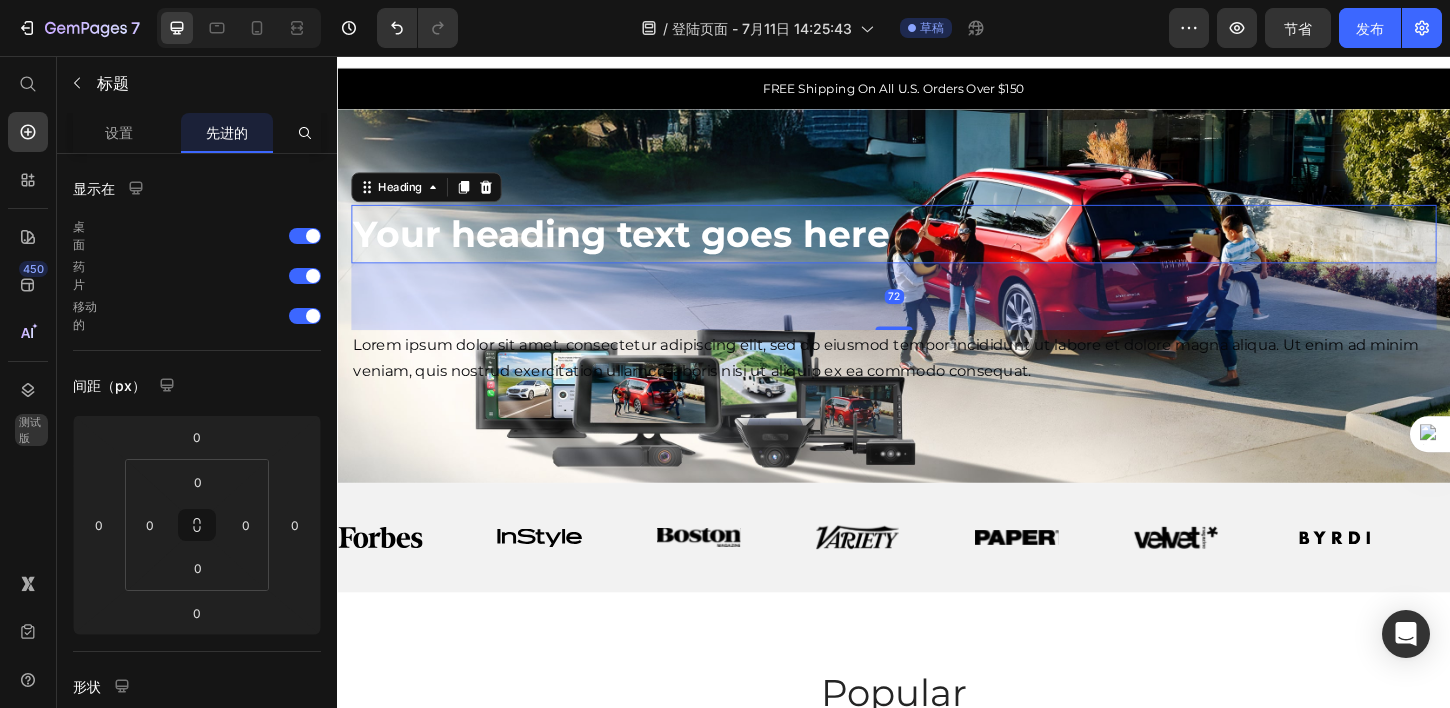 drag, startPoint x: 939, startPoint y: 311, endPoint x: 934, endPoint y: 383, distance: 72.1734 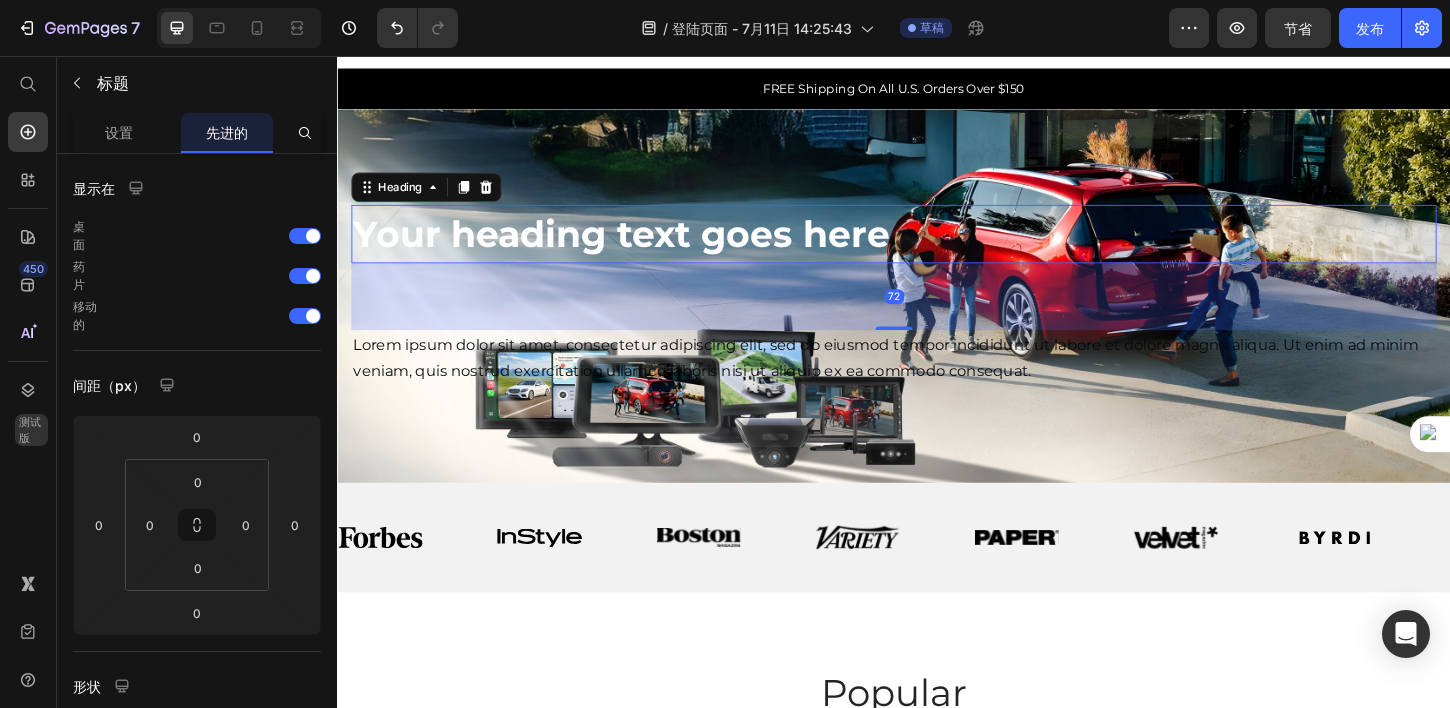 click on "⁠⁠⁠⁠⁠⁠⁠ Your heading text goes here Heading   72 Lorem ipsum dolor sit amet, consectetur adipiscing elit, sed do eiusmod tempor incididunt ut labore et dolore magna aliqua. Ut enim ad minim veniam, quis nostrud exercitation ullamco laboris nisi ut aliquip ex ea commodo consequat. Text Block" at bounding box center [937, 314] 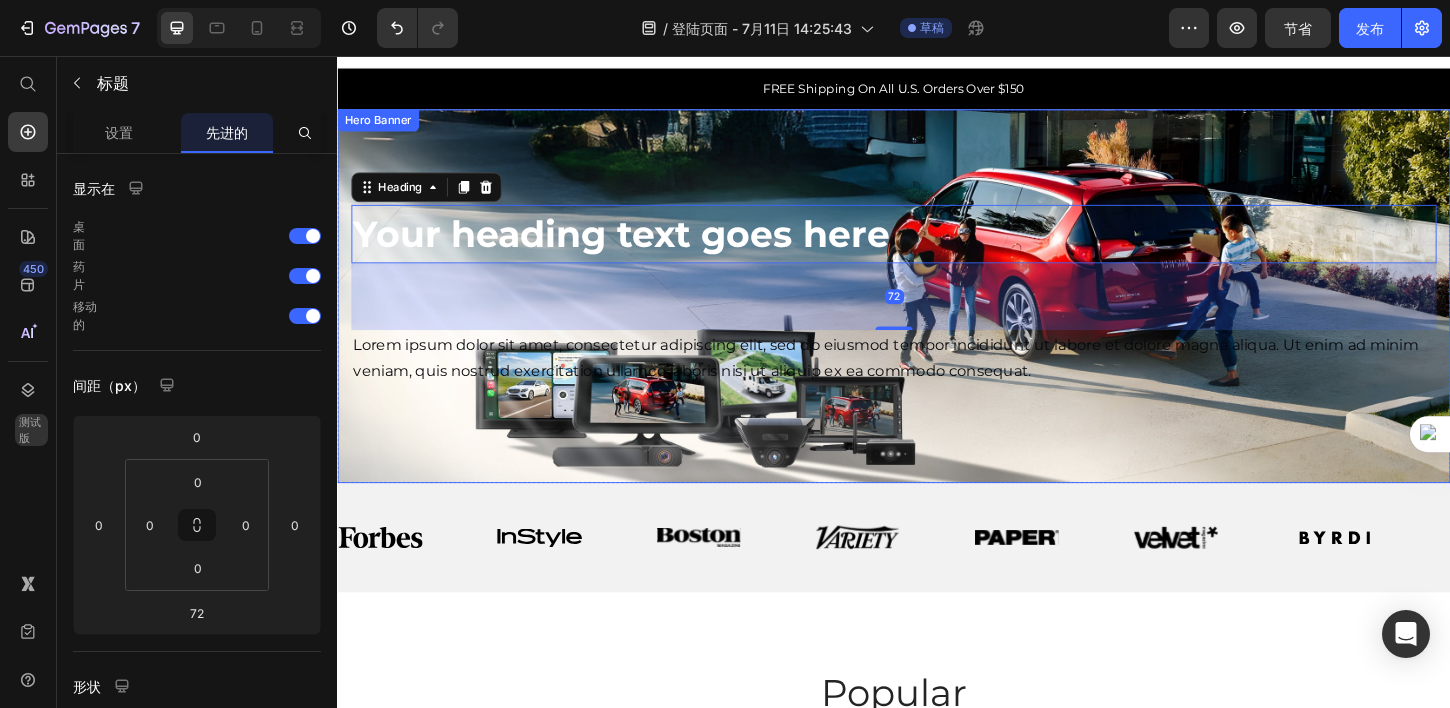 click at bounding box center [937, 314] 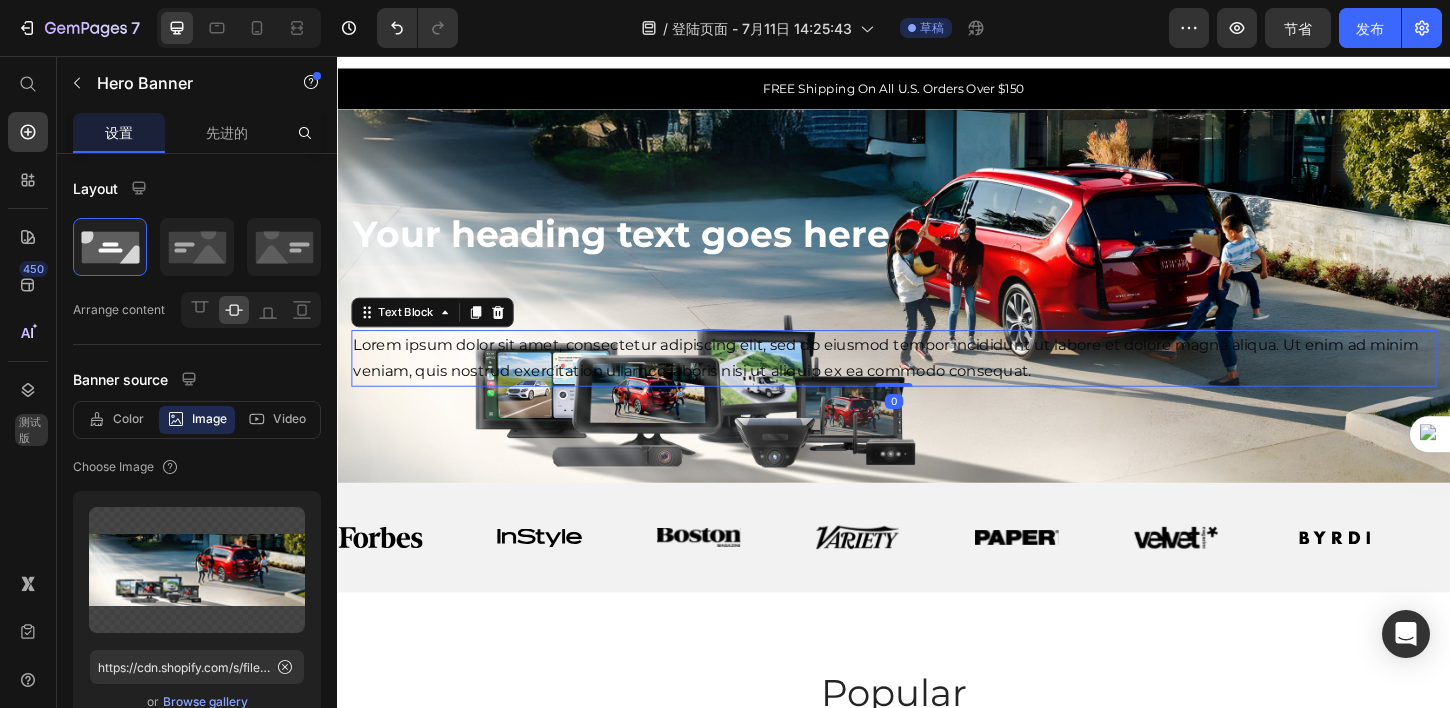click on "Lorem ipsum dolor sit amet, consectetur adipiscing elit, sed do eiusmod tempor incididunt ut labore et dolore magna aliqua. Ut enim ad minim veniam, quis nostrud exercitation ullamco laboris nisi ut aliquip ex ea commodo consequat." at bounding box center [937, 382] 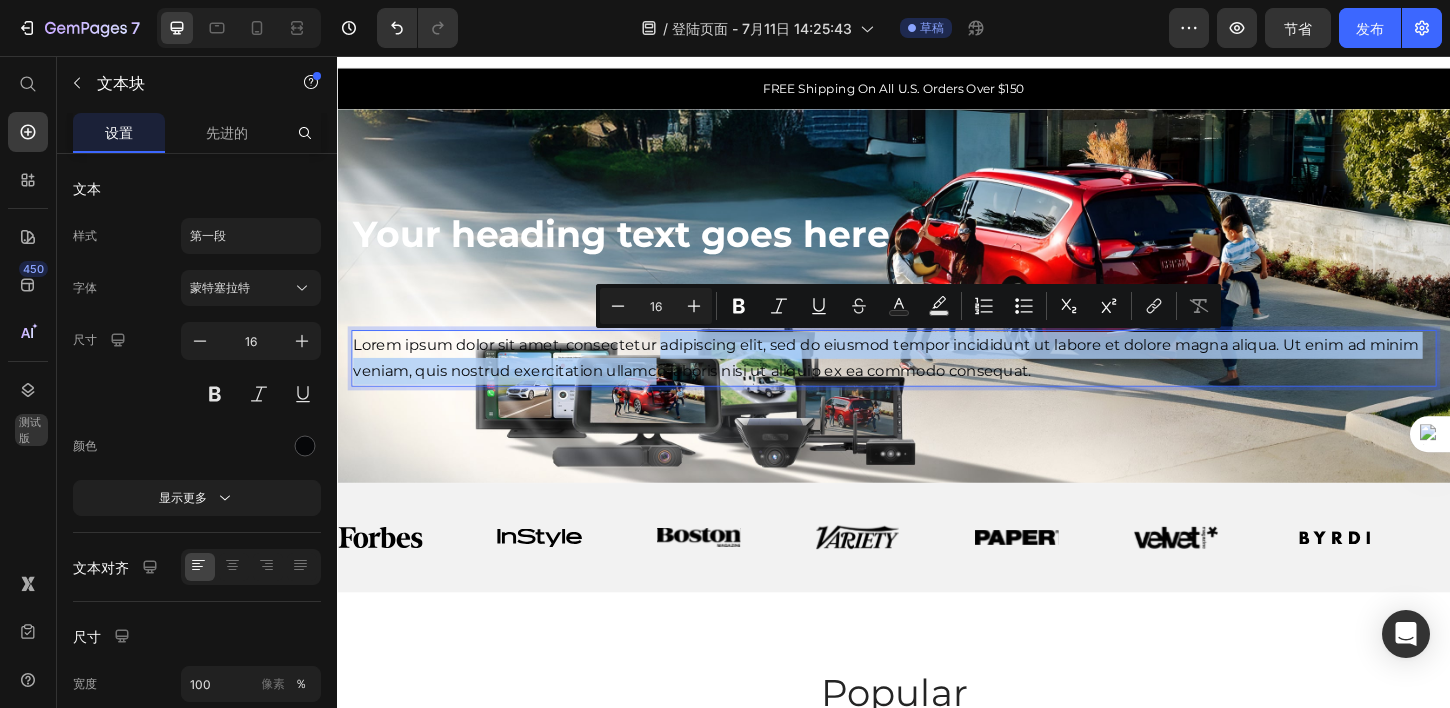 drag, startPoint x: 682, startPoint y: 395, endPoint x: 682, endPoint y: 359, distance: 36 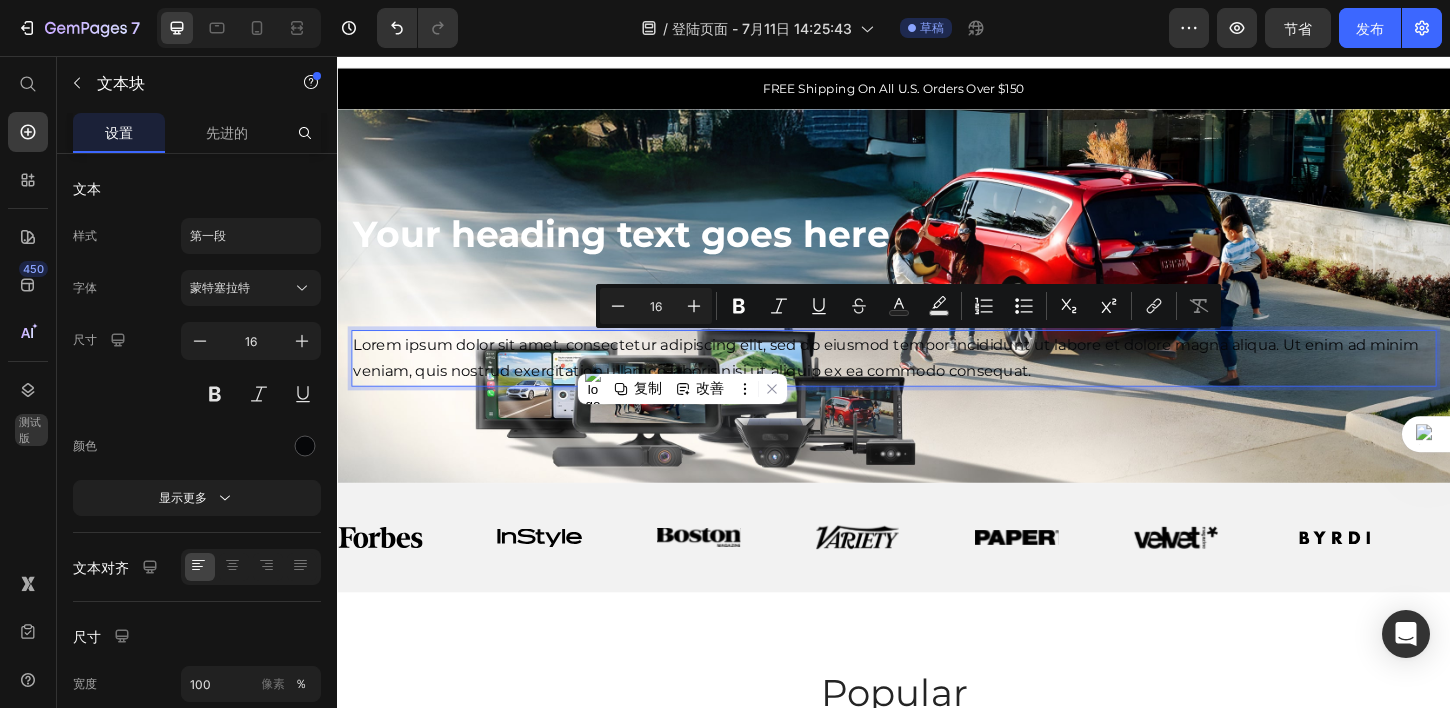 click on "Lorem ipsum dolor sit amet, consectetur adipiscing elit, sed do eiusmod tempor incididunt ut labore et dolore magna aliqua. Ut enim ad minim veniam, quis nostrud exercitation ullamco laboris nisi ut aliquip ex ea commodo consequat." at bounding box center [937, 382] 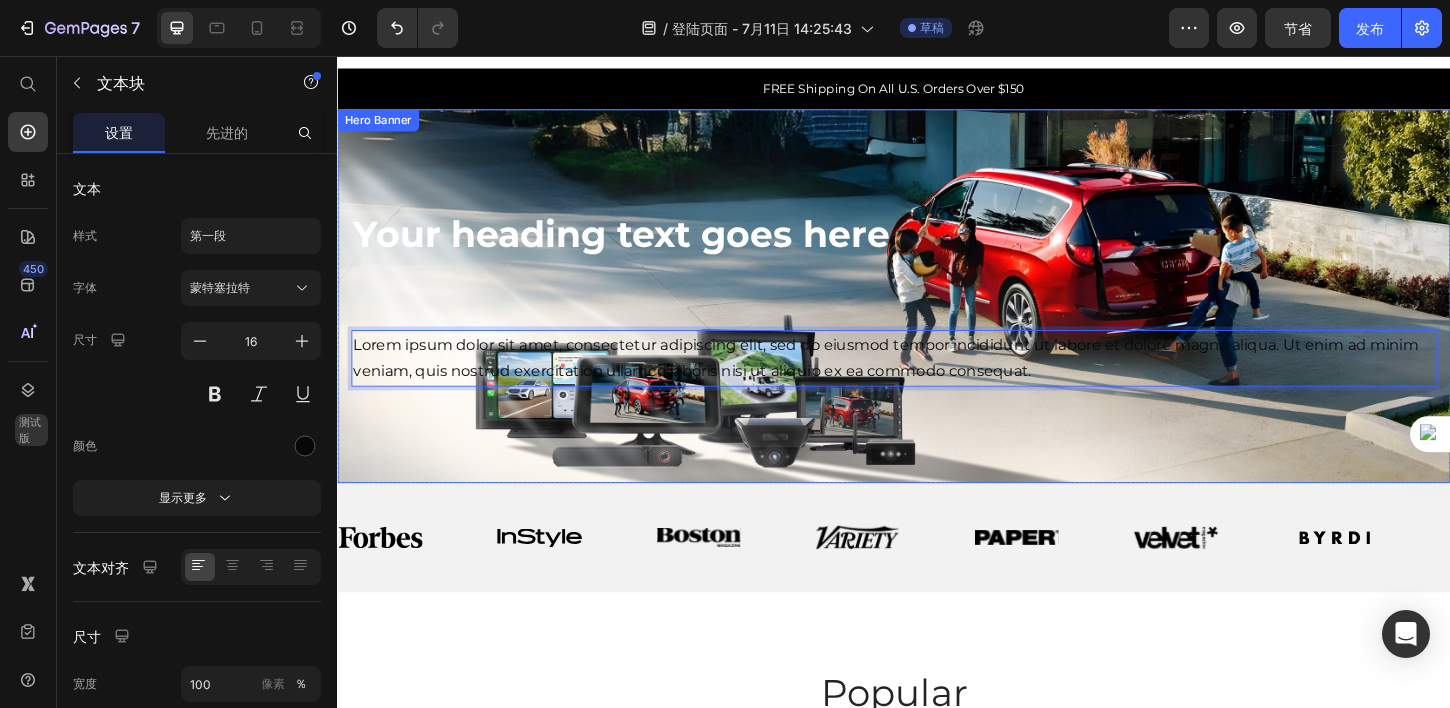 click at bounding box center [937, 314] 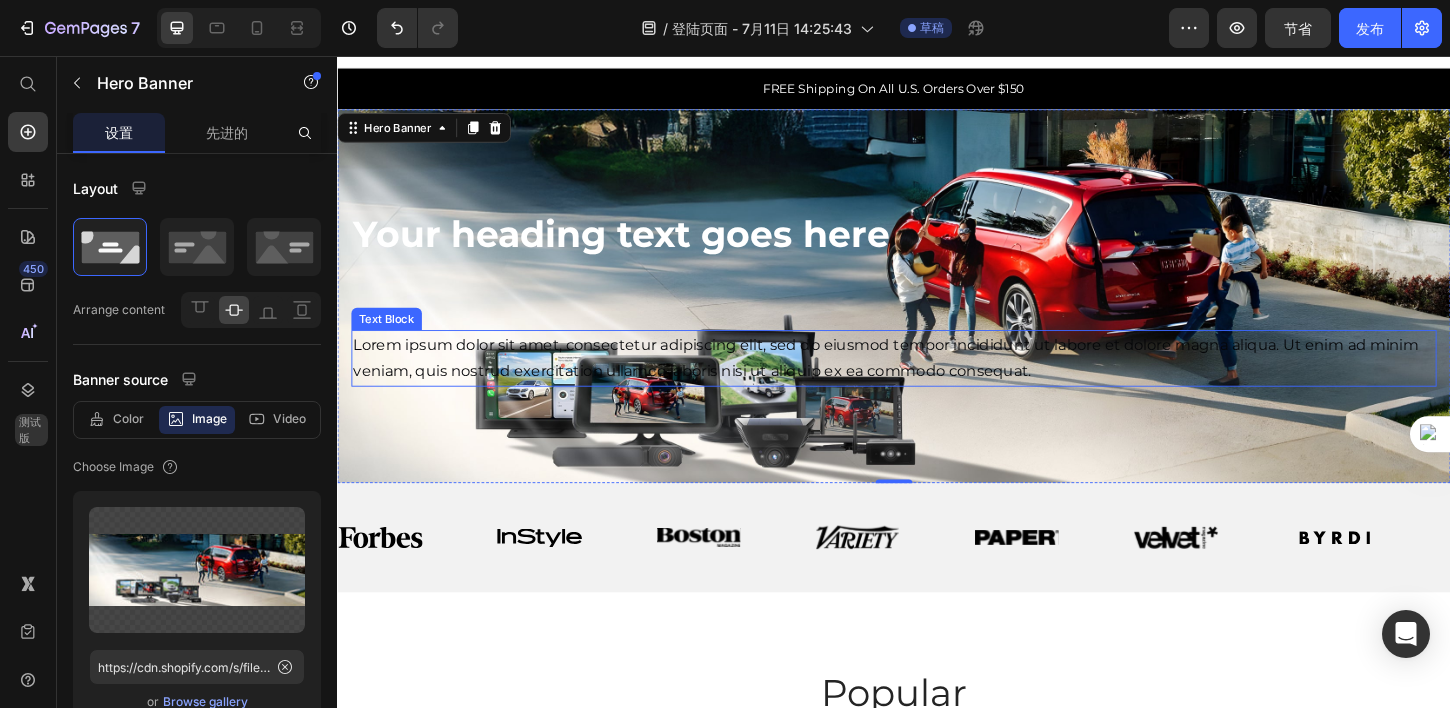 click on "Lorem ipsum dolor sit amet, consectetur adipiscing elit, sed do eiusmod tempor incididunt ut labore et dolore magna aliqua. Ut enim ad minim veniam, quis nostrud exercitation ullamco laboris nisi ut aliquip ex ea commodo consequat." at bounding box center [937, 382] 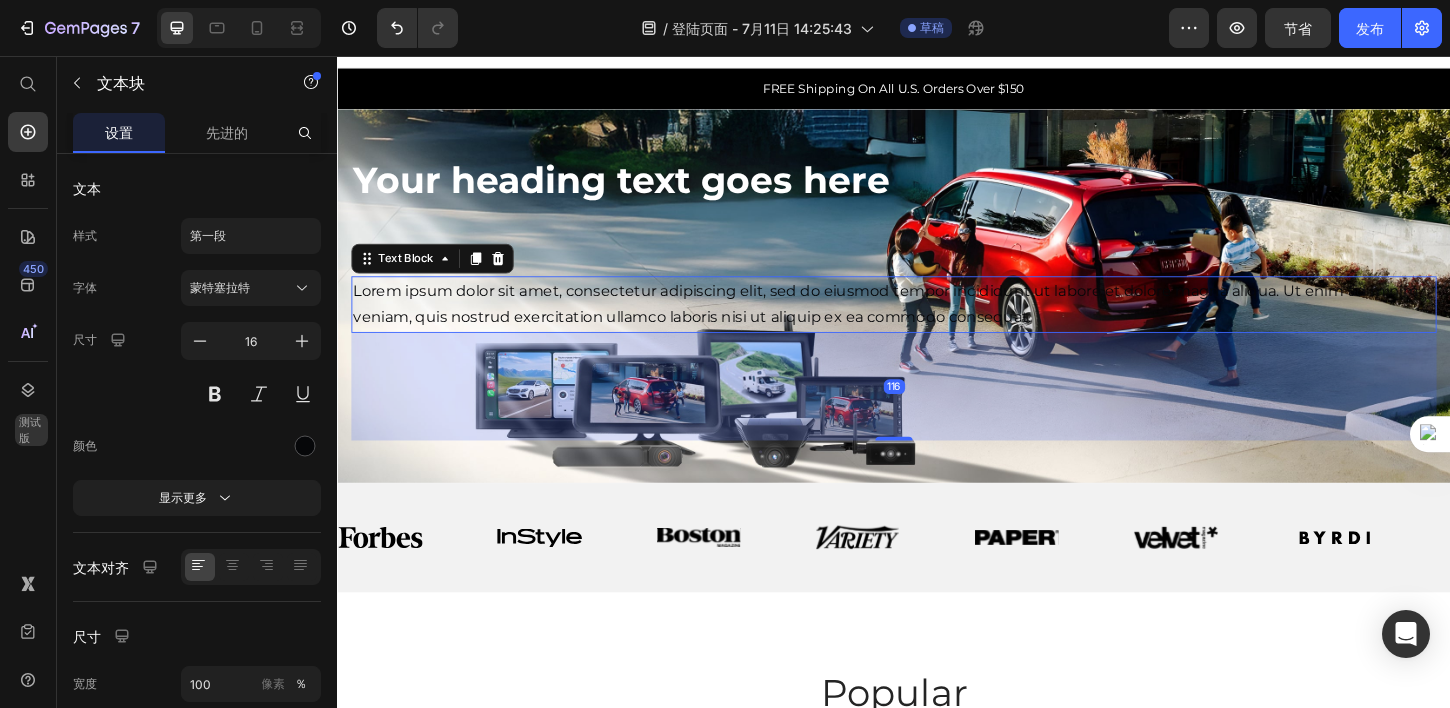 drag, startPoint x: 945, startPoint y: 409, endPoint x: 939, endPoint y: 525, distance: 116.15507 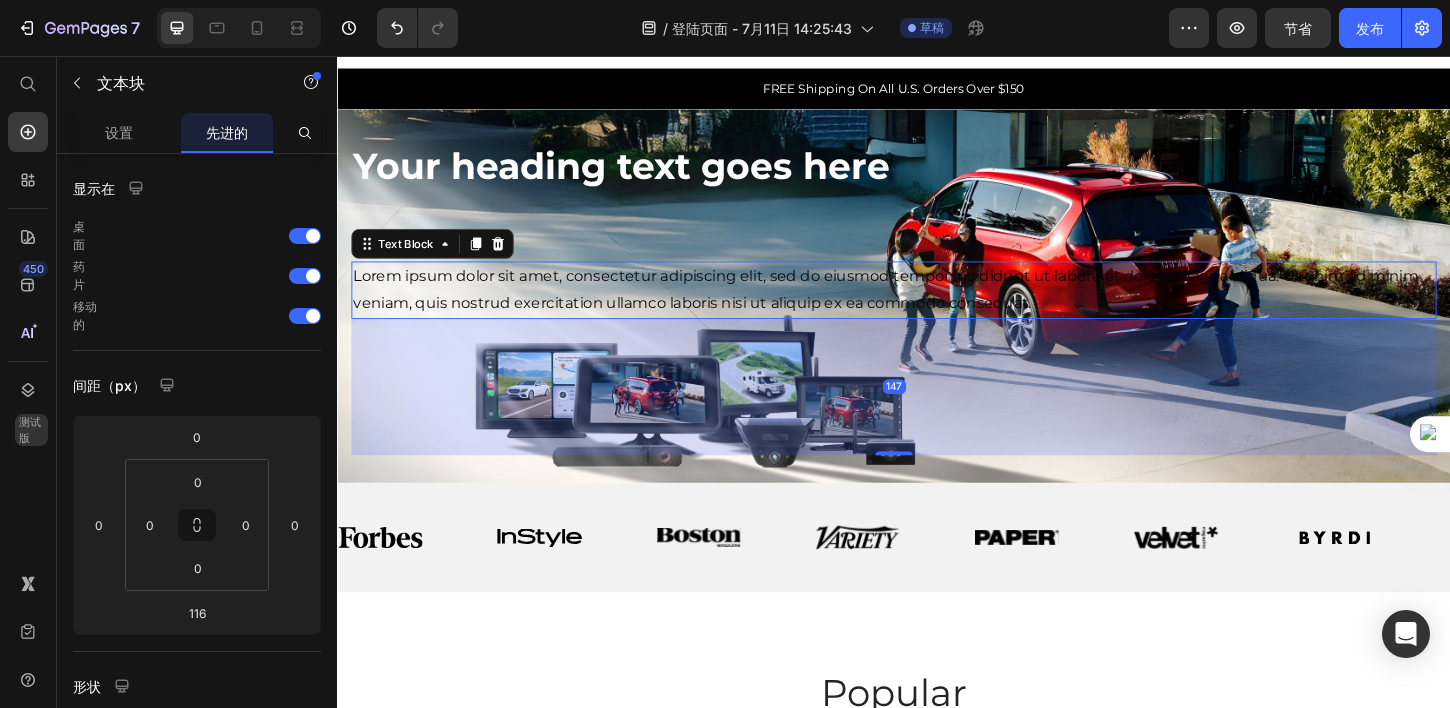 drag, startPoint x: 932, startPoint y: 468, endPoint x: 931, endPoint y: 498, distance: 30.016663 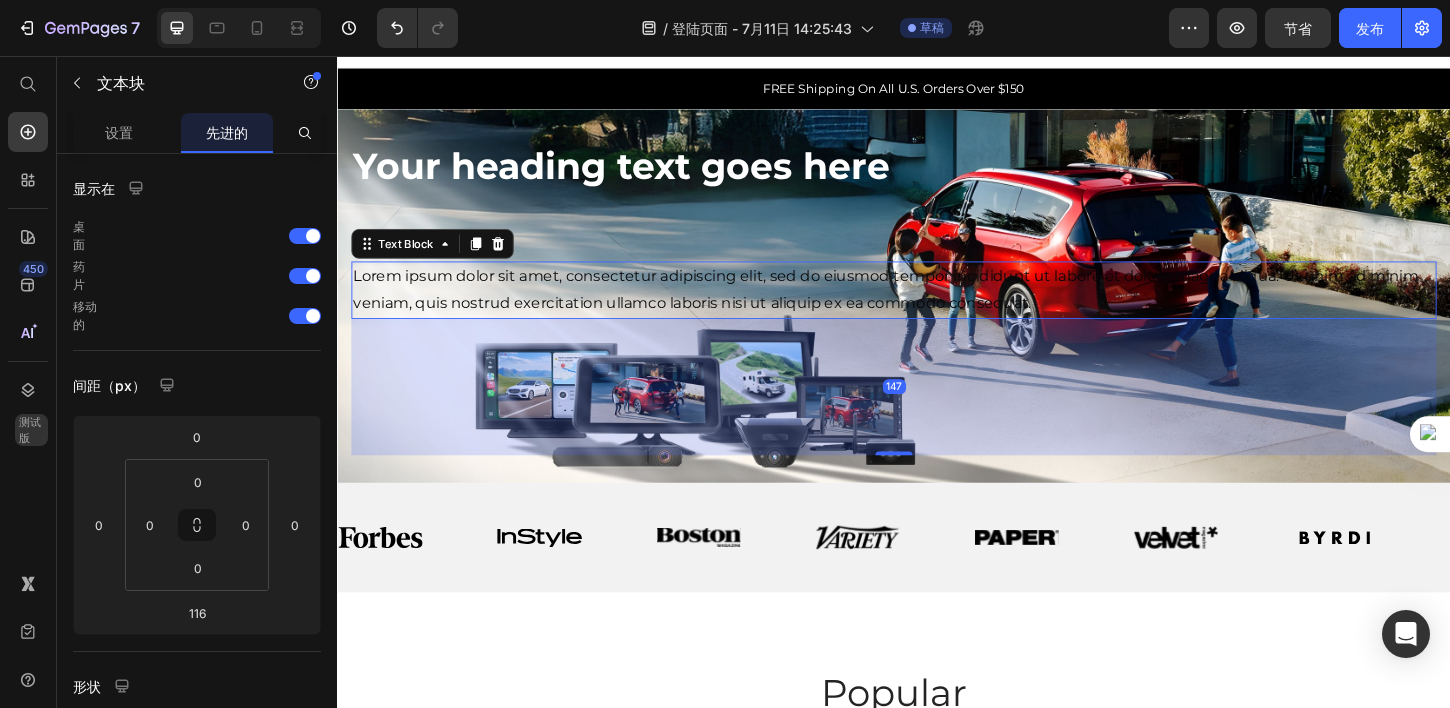 click on "⁠⁠⁠⁠⁠⁠⁠ Your heading text goes here Heading Lorem ipsum dolor sit amet, consectetur adipiscing elit, sed do eiusmod tempor incididunt ut labore et dolore magna aliqua. Ut enim ad minim veniam, quis nostrud exercitation ullamco laboris nisi ut aliquip ex ea commodo consequat. Text Block   147" at bounding box center (937, 314) 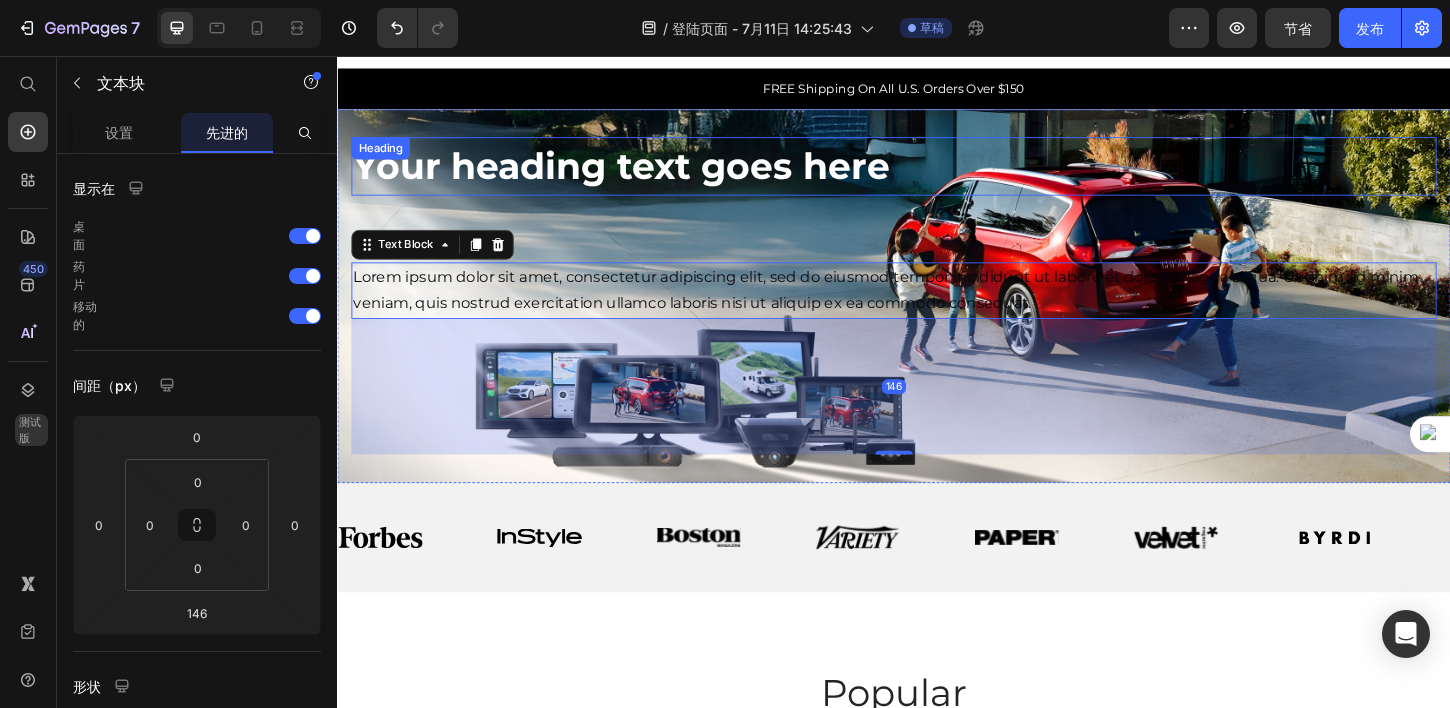 click on "Your heading text goes here" at bounding box center [643, 174] 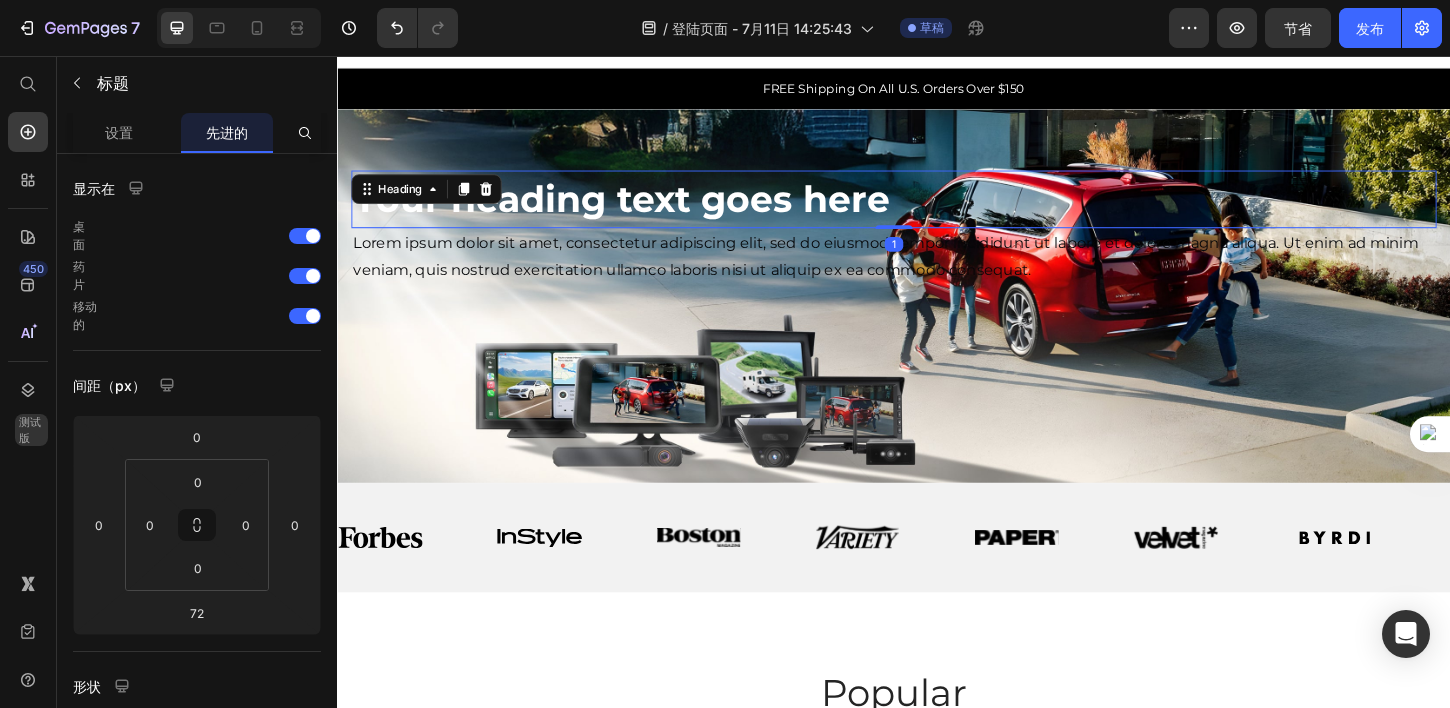 drag, startPoint x: 934, startPoint y: 274, endPoint x: 909, endPoint y: 203, distance: 75.272835 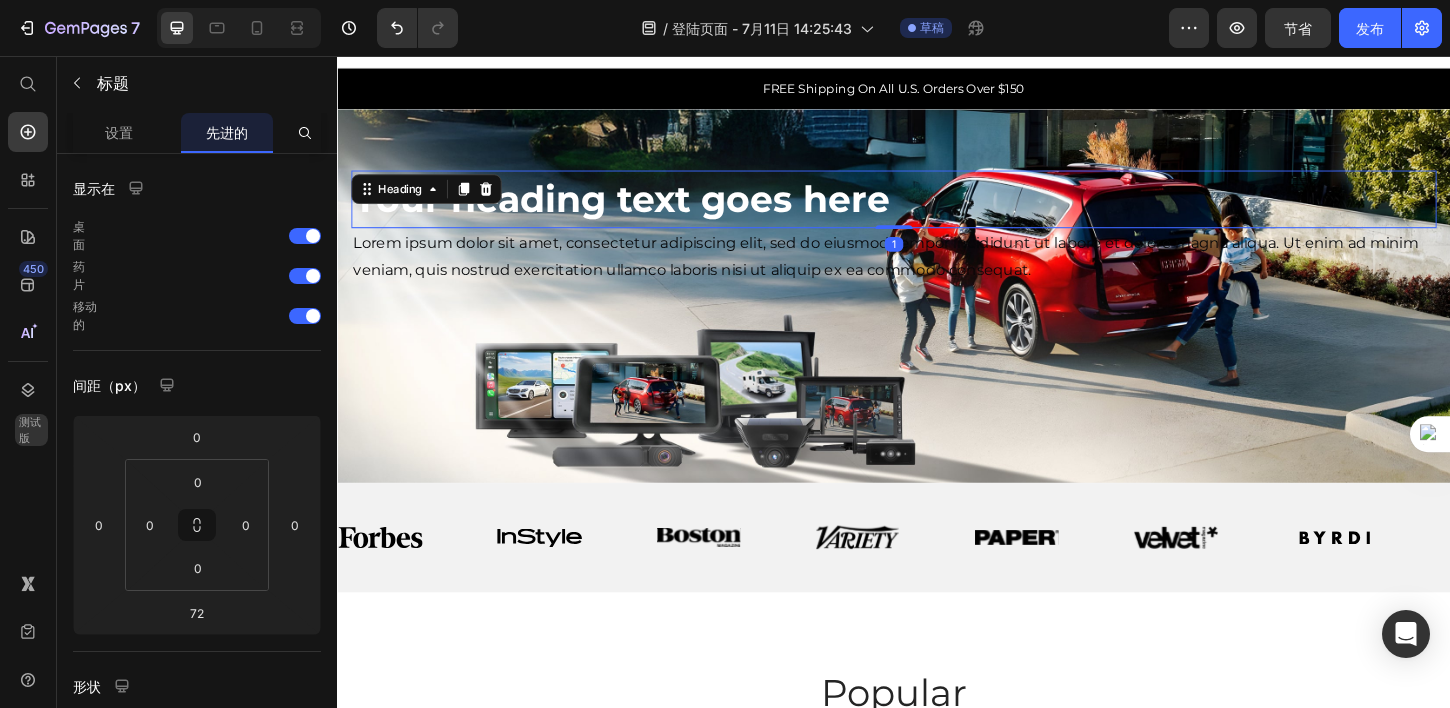 click on "⁠⁠⁠⁠⁠⁠⁠ Your heading text goes here Heading   1" at bounding box center [937, 210] 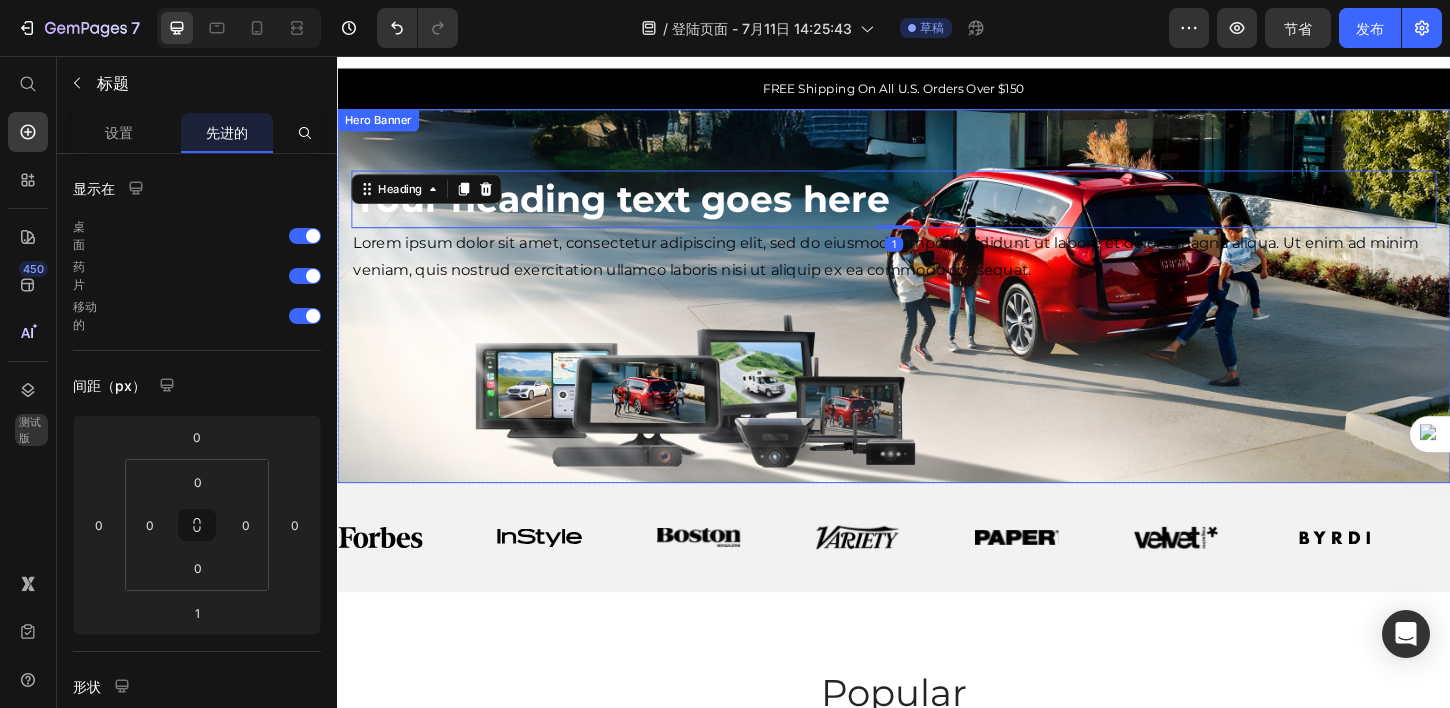 click on "⁠⁠⁠⁠⁠⁠⁠ Your heading text goes here Heading   1 Lorem ipsum dolor sit amet, consectetur adipiscing elit, sed do eiusmod tempor incididunt ut labore et dolore magna aliqua. Ut enim ad minim veniam, quis nostrud exercitation ullamco laboris nisi ut aliquip ex ea commodo consequat. Text Block" at bounding box center [937, 314] 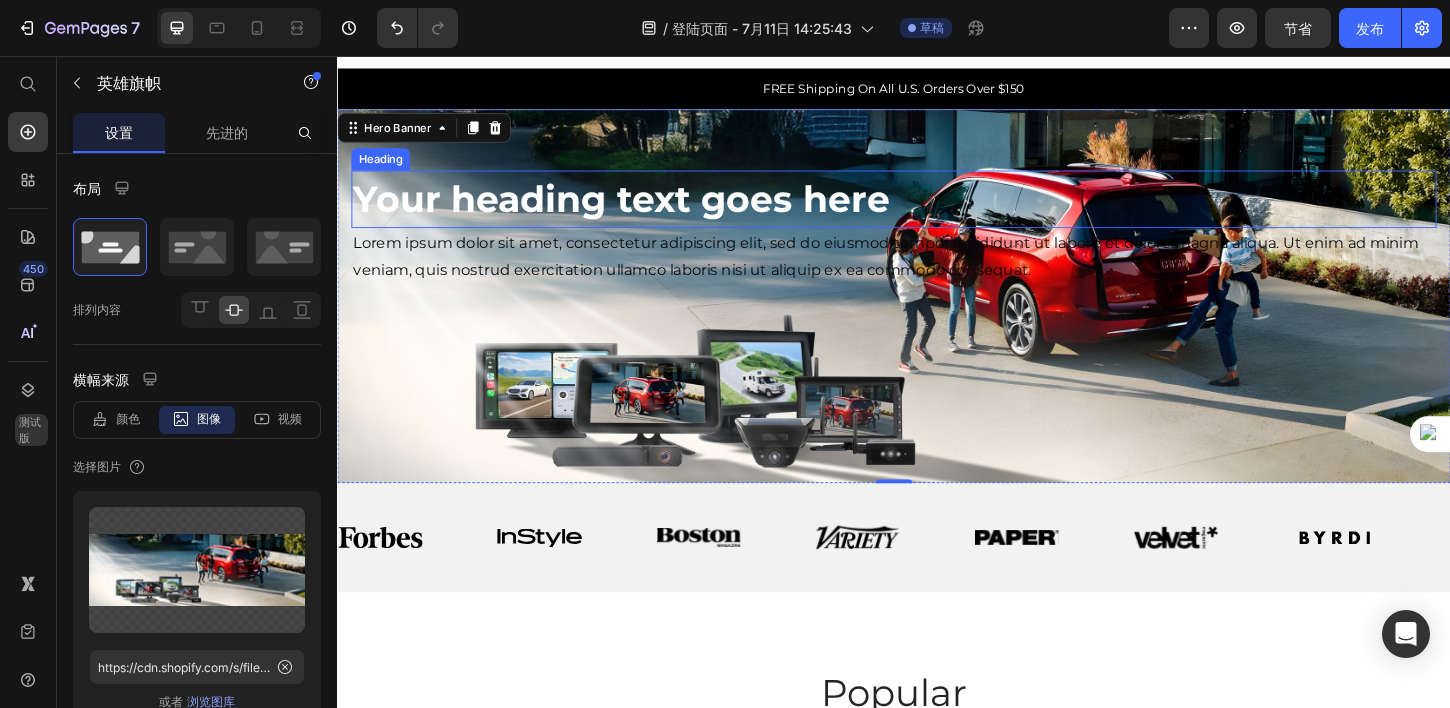 click on "Your heading text goes here" at bounding box center (643, 210) 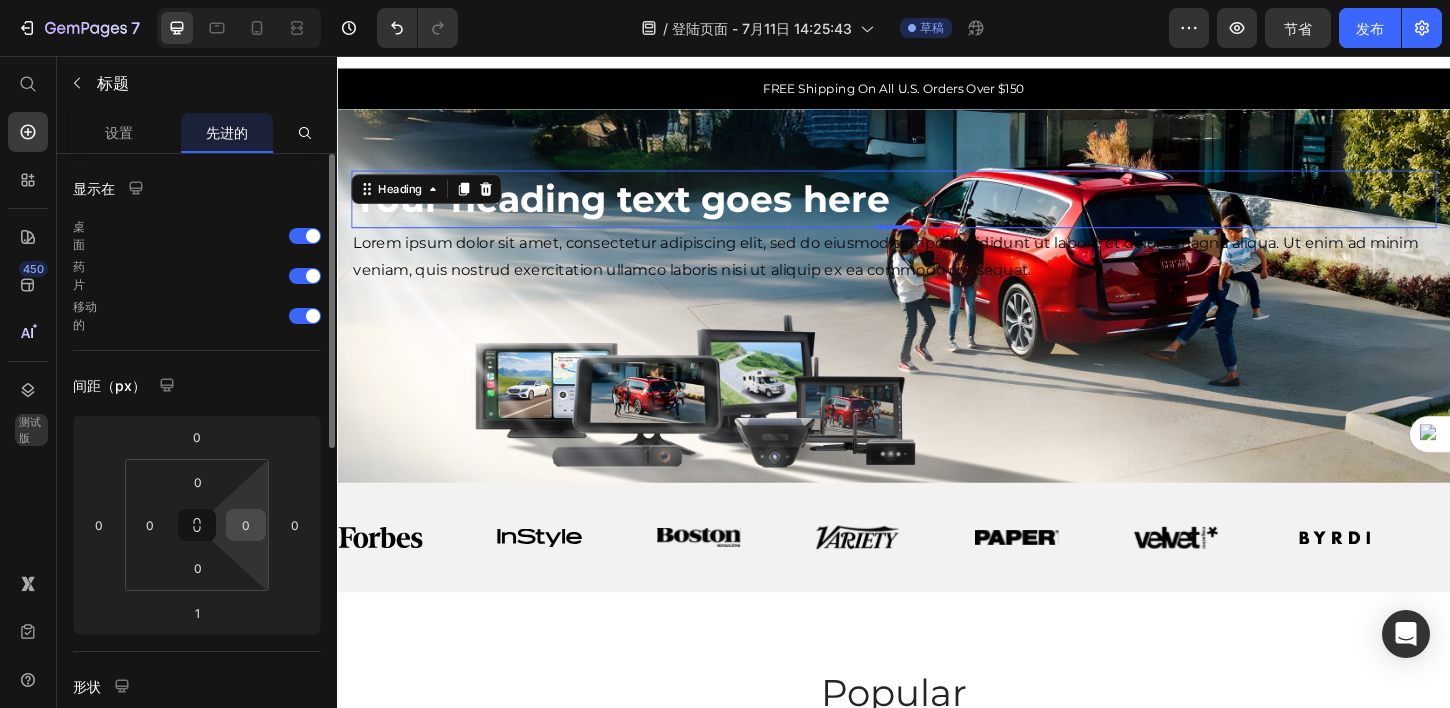 click on "0" at bounding box center (246, 525) 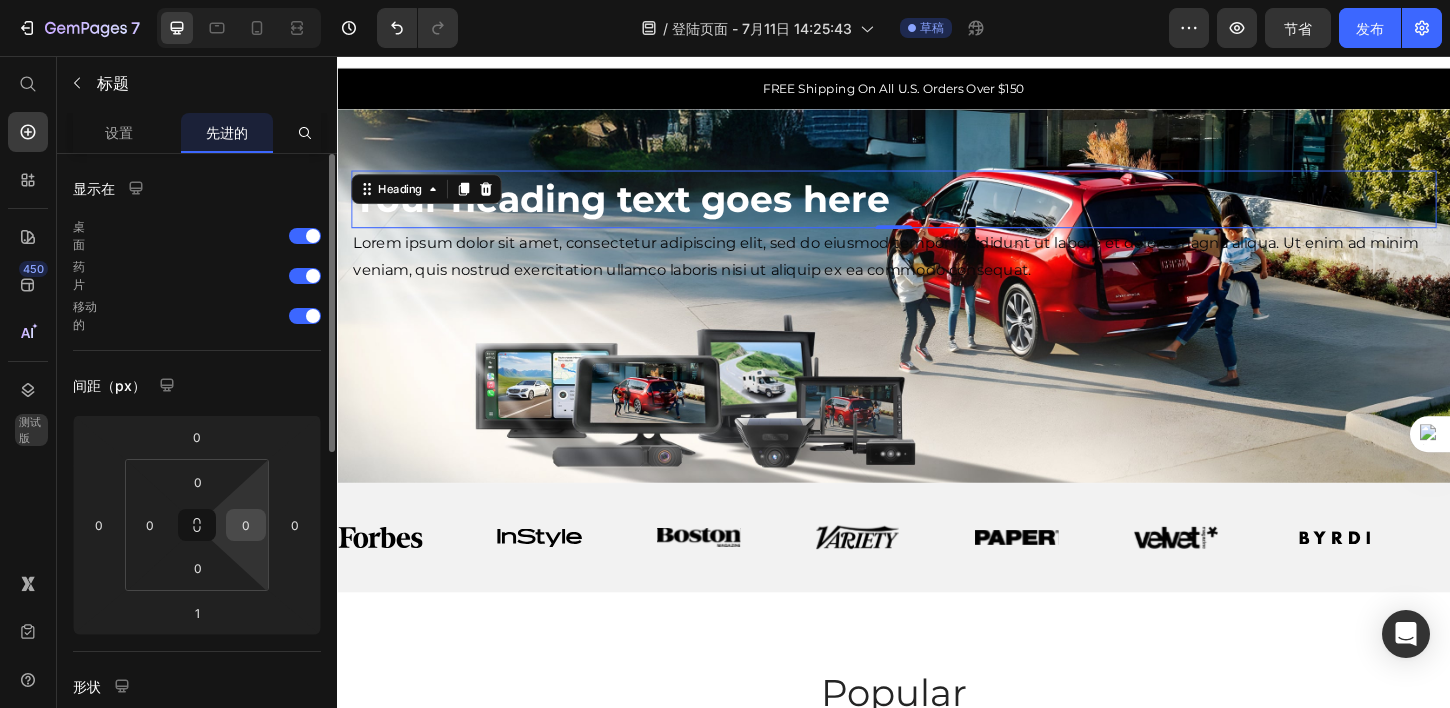 drag, startPoint x: 200, startPoint y: 519, endPoint x: 227, endPoint y: 519, distance: 27 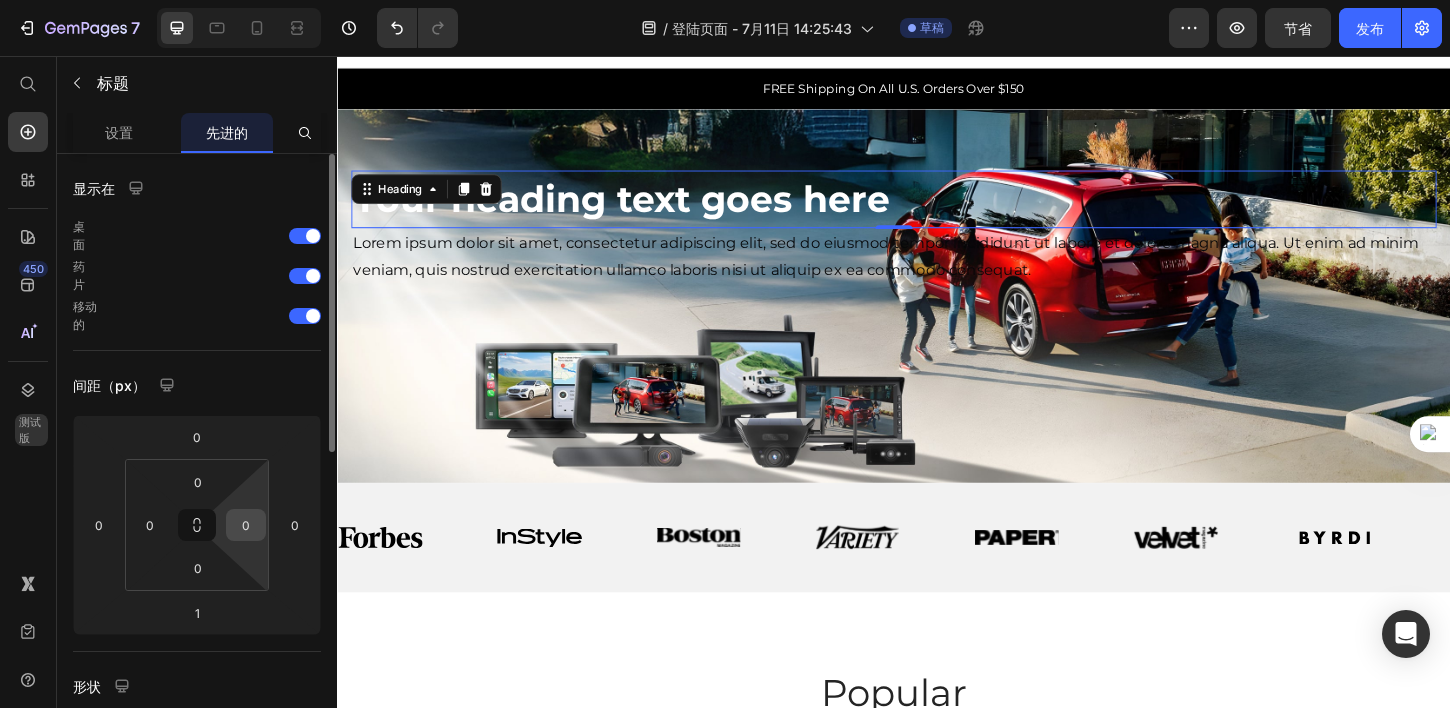 click on "0 0 0 0" at bounding box center [197, 525] 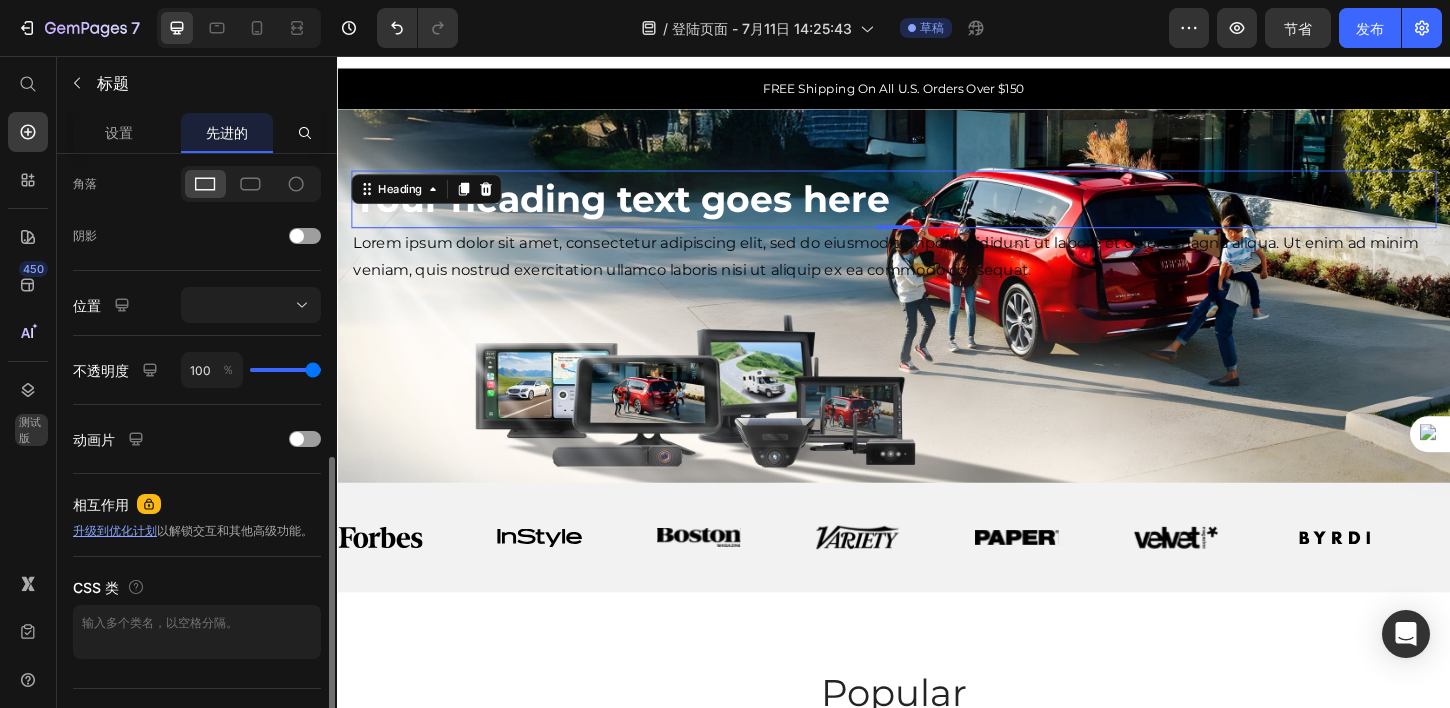 scroll, scrollTop: 609, scrollLeft: 0, axis: vertical 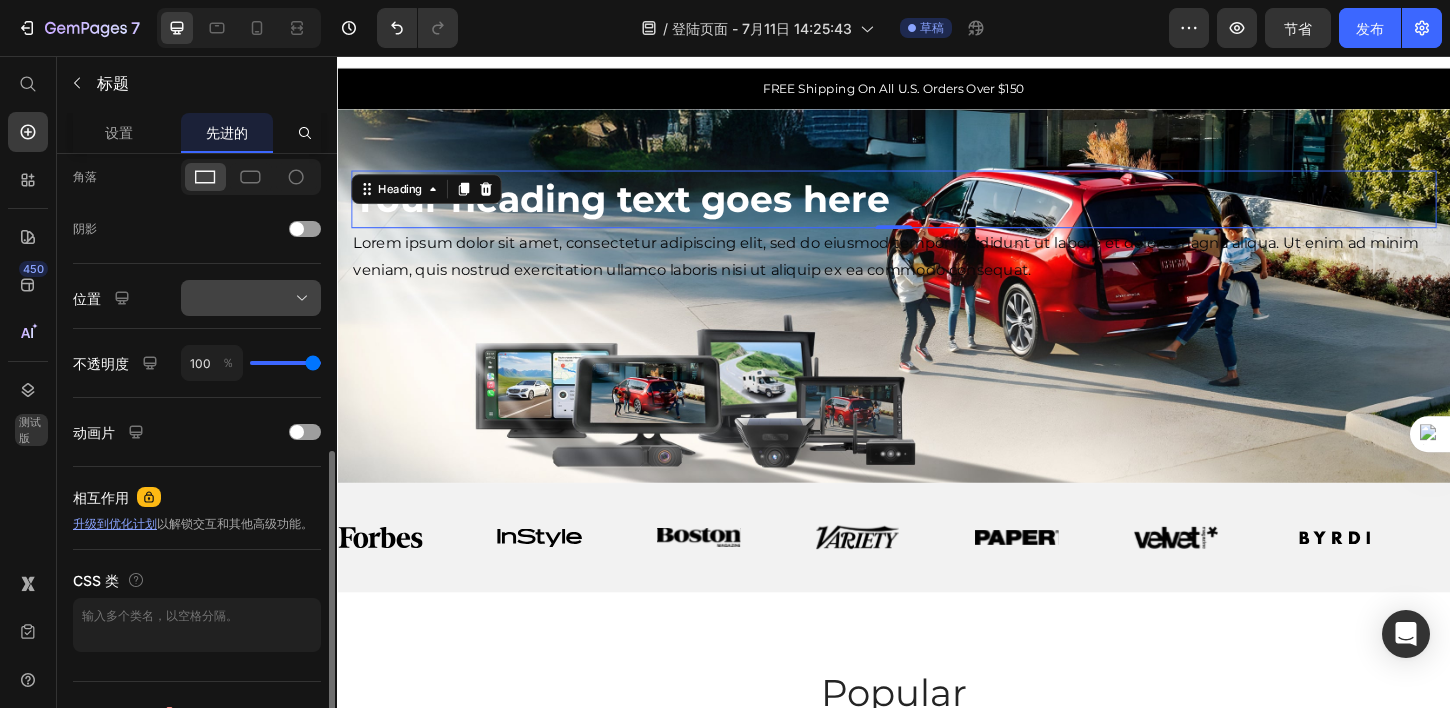 click at bounding box center (251, 298) 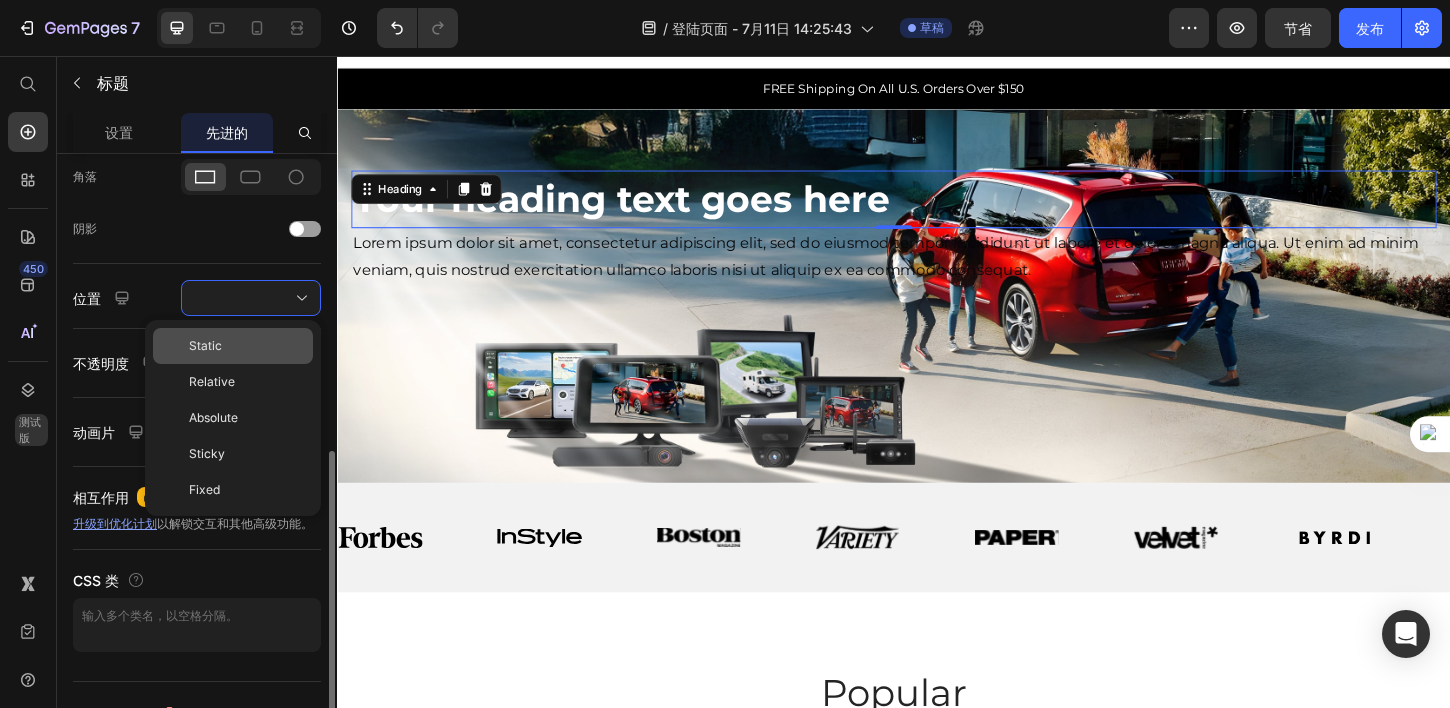 click on "Static" at bounding box center [247, 346] 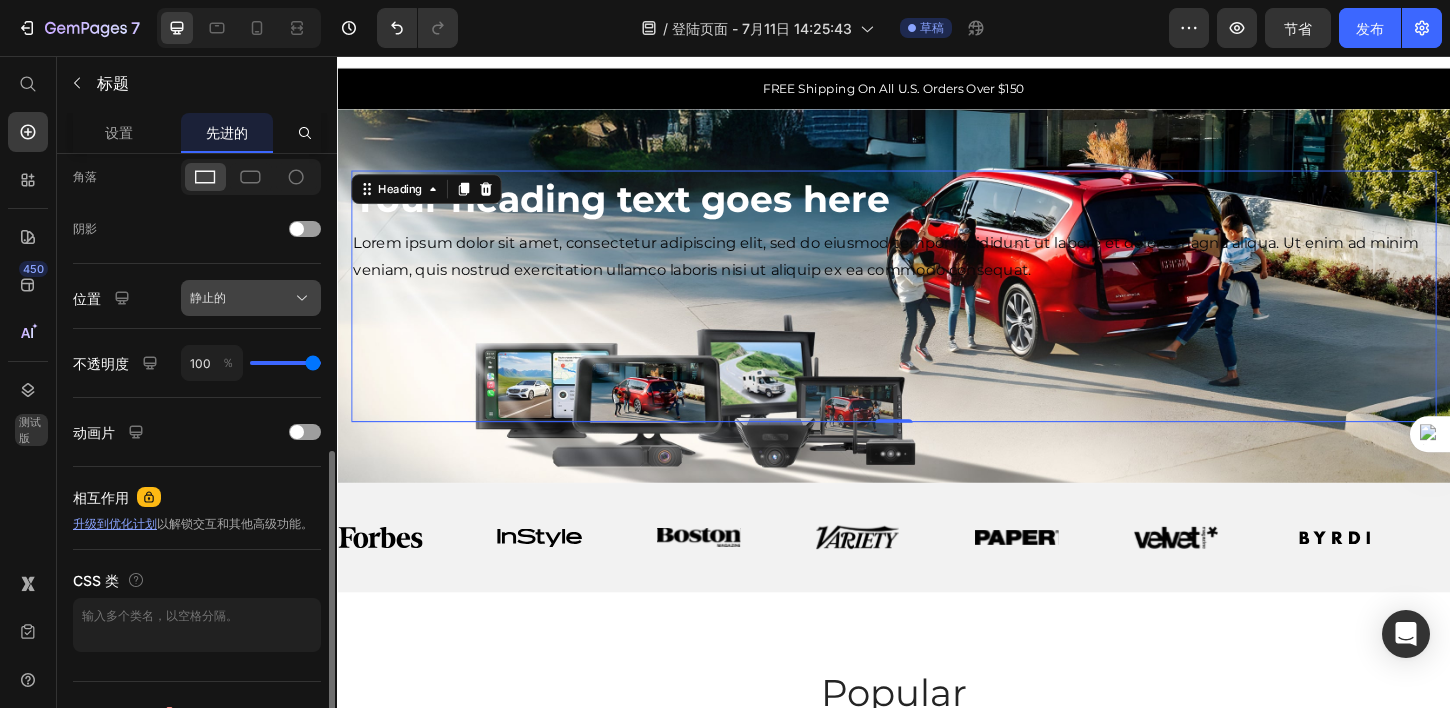 click on "静止的" 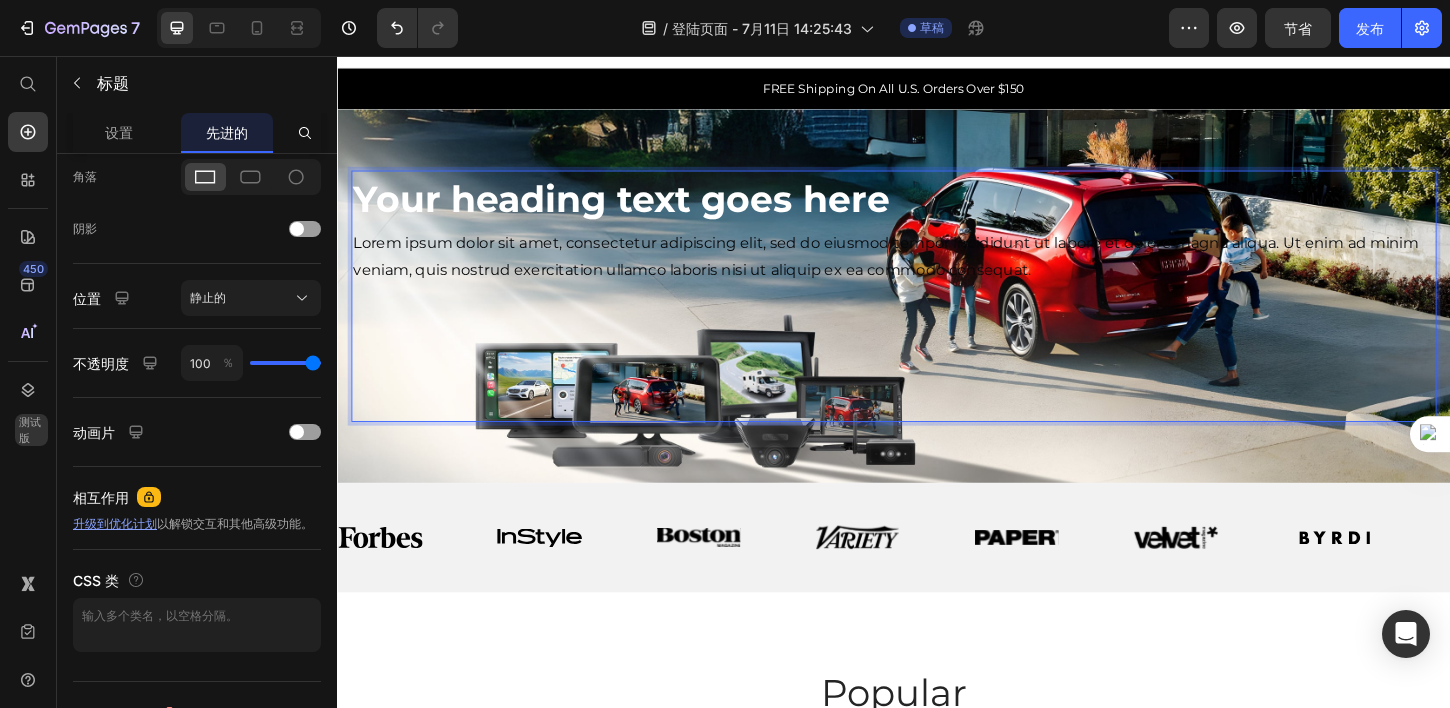 click on "Your heading text goes here" at bounding box center (643, 210) 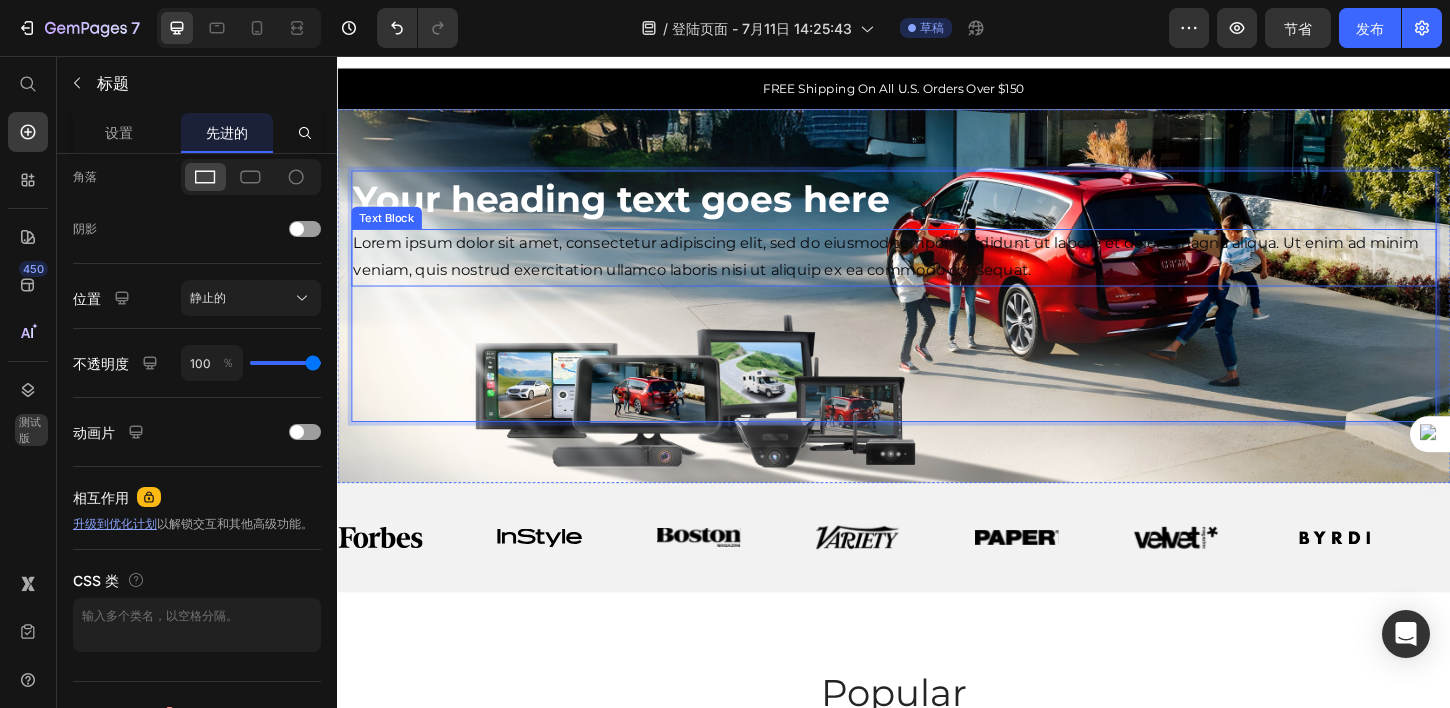 click on "Image Image Image Image Image Image Image Image Image Image Image Image Image Image Marquee Section 3" at bounding box center [937, 575] 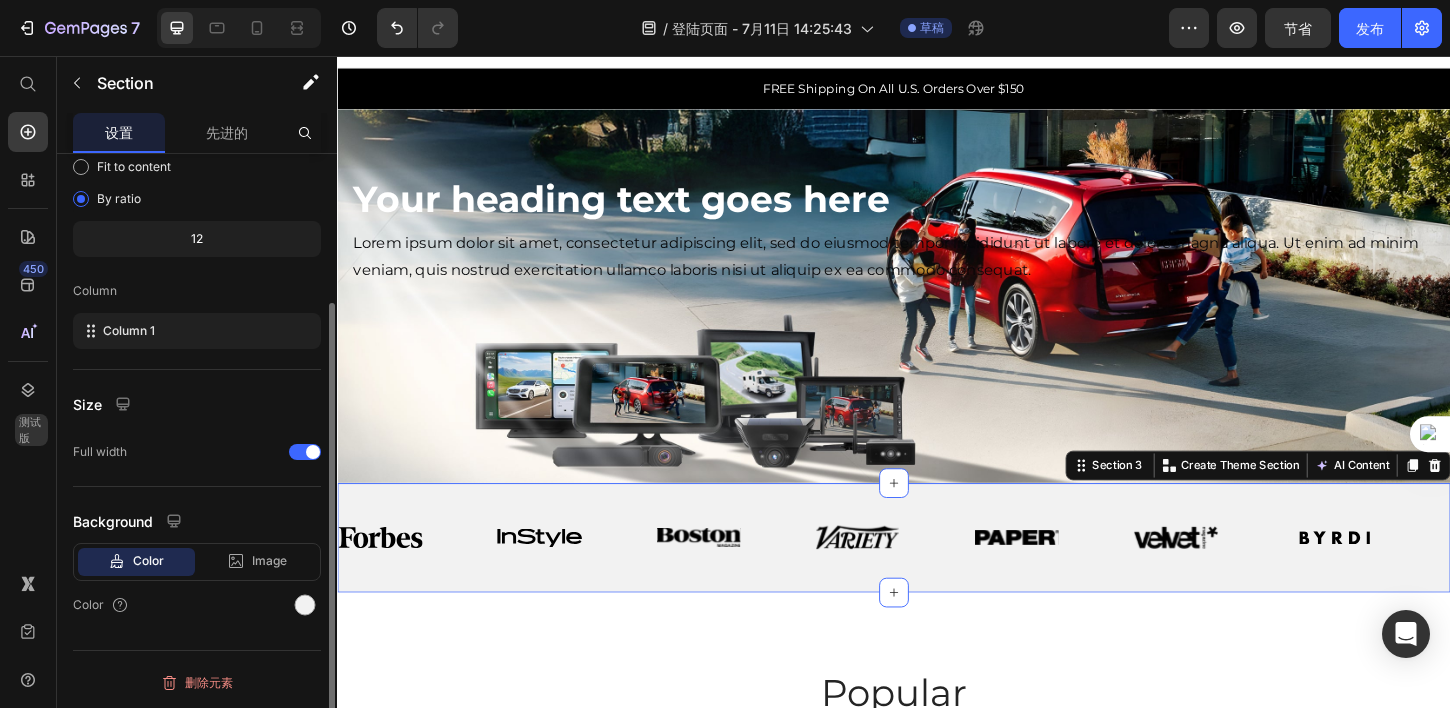 scroll, scrollTop: 0, scrollLeft: 0, axis: both 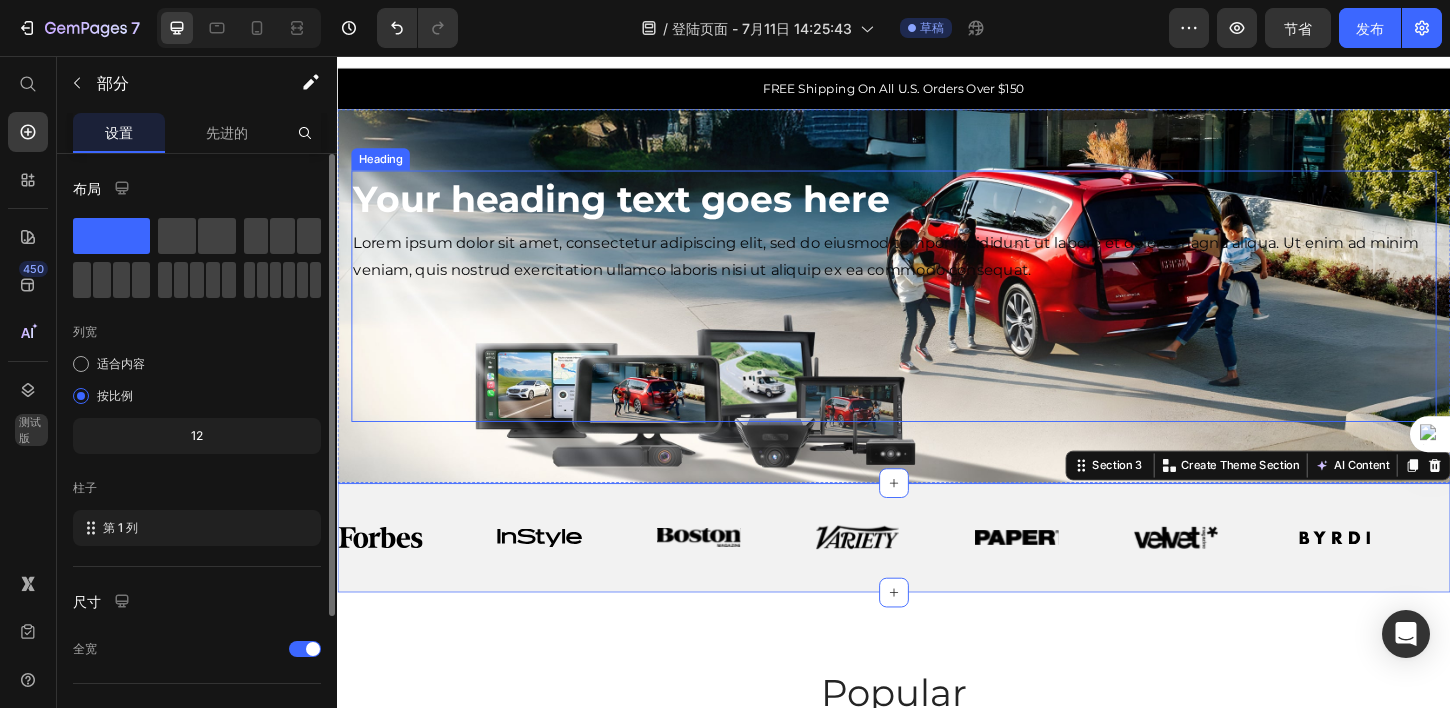 click on "Your heading text goes here" at bounding box center [643, 210] 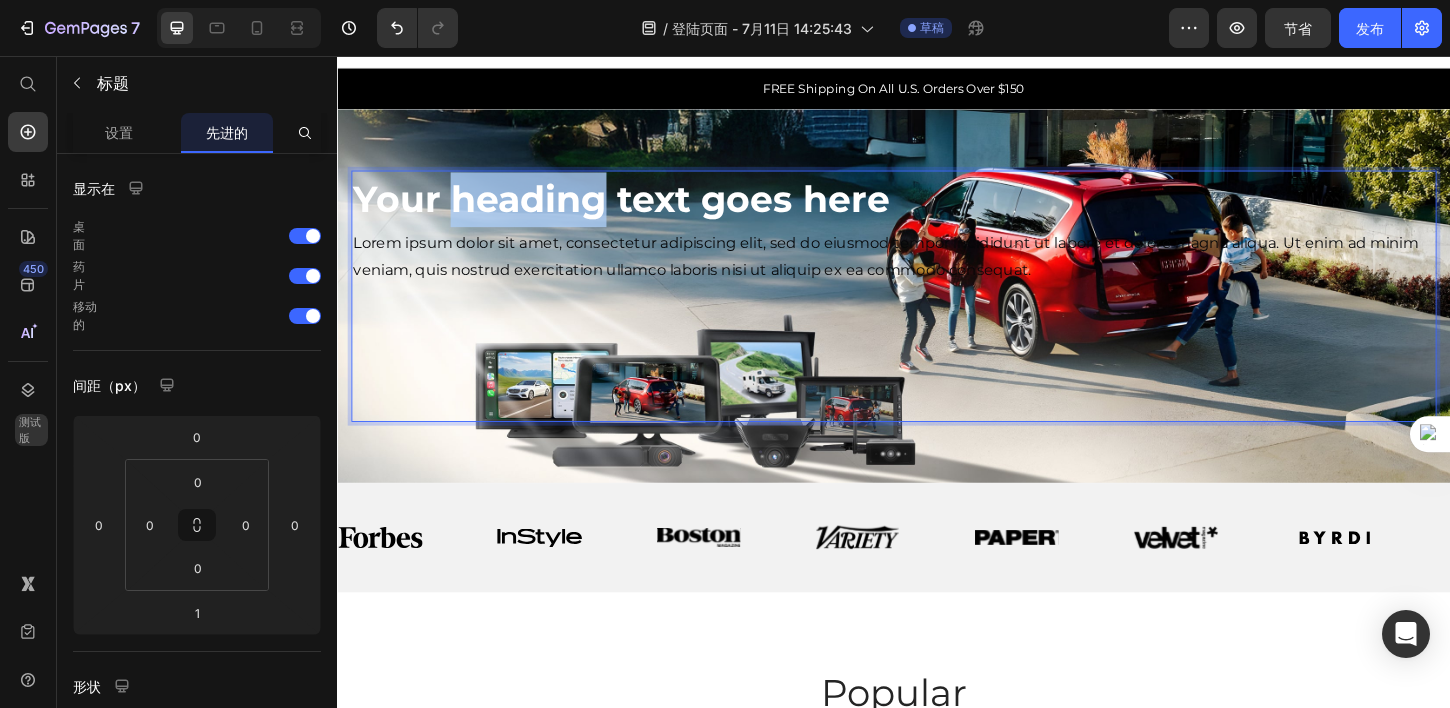 click on "Your heading text goes here" at bounding box center (643, 210) 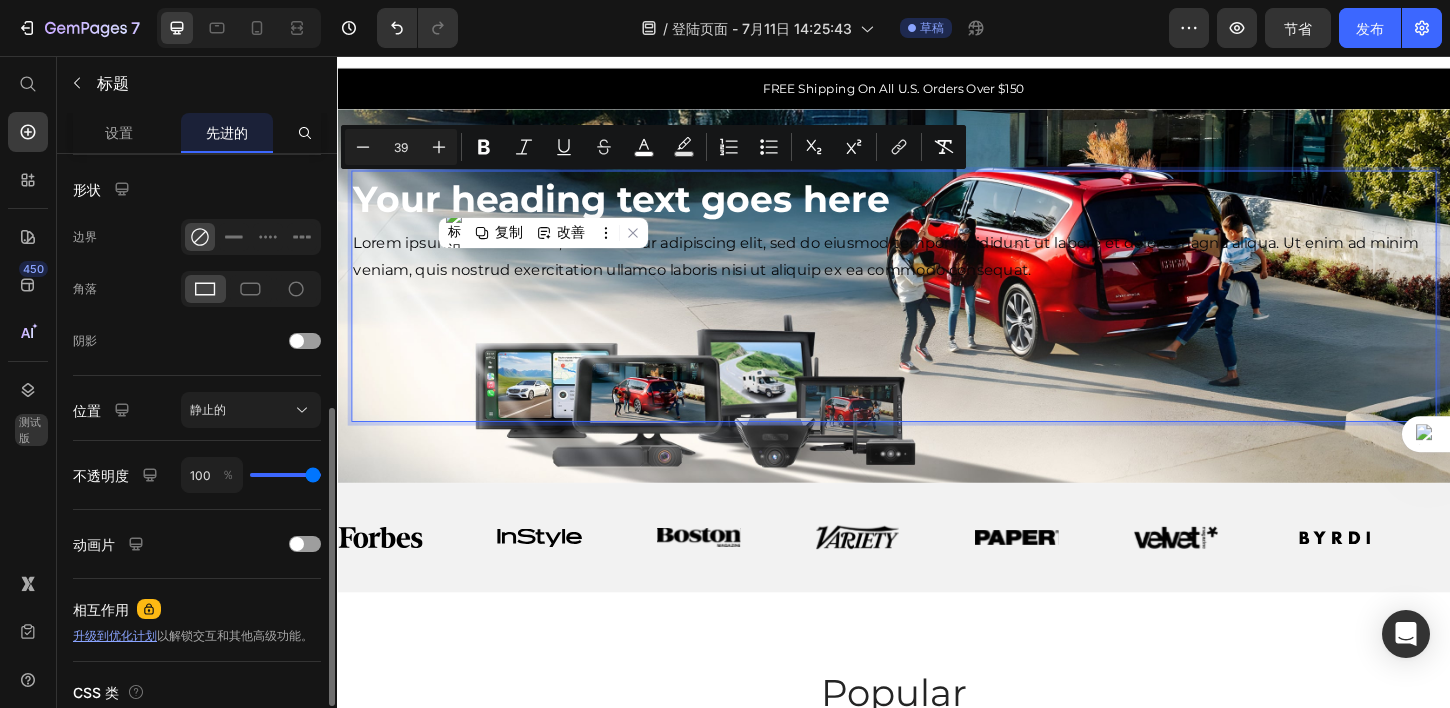 scroll, scrollTop: 507, scrollLeft: 0, axis: vertical 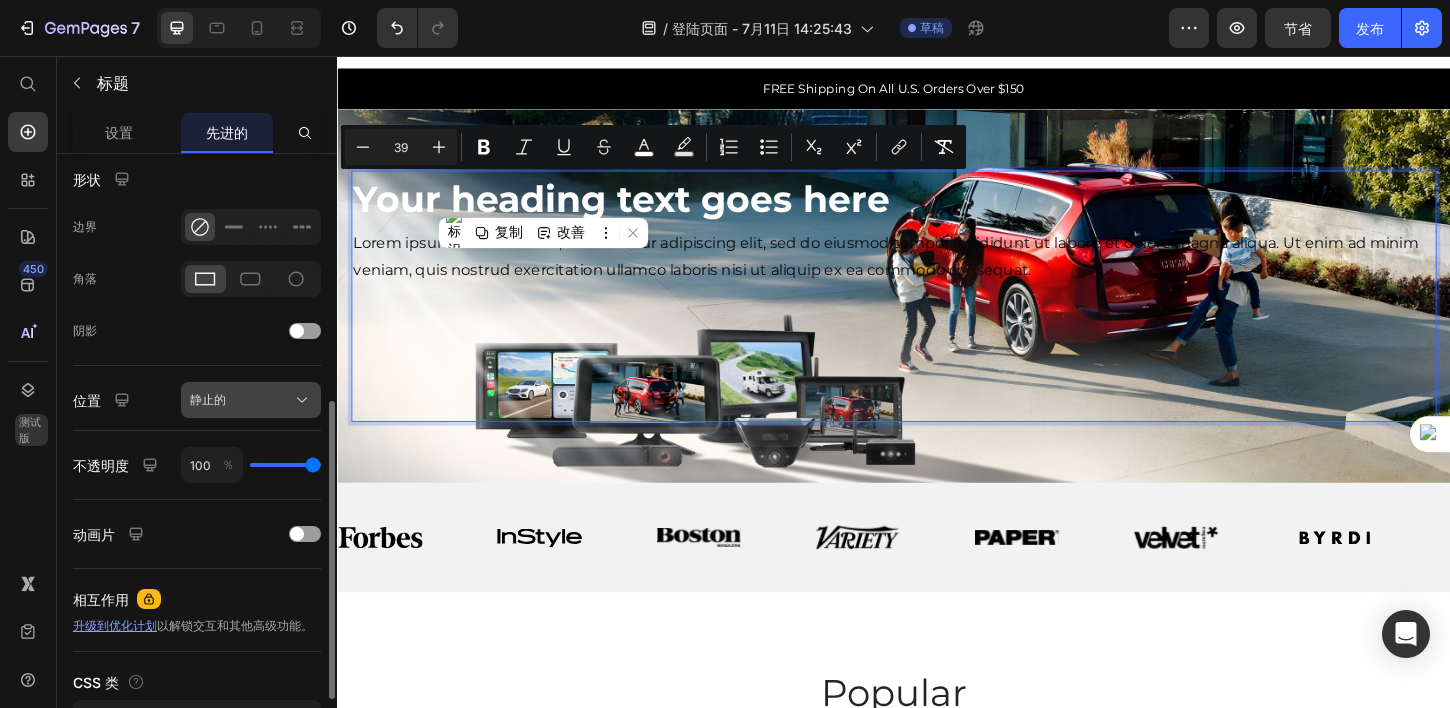 click on "静止的" 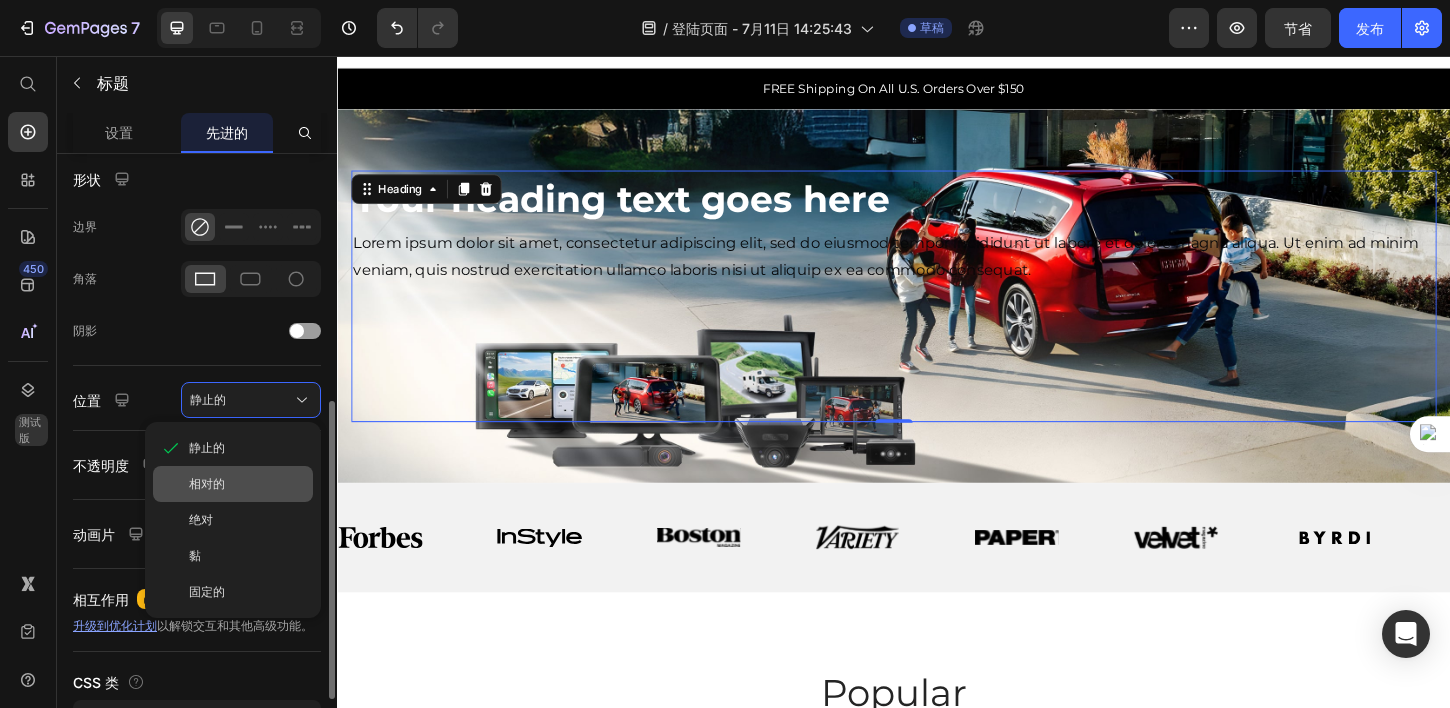 click on "相对的" at bounding box center (247, 484) 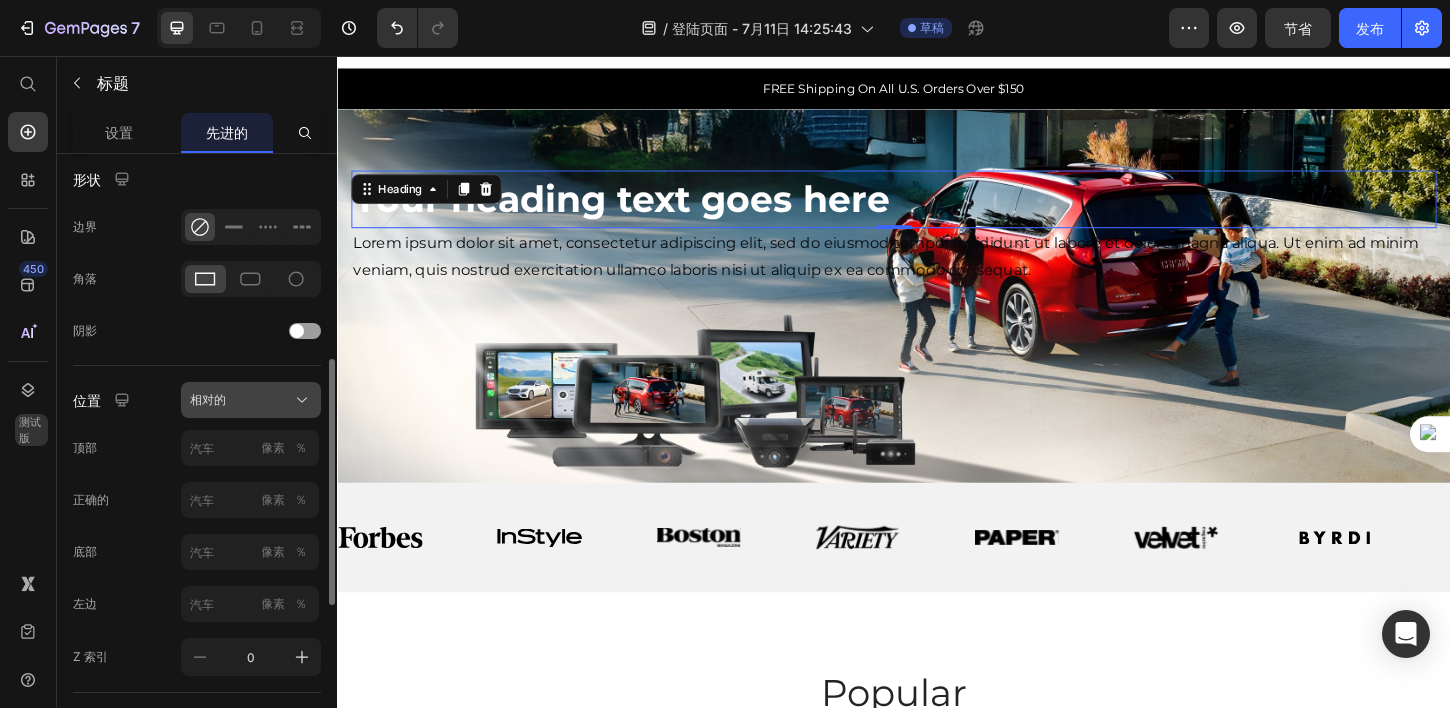 click on "相对的" 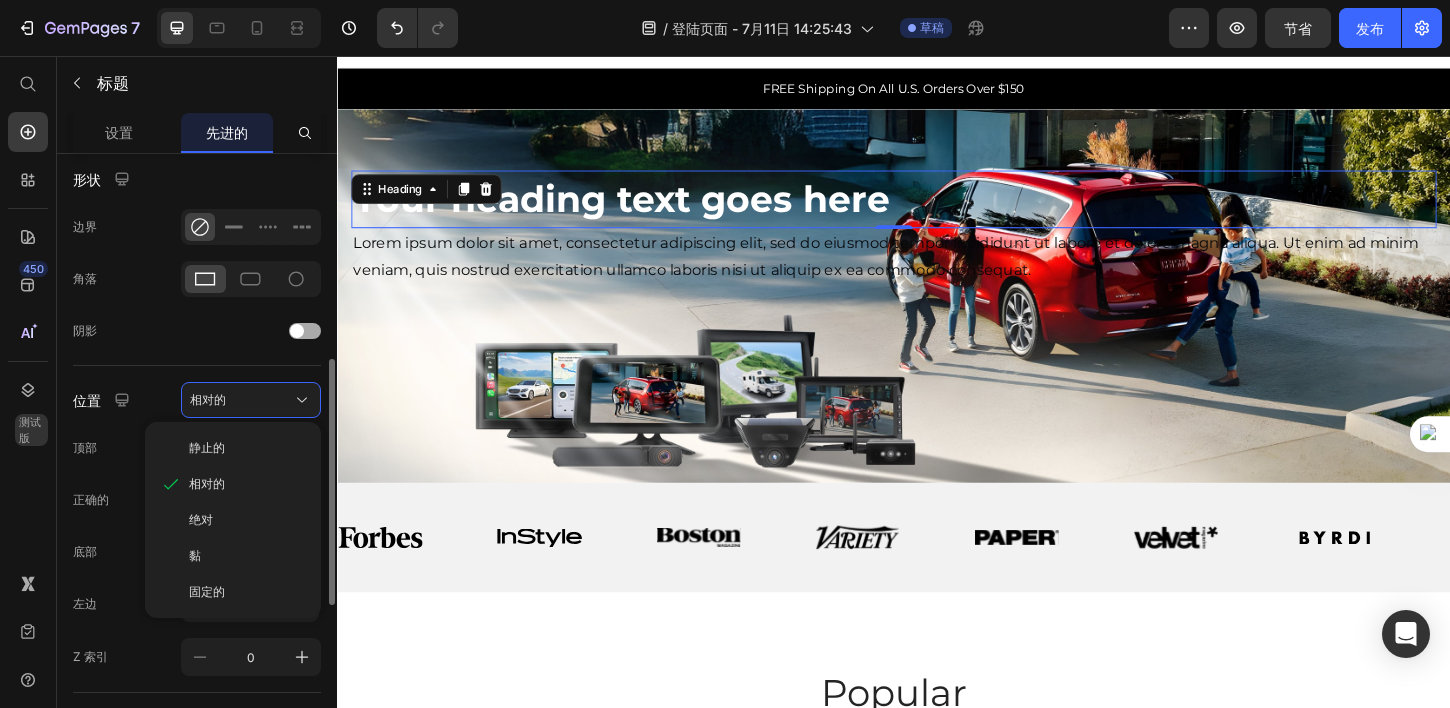 click on "阴影" 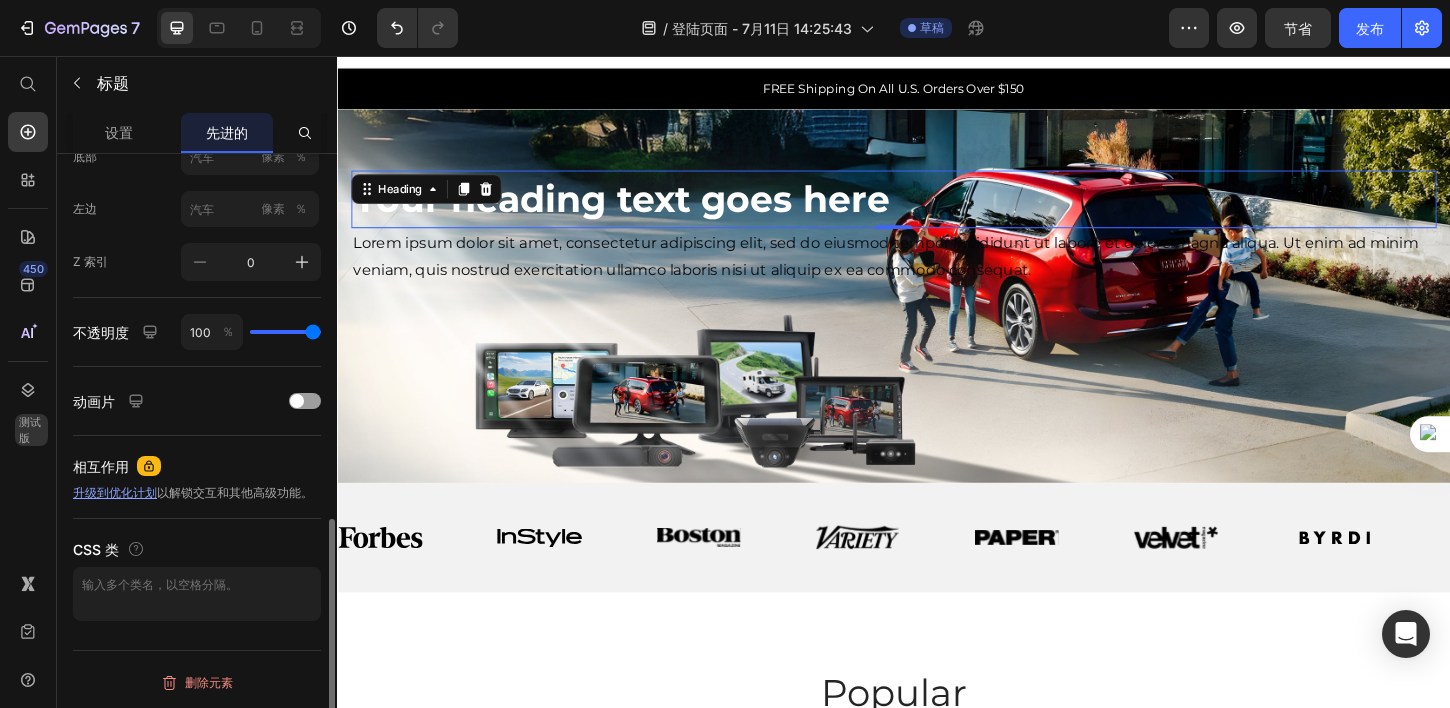 scroll, scrollTop: 898, scrollLeft: 0, axis: vertical 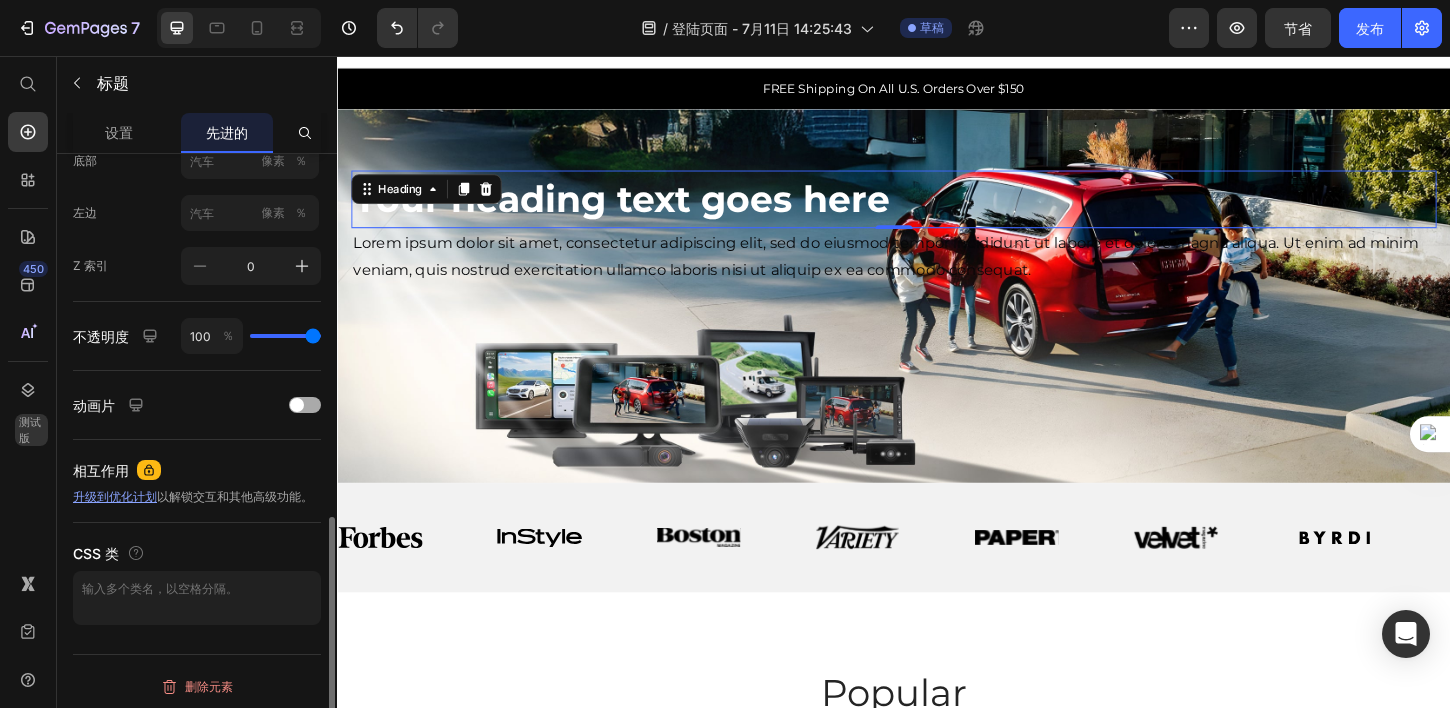 click at bounding box center [297, 405] 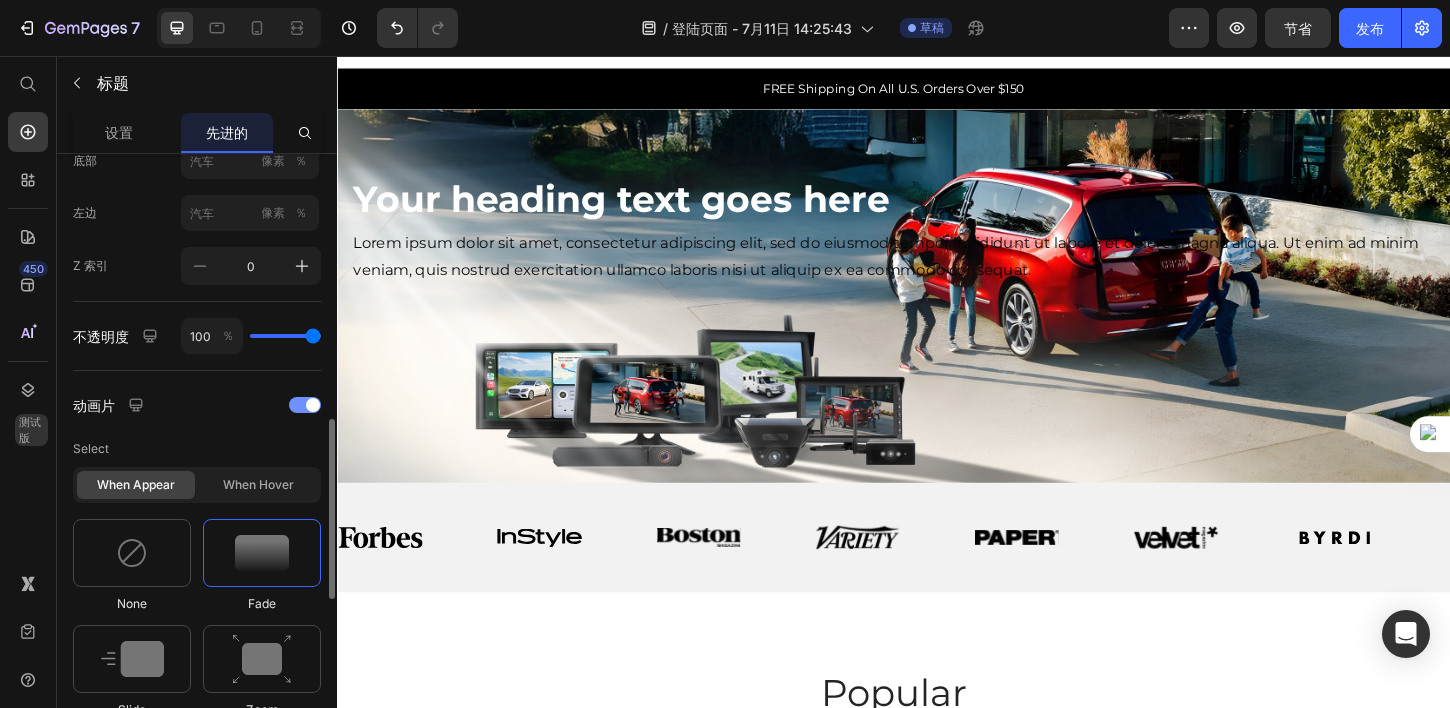 click at bounding box center (305, 405) 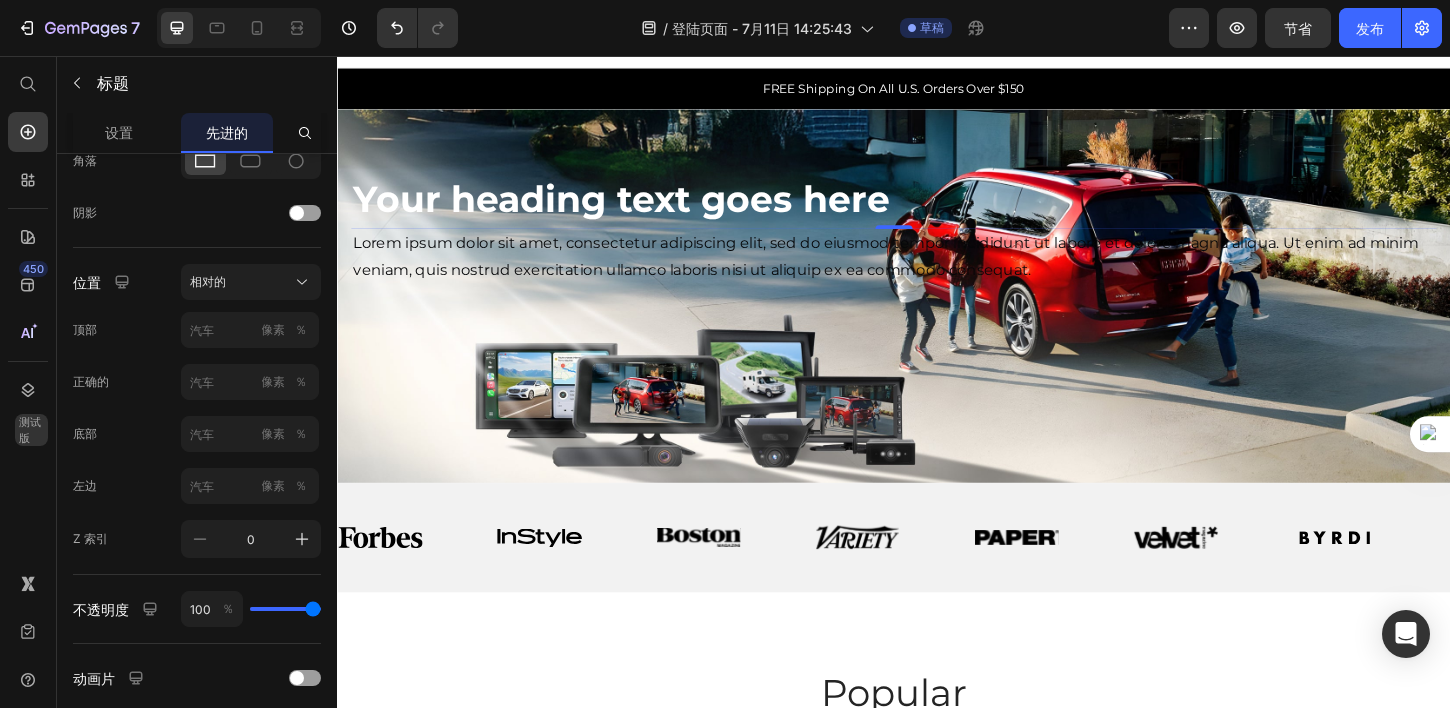 scroll, scrollTop: 0, scrollLeft: 0, axis: both 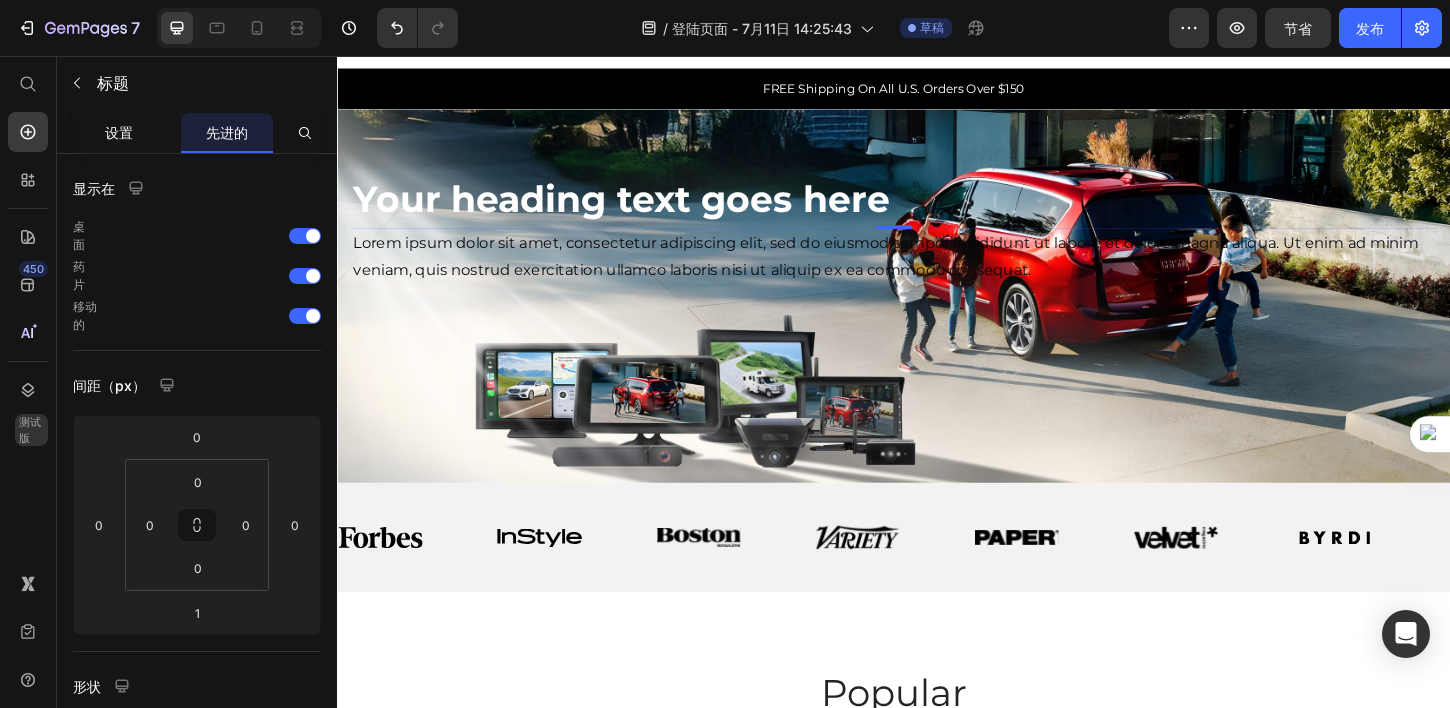 click on "设置" at bounding box center (119, 132) 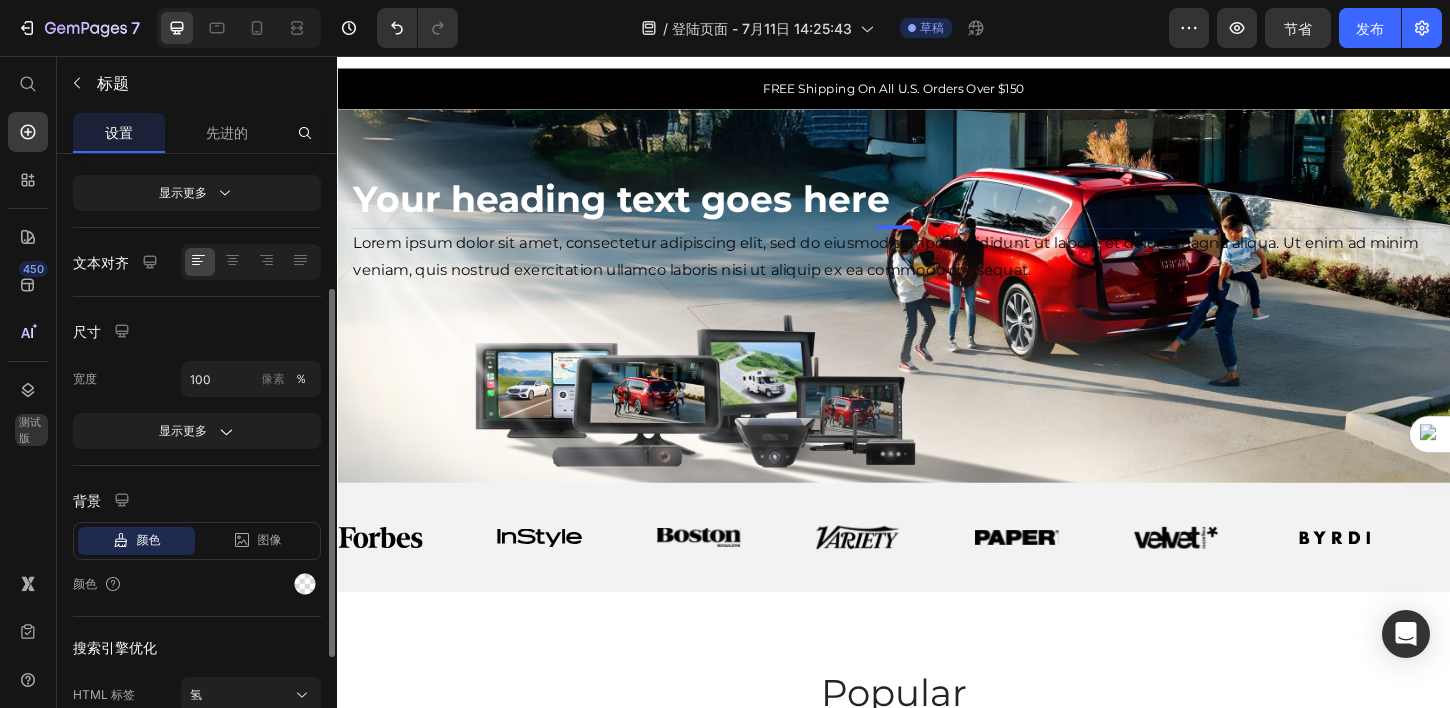 scroll, scrollTop: 0, scrollLeft: 0, axis: both 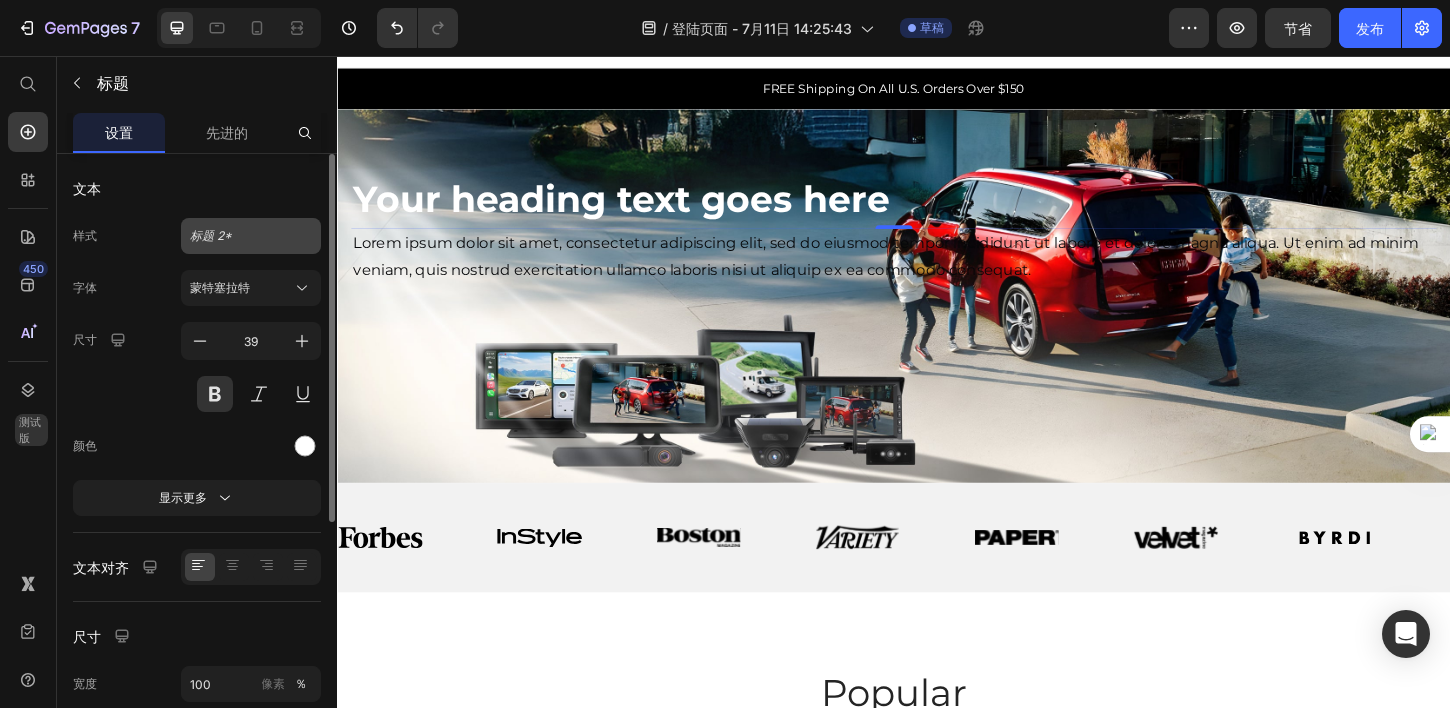 click on "标题 2*" at bounding box center (239, 236) 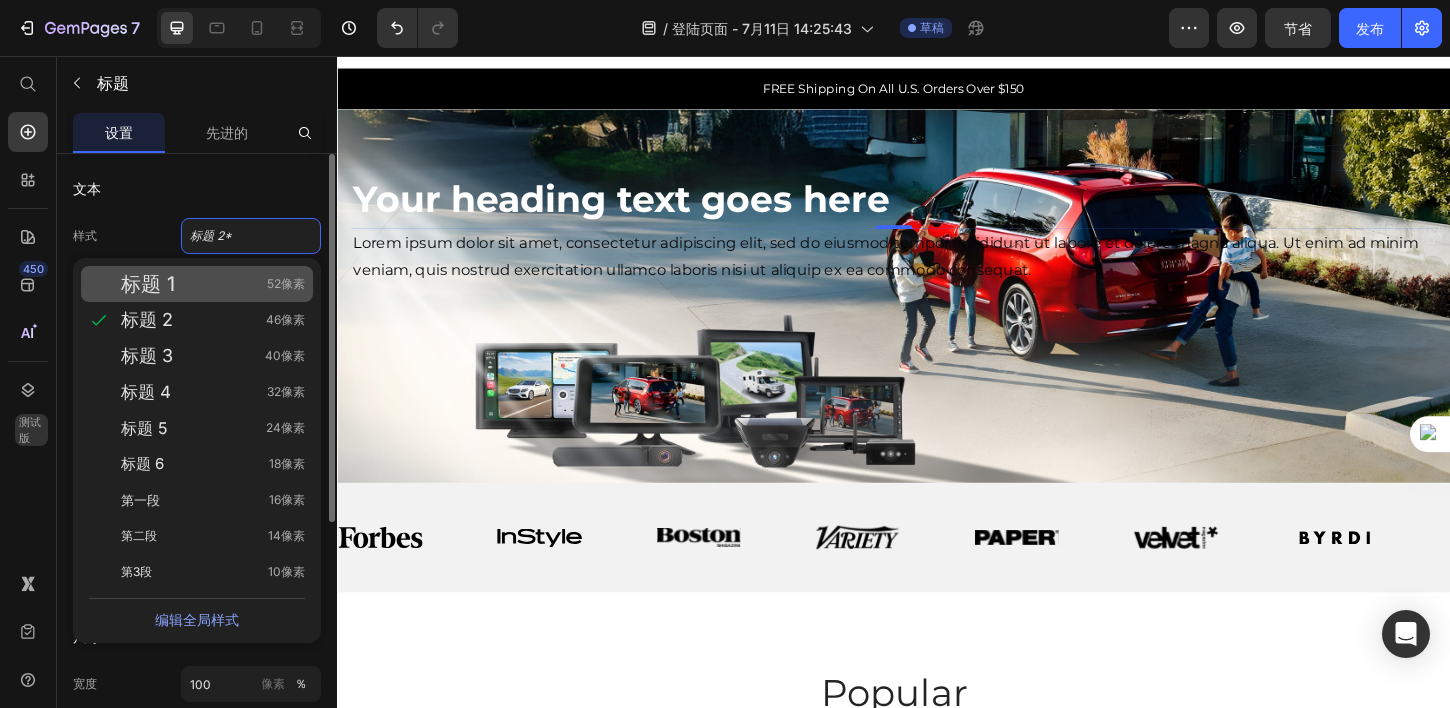 click on "标题 1 52像素" 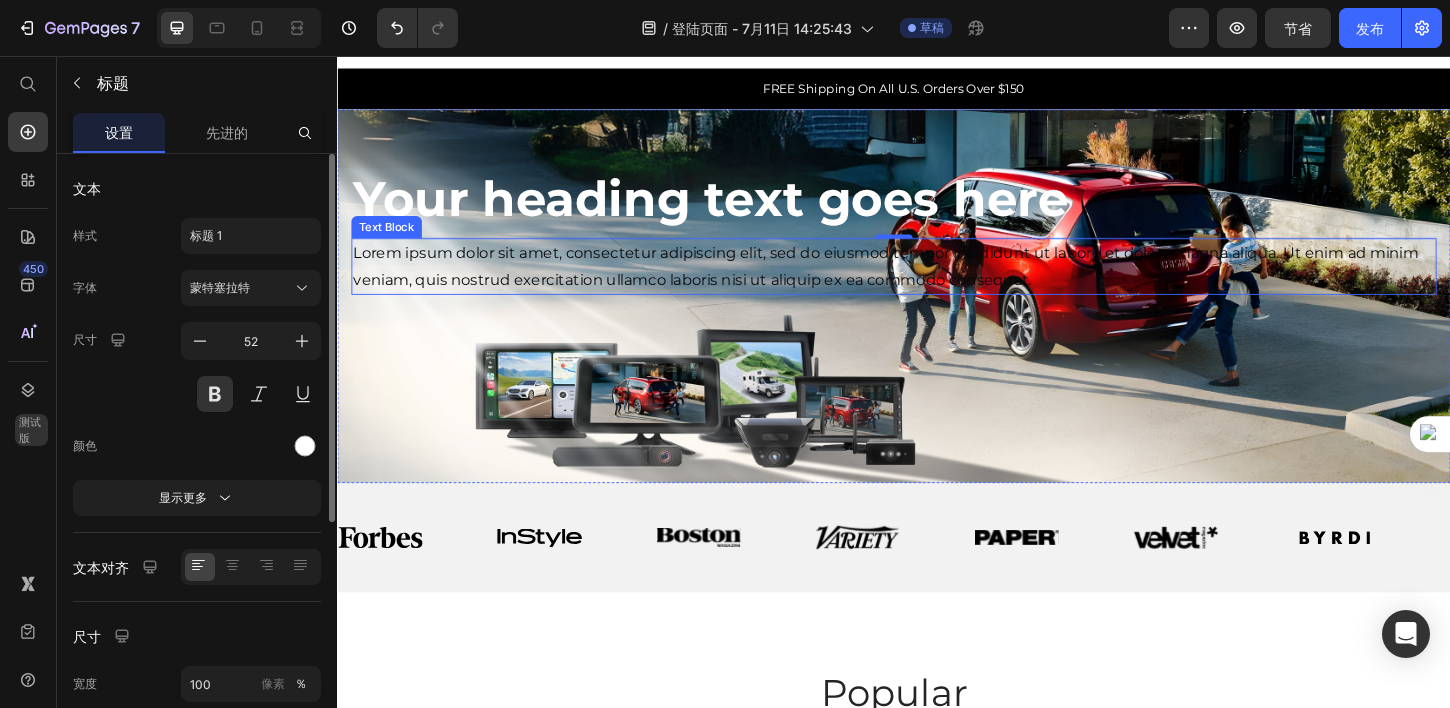 click on "Lorem ipsum dolor sit amet, consectetur adipiscing elit, sed do eiusmod tempor incididunt ut labore et dolore magna aliqua. Ut enim ad minim veniam, quis nostrud exercitation ullamco laboris nisi ut aliquip ex ea commodo consequat." at bounding box center [937, 283] 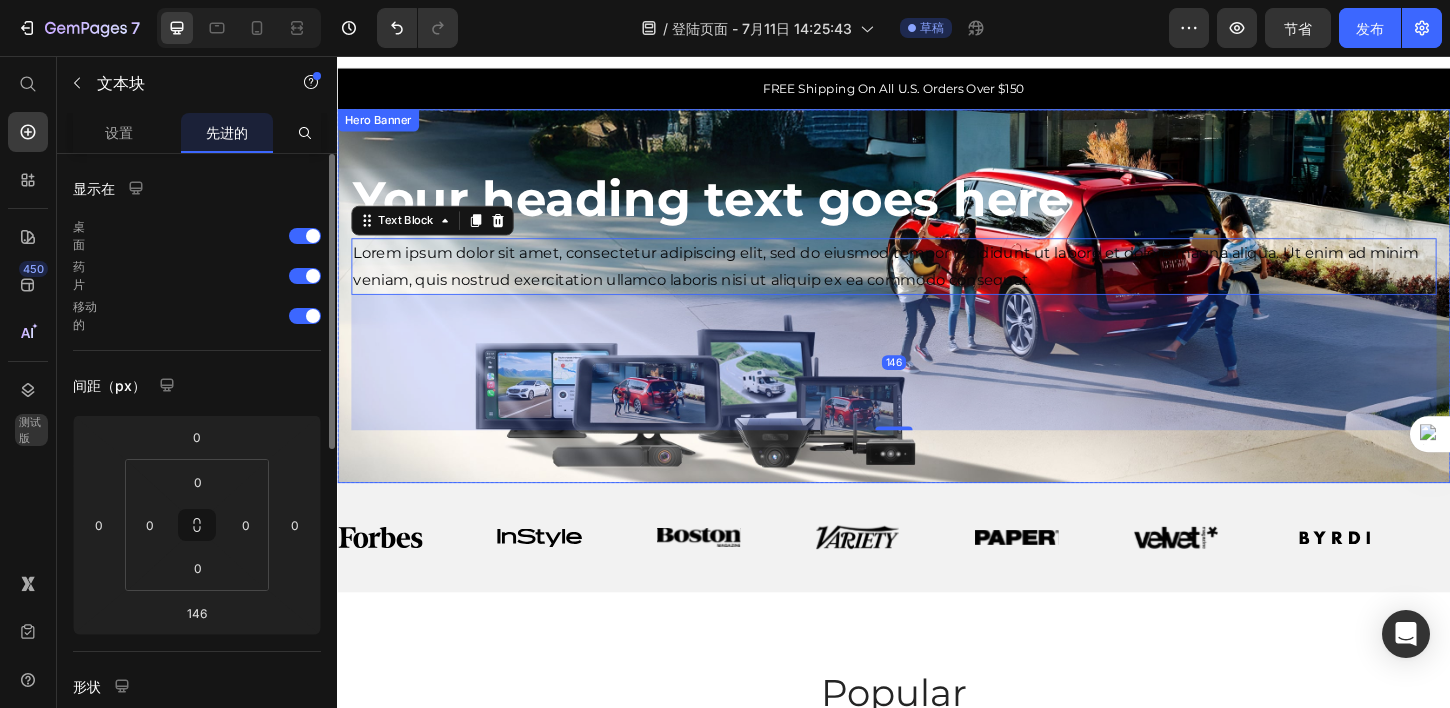 click on "⁠⁠⁠⁠⁠⁠⁠ Your heading text goes here Heading Lorem ipsum dolor sit amet, consectetur adipiscing elit, sed do eiusmod tempor incididunt ut labore et dolore magna aliqua. Ut enim ad minim veniam, quis nostrud exercitation ullamco laboris nisi ut aliquip ex ea commodo consequat. Text Block   146" at bounding box center [937, 314] 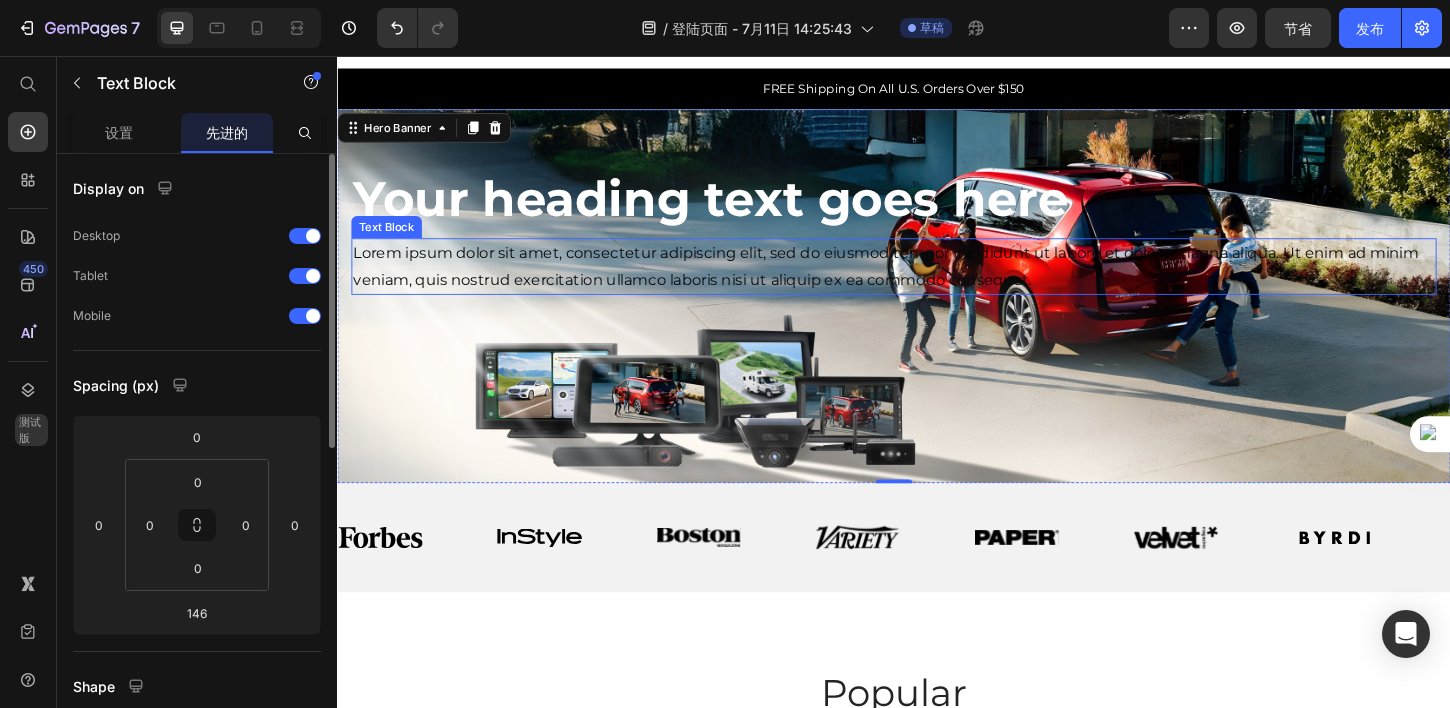click on "Lorem ipsum dolor sit amet, consectetur adipiscing elit, sed do eiusmod tempor incididunt ut labore et dolore magna aliqua. Ut enim ad minim veniam, quis nostrud exercitation ullamco laboris nisi ut aliquip ex ea commodo consequat." at bounding box center [937, 283] 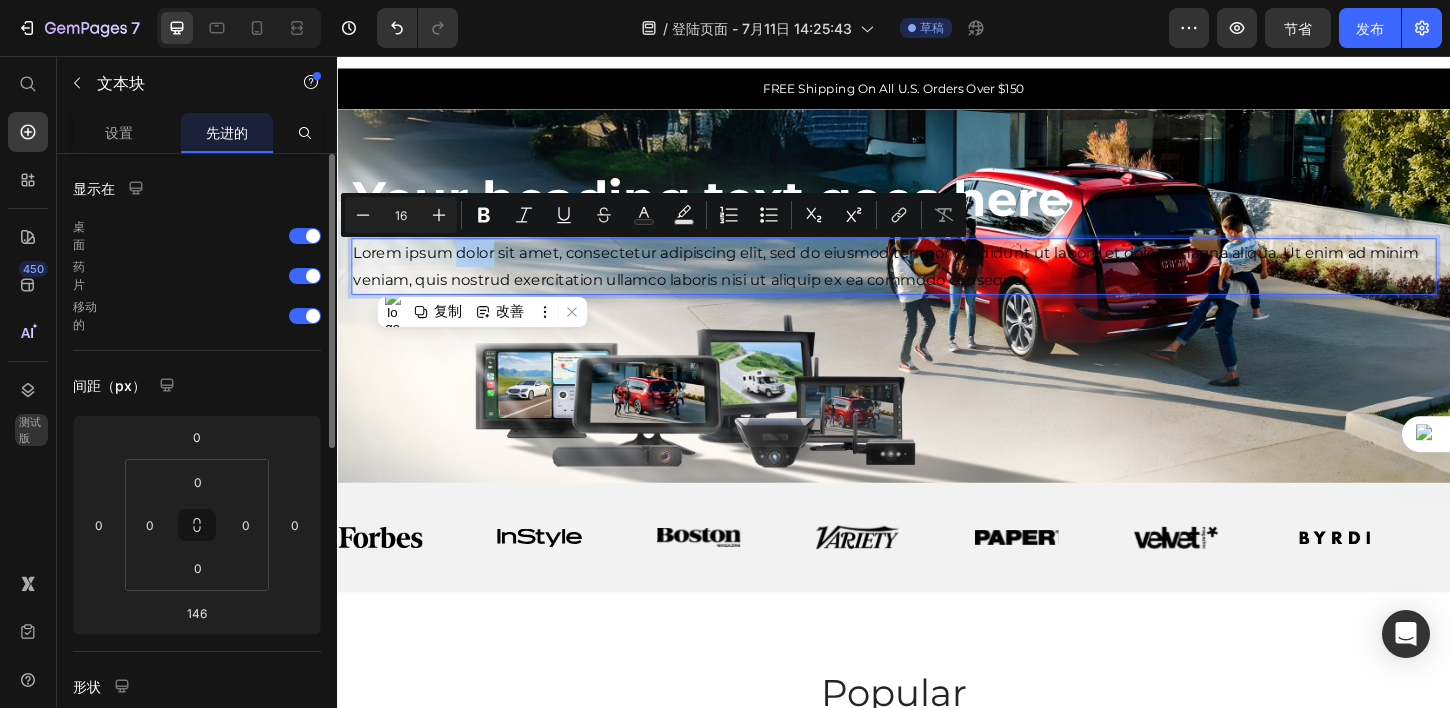 click on "Lorem ipsum dolor sit amet, consectetur adipiscing elit, sed do eiusmod tempor incididunt ut labore et dolore magna aliqua. Ut enim ad minim veniam, quis nostrud exercitation ullamco laboris nisi ut aliquip ex ea commodo consequat." at bounding box center [937, 283] 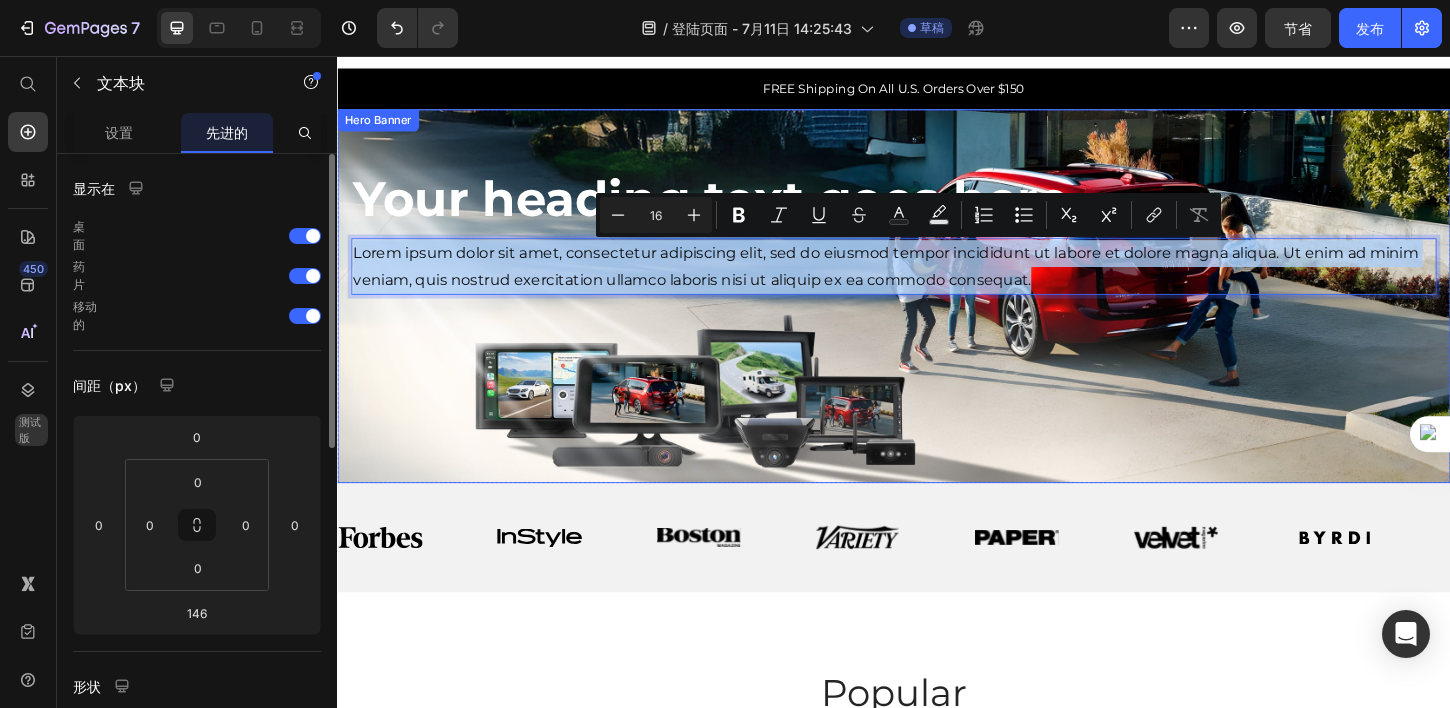 drag, startPoint x: 358, startPoint y: 265, endPoint x: 1071, endPoint y: 323, distance: 715.35516 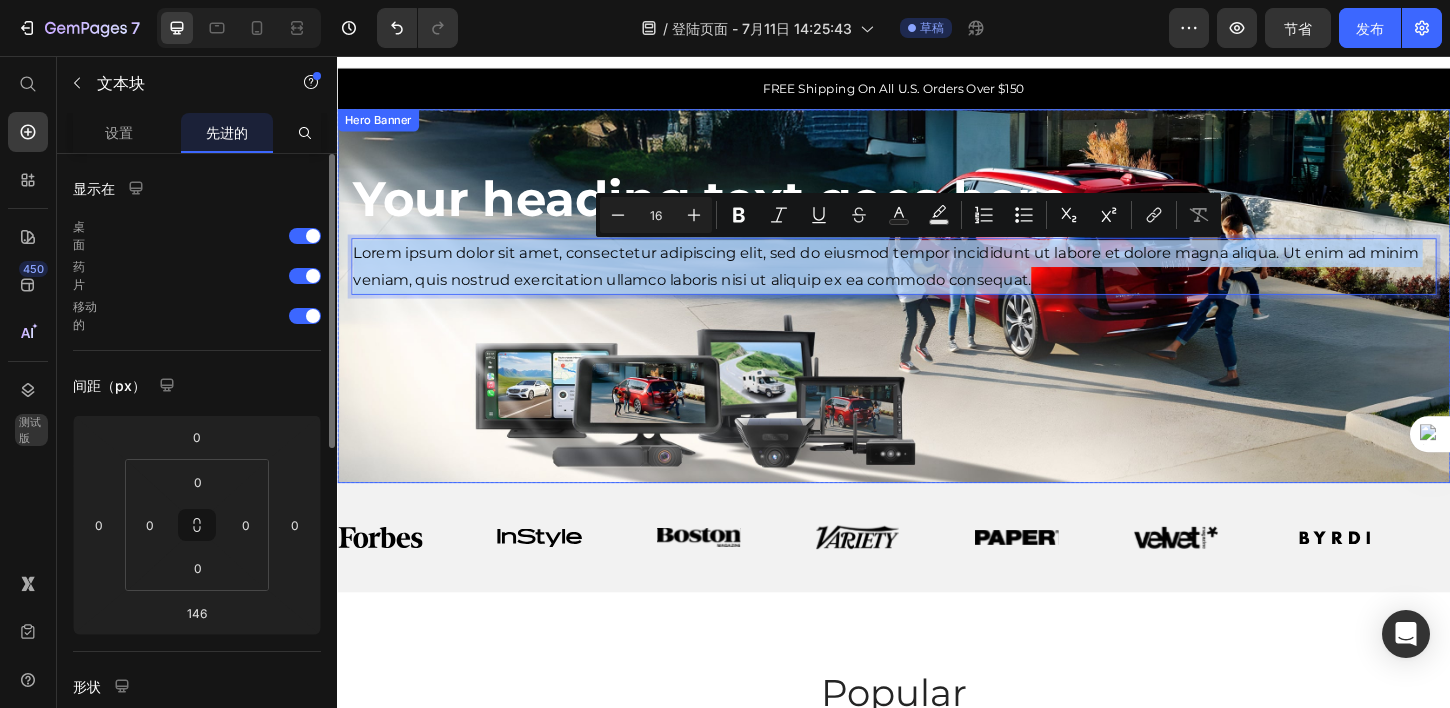 click on "⁠⁠⁠⁠⁠⁠⁠ Your heading text goes here Heading Lorem ipsum dolor sit amet, consectetur adipiscing elit, sed do eiusmod tempor incididunt ut labore et dolore magna aliqua. Ut enim ad minim veniam, quis nostrud exercitation ullamco laboris nisi ut aliquip ex ea commodo consequat. Text Block   146" at bounding box center (937, 314) 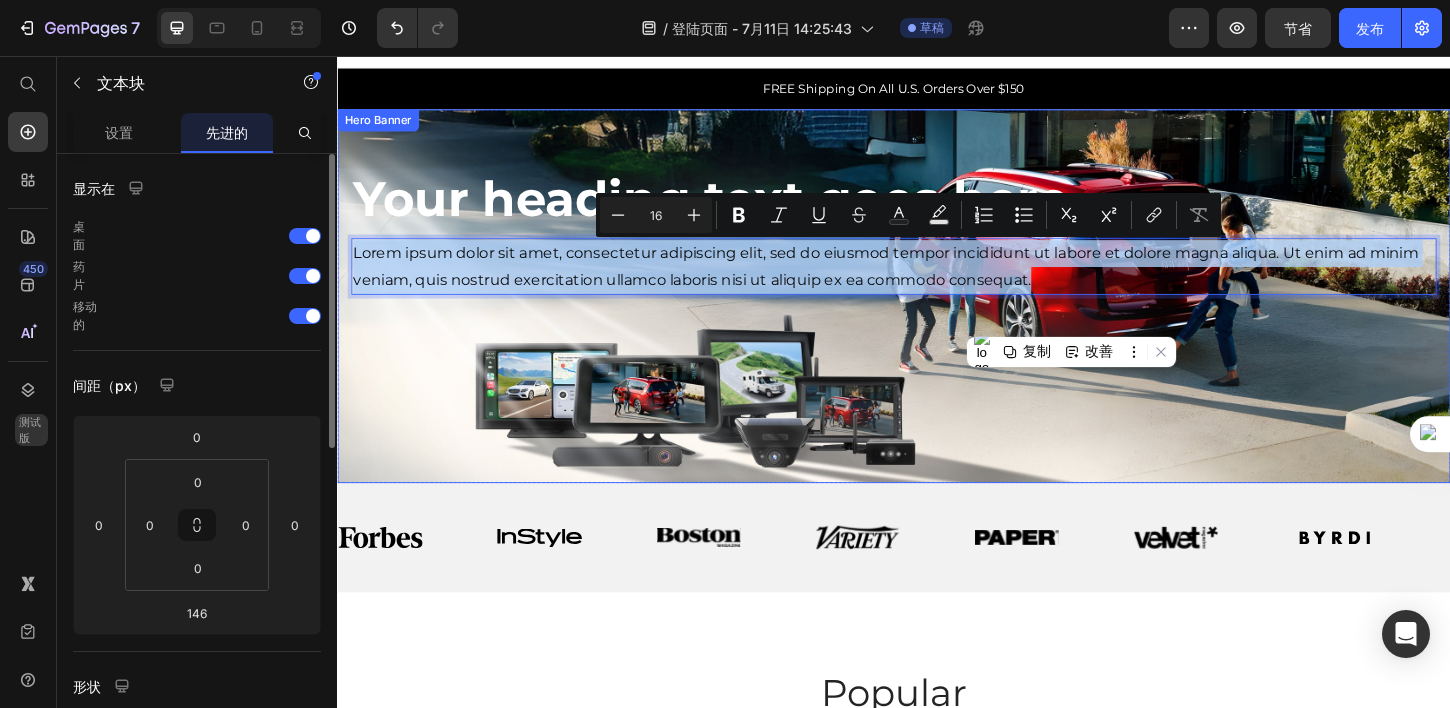 click on "⁠⁠⁠⁠⁠⁠⁠ Your heading text goes here Heading Lorem ipsum dolor sit amet, consectetur adipiscing elit, sed do eiusmod tempor incididunt ut labore et dolore magna aliqua. Ut enim ad minim veniam, quis nostrud exercitation ullamco laboris nisi ut aliquip ex ea commodo consequat. Text Block   146" at bounding box center [937, 314] 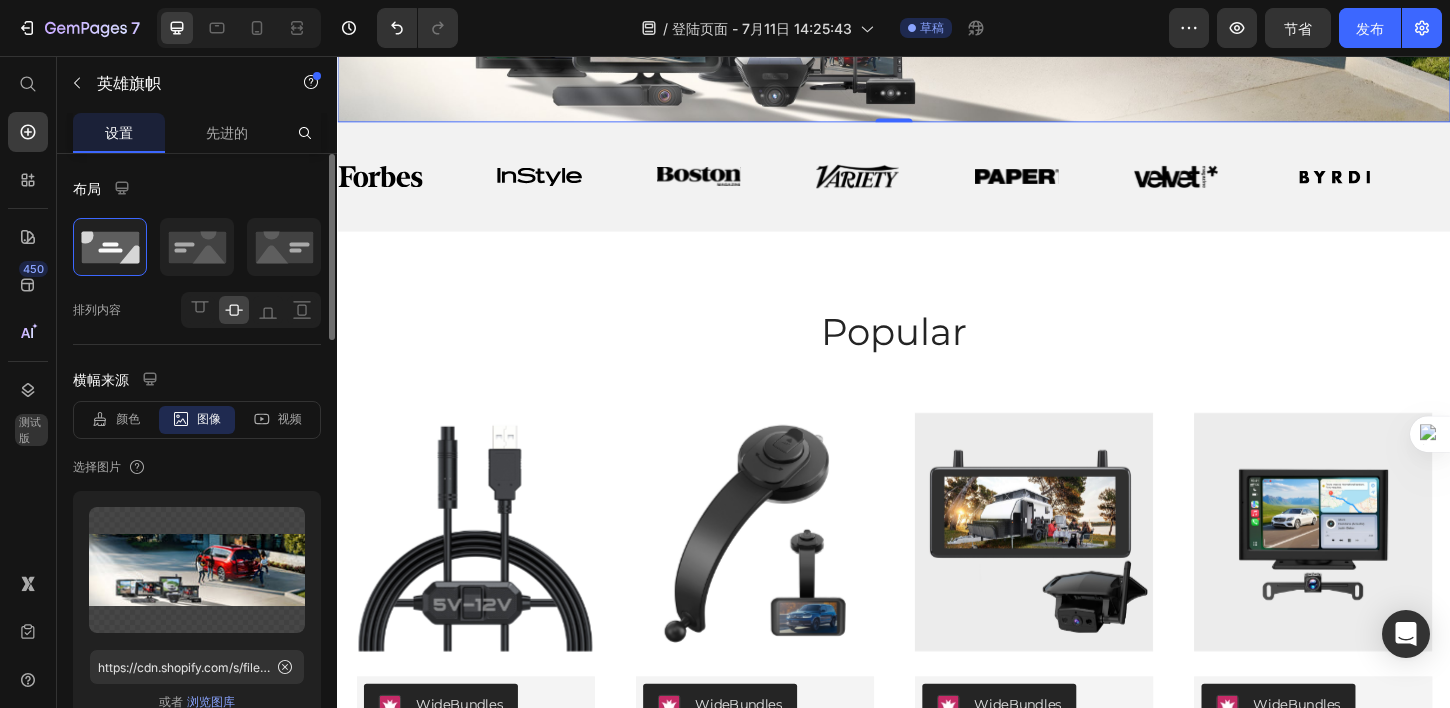 scroll, scrollTop: 418, scrollLeft: 0, axis: vertical 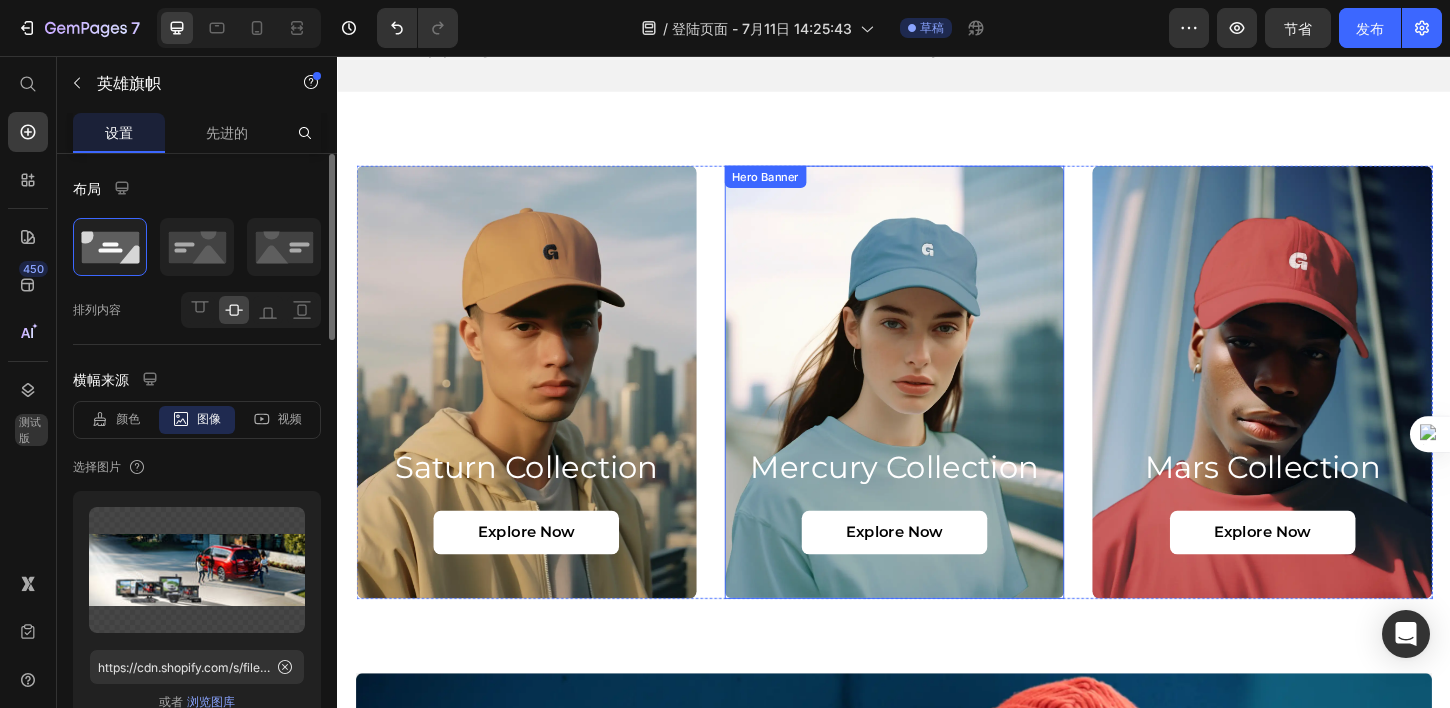 click at bounding box center [937, 407] 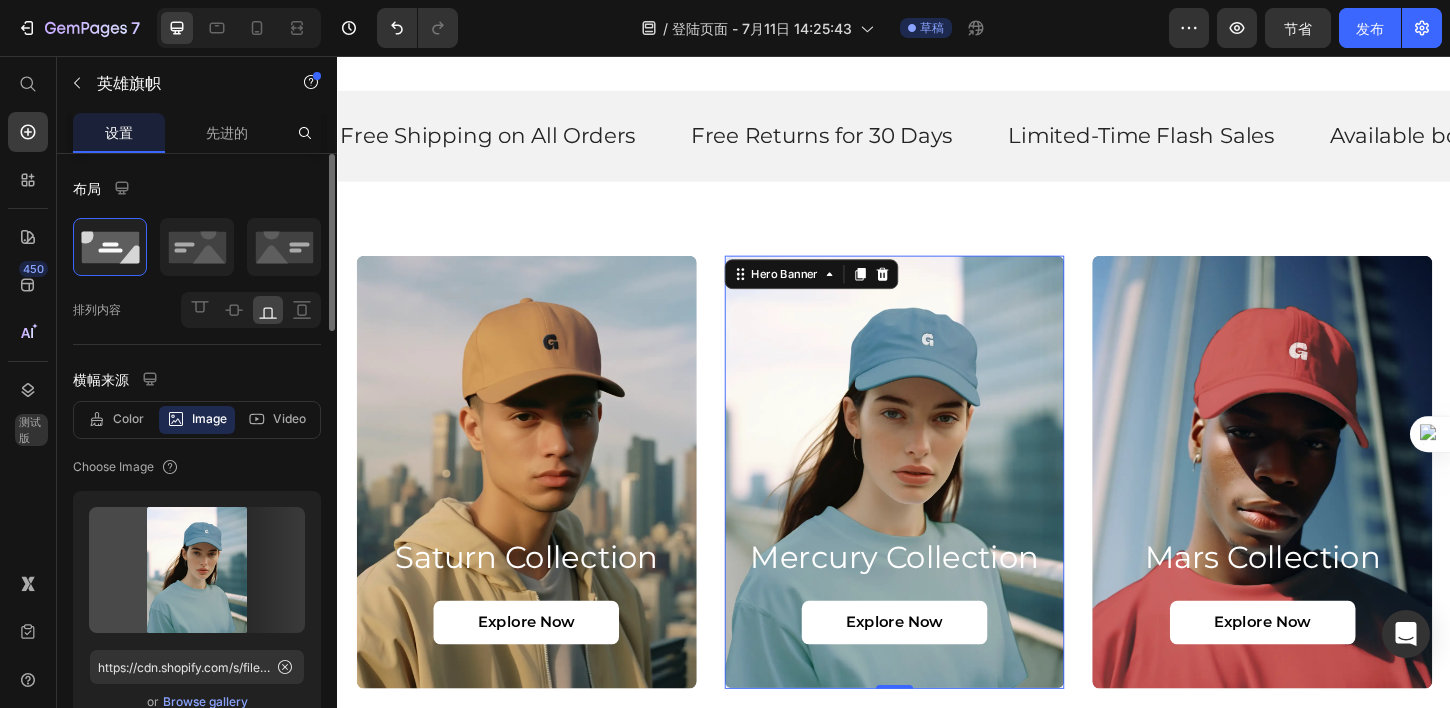 scroll, scrollTop: 1259, scrollLeft: 0, axis: vertical 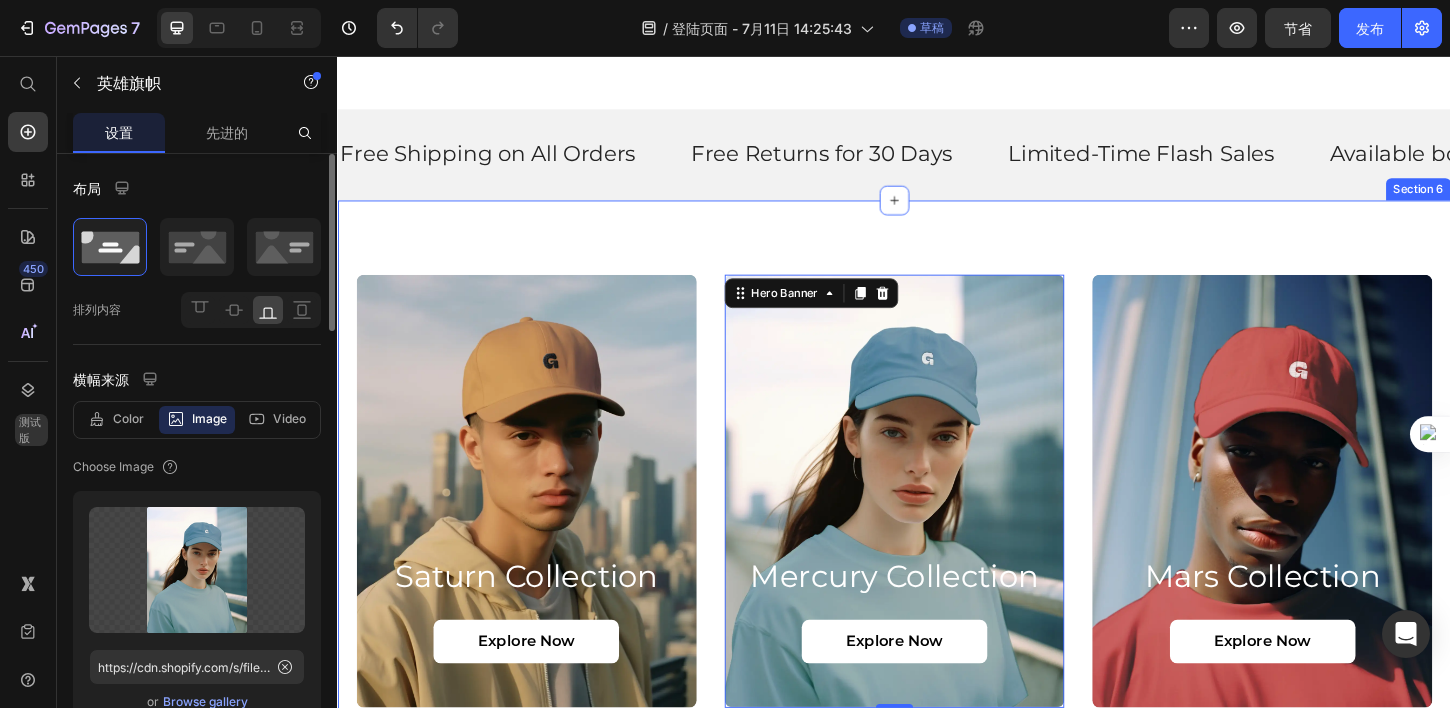 click on "Saturn Collection Heading explore now Button Hero Banner Mercury Collection Heading explore now Button Hero Banner   0 Mars Collection Heading explore now Button Hero Banner Carousel Section 6" at bounding box center [937, 524] 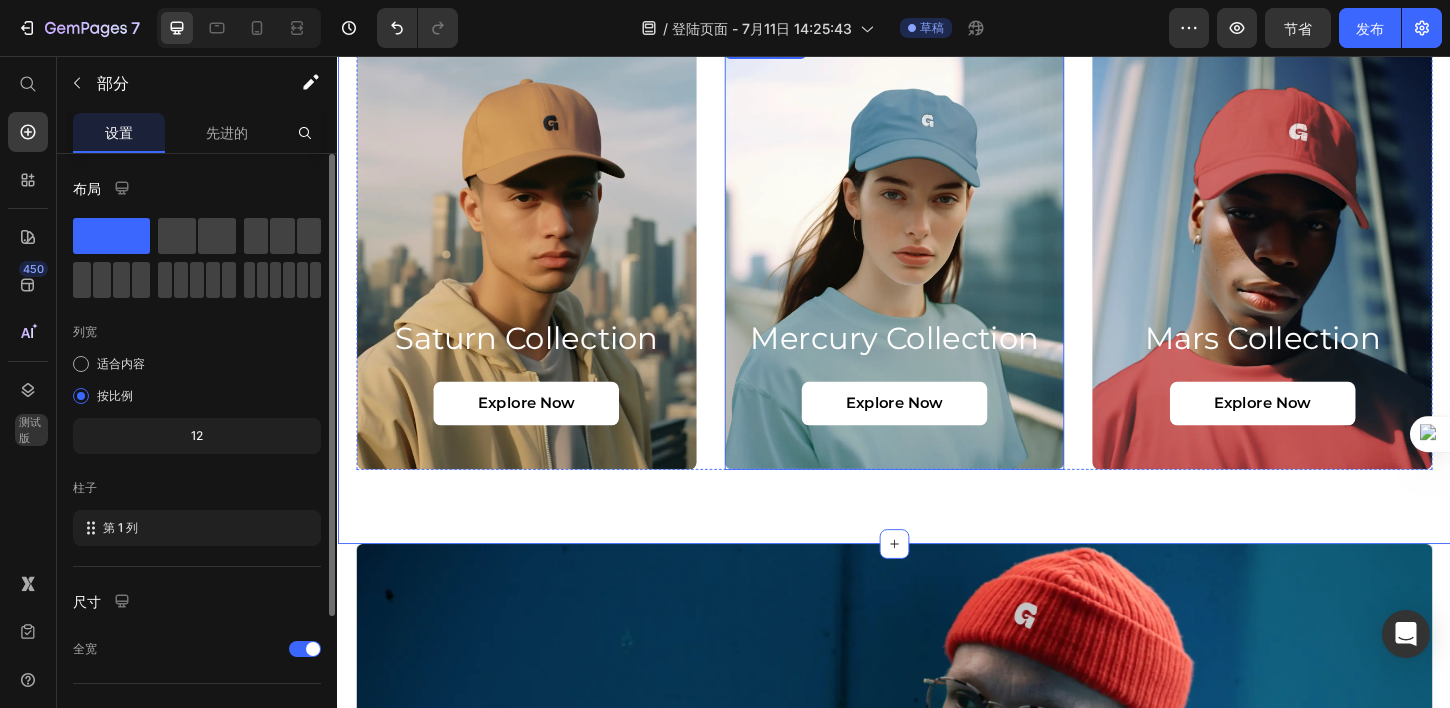 scroll, scrollTop: 1538, scrollLeft: 0, axis: vertical 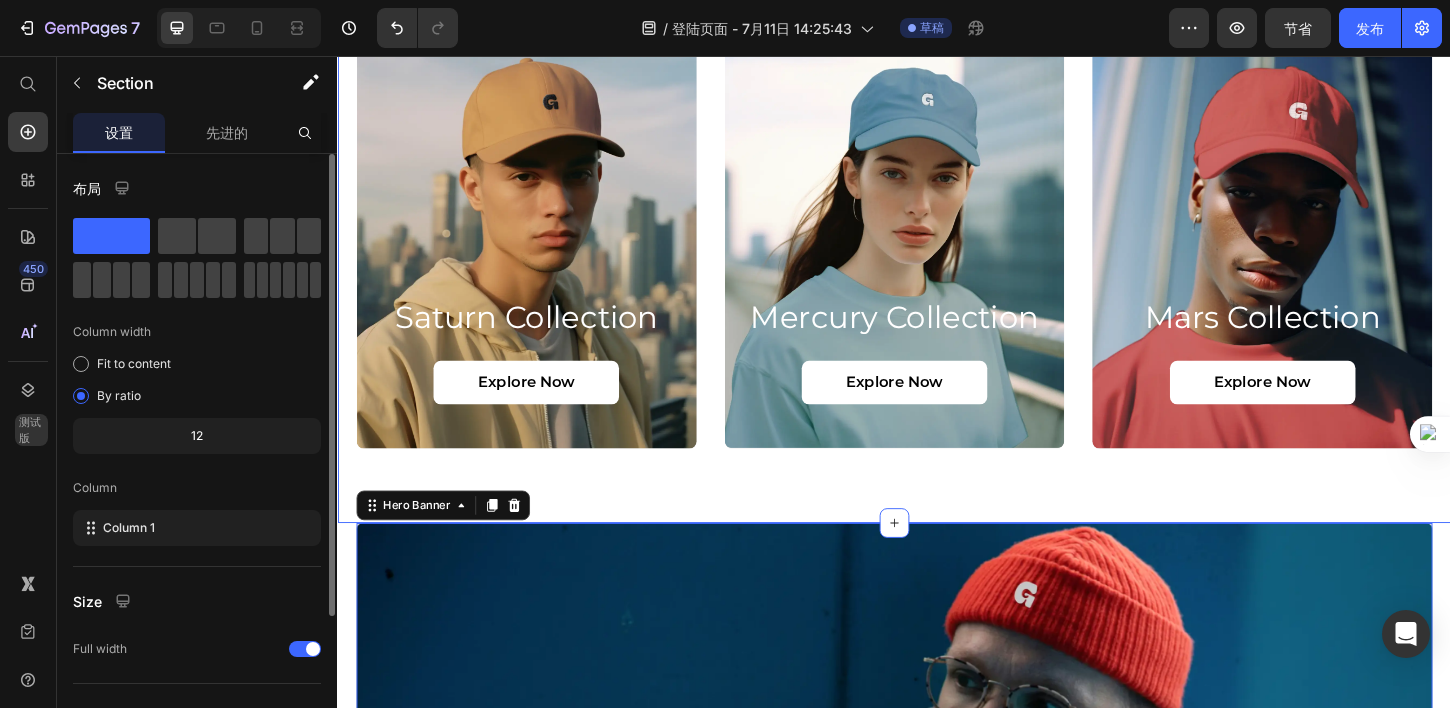 click on "Saturn Collection Heading explore now Button Hero Banner Mercury Collection Heading explore now Button Hero Banner Mars Collection Heading explore now Button Hero Banner Carousel Section 6" at bounding box center [937, 245] 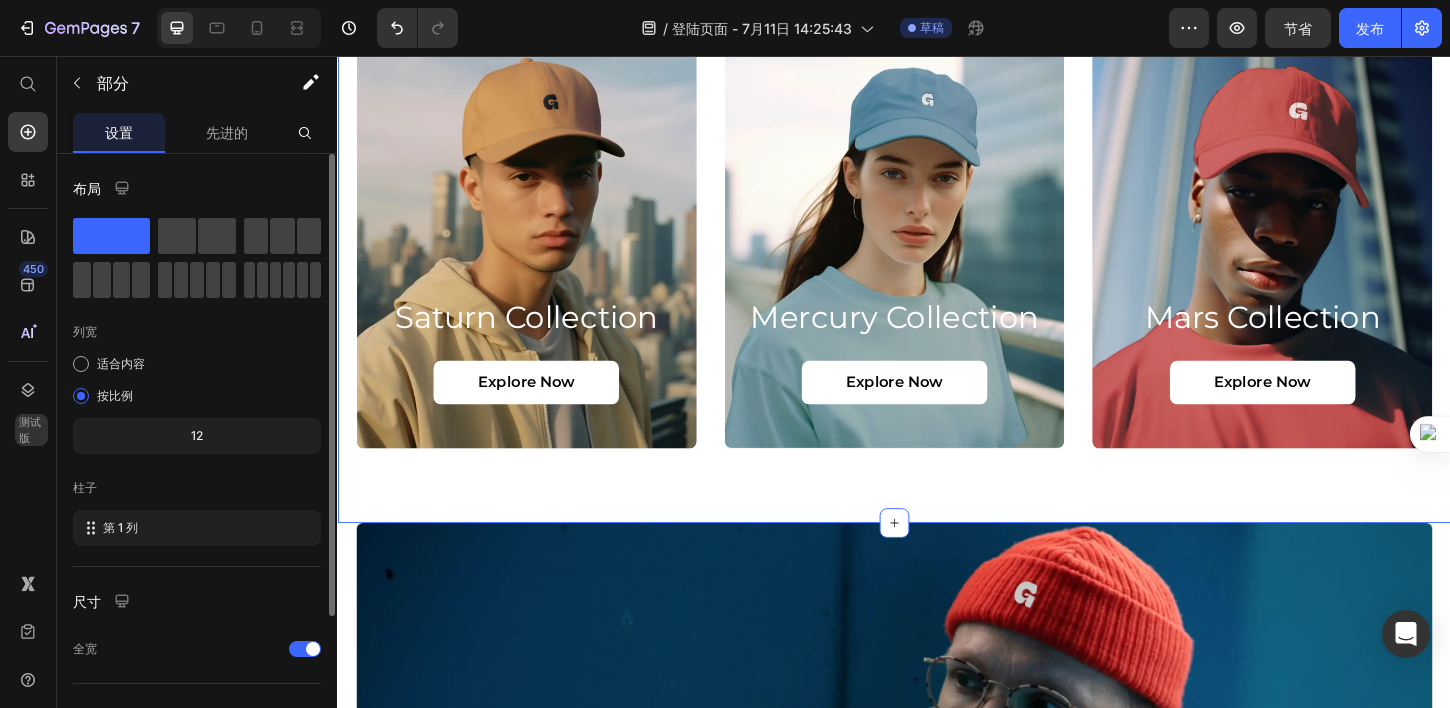 click on "Saturn Collection Heading explore now Button Hero Banner Mercury Collection Heading explore now Button Hero Banner Mars Collection Heading explore now Button Hero Banner Carousel Section 6   Create Theme Section AI Content Write with GemAI What would you like to describe here? Tone and Voice Persuasive Product USB DC 5V to 12V Step Up Charging Cable Show more Generate" at bounding box center [937, 245] 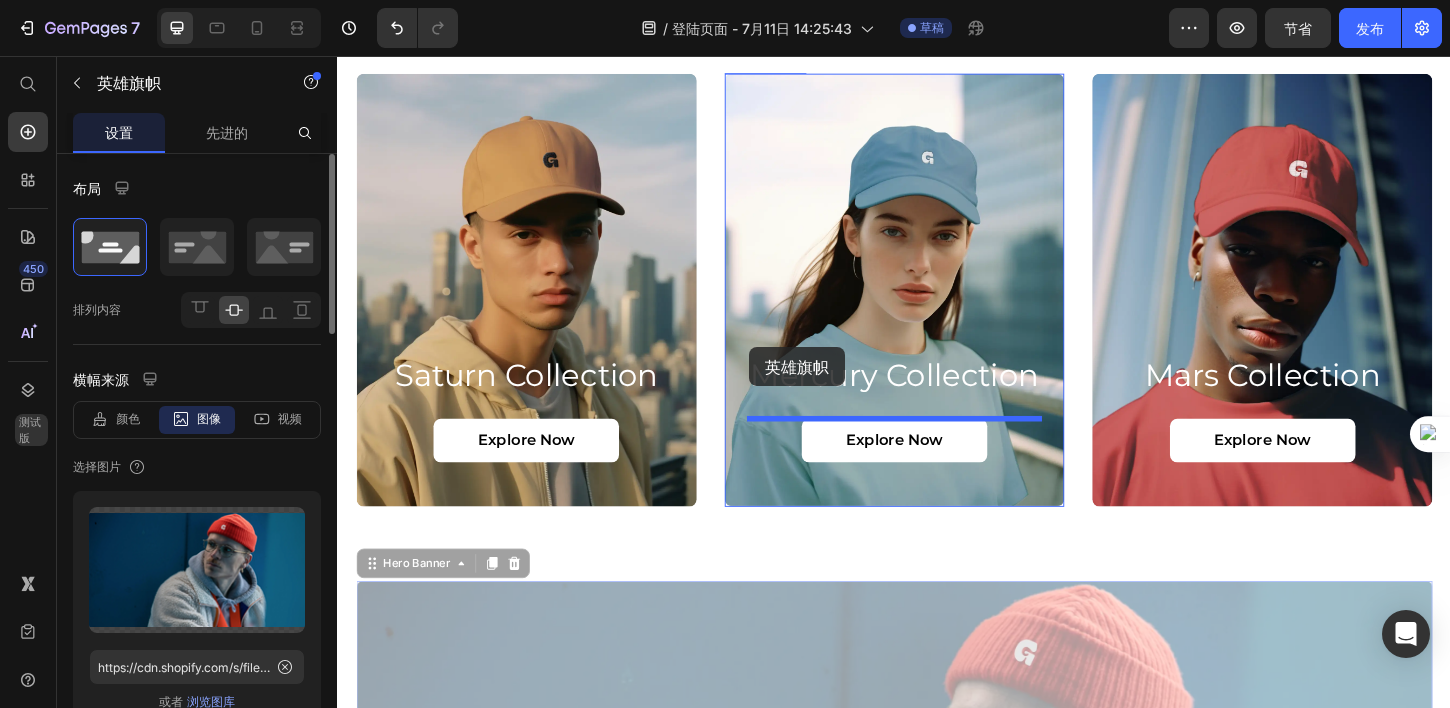 scroll, scrollTop: 1454, scrollLeft: 0, axis: vertical 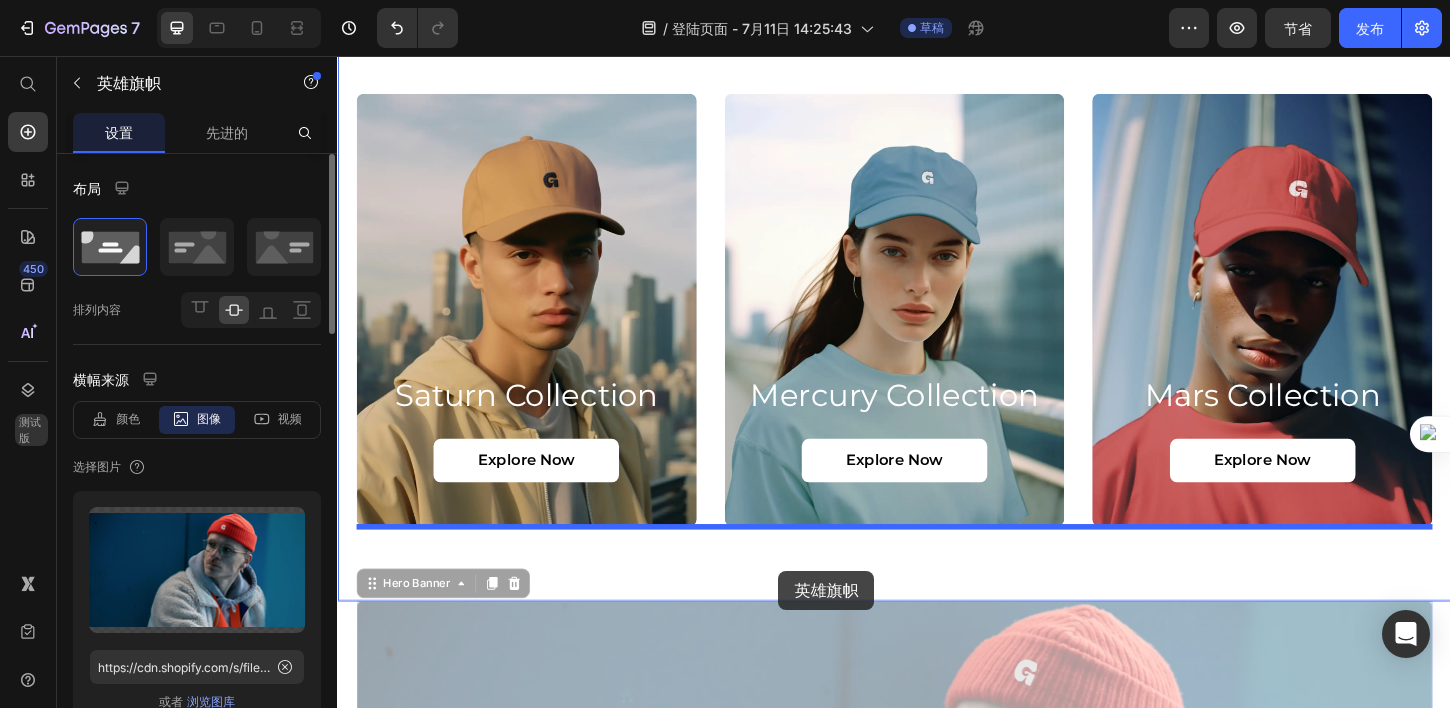 click at bounding box center (937, 1878) 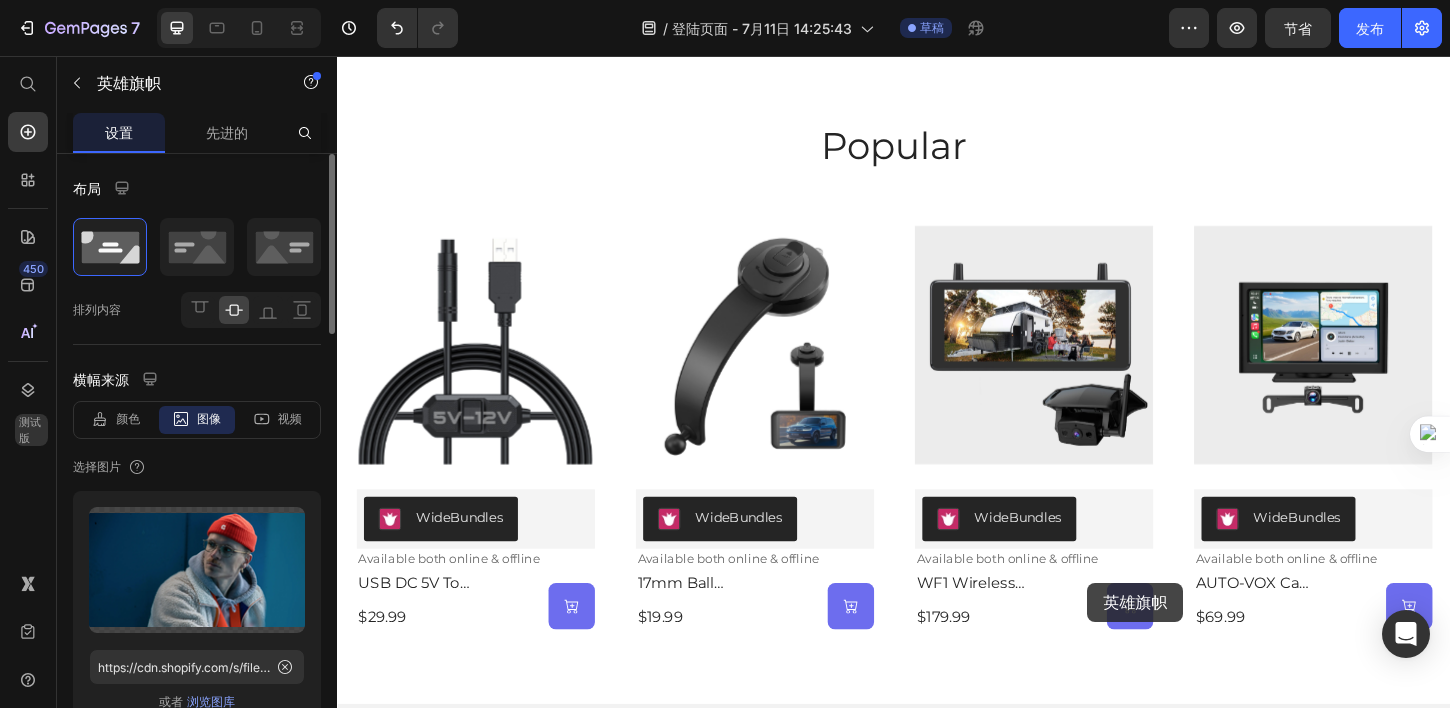 scroll, scrollTop: 498, scrollLeft: 0, axis: vertical 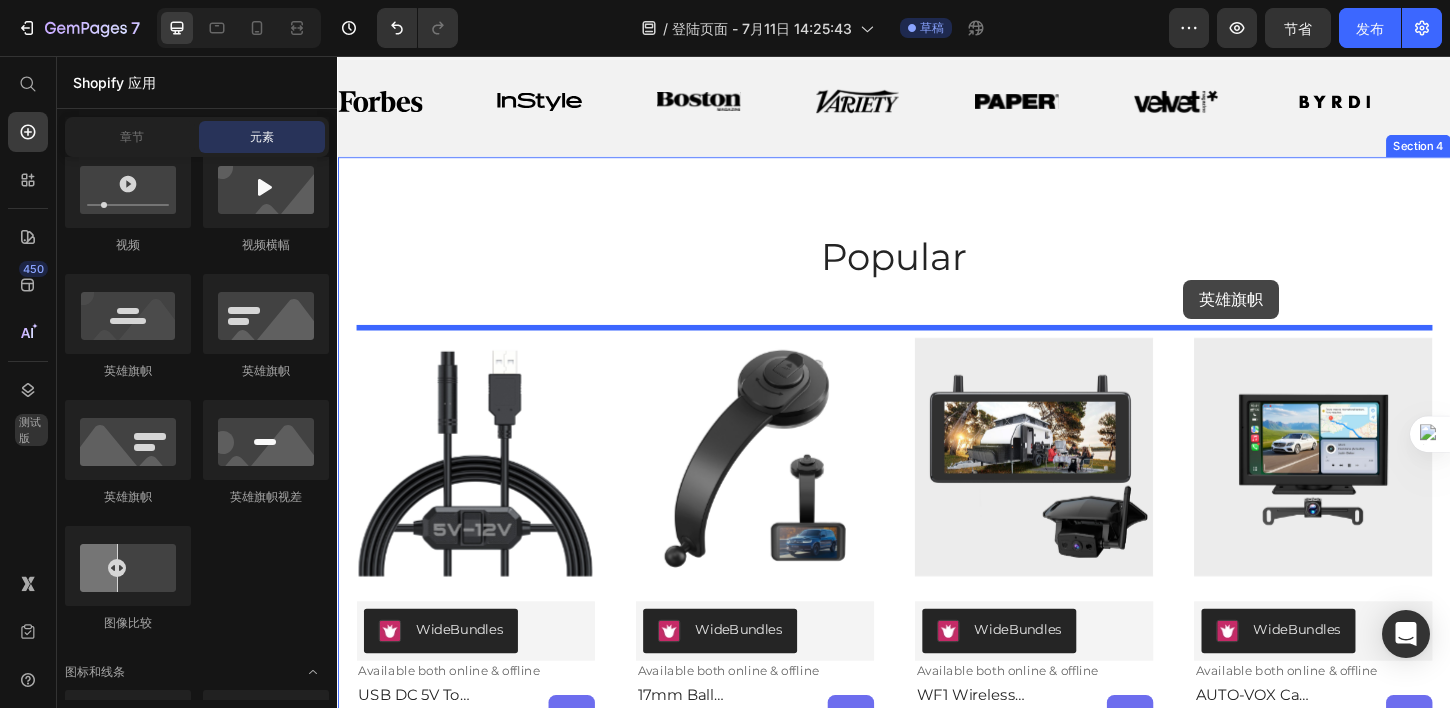 click at bounding box center [937, 2864] 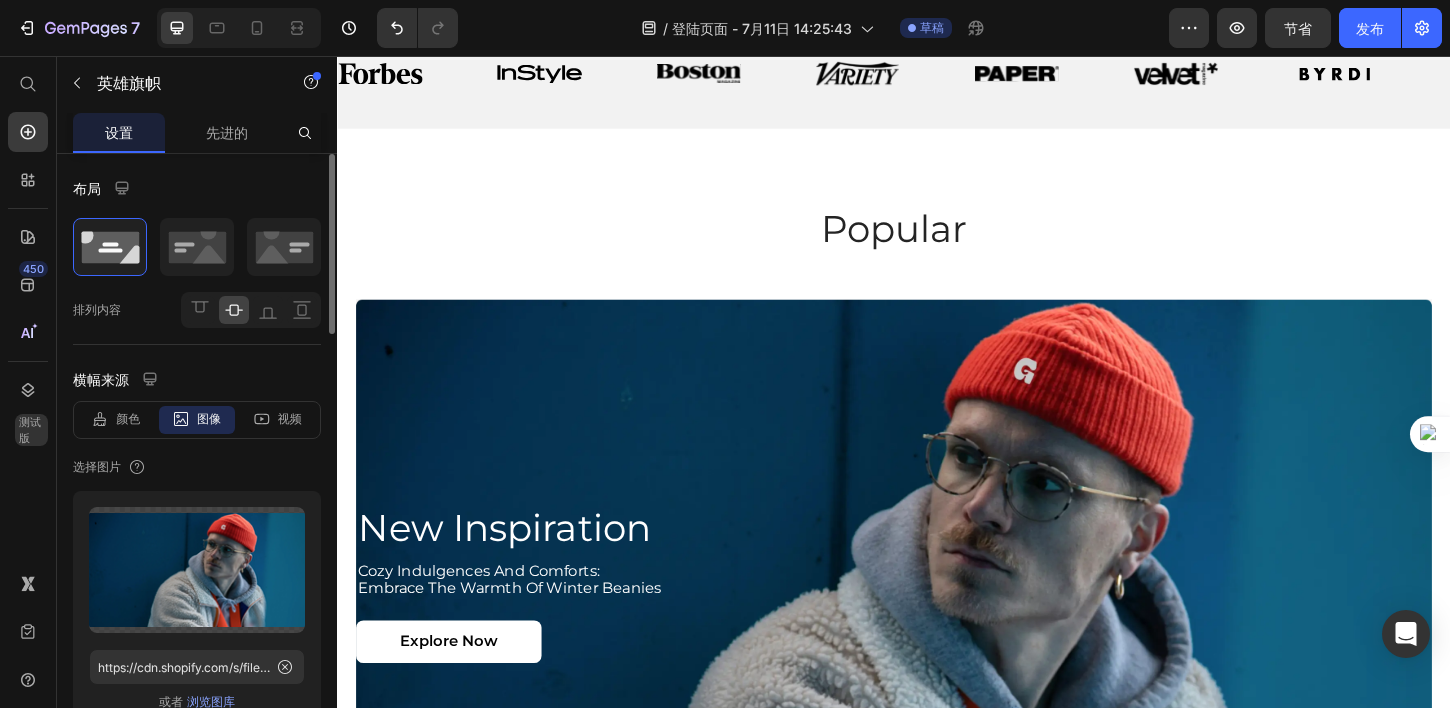 scroll, scrollTop: 596, scrollLeft: 0, axis: vertical 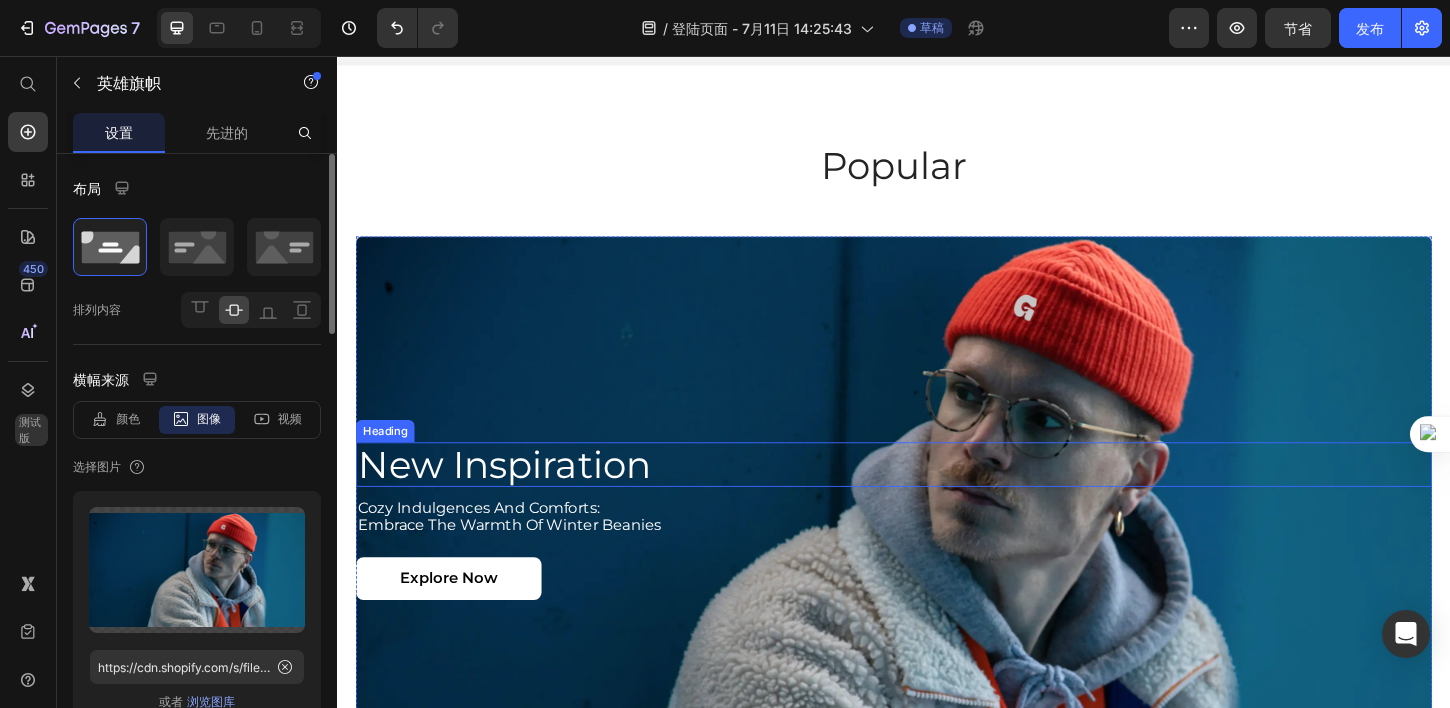 click on "New Inspiration Heading Cozy Indulgences and Comforts: Embrace the Warmth of Winter Beanies Text Block explore now Button" at bounding box center [937, 557] 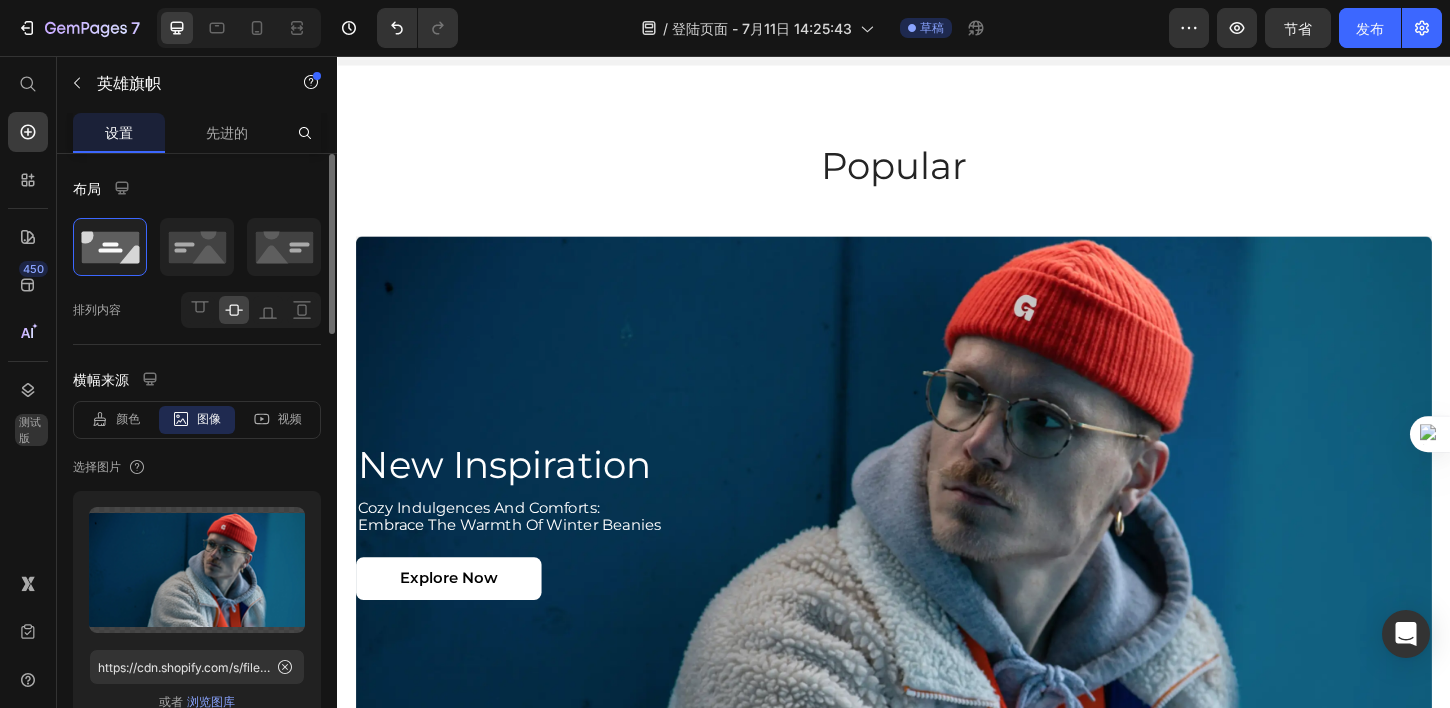 click on "New Inspiration" at bounding box center (937, 496) 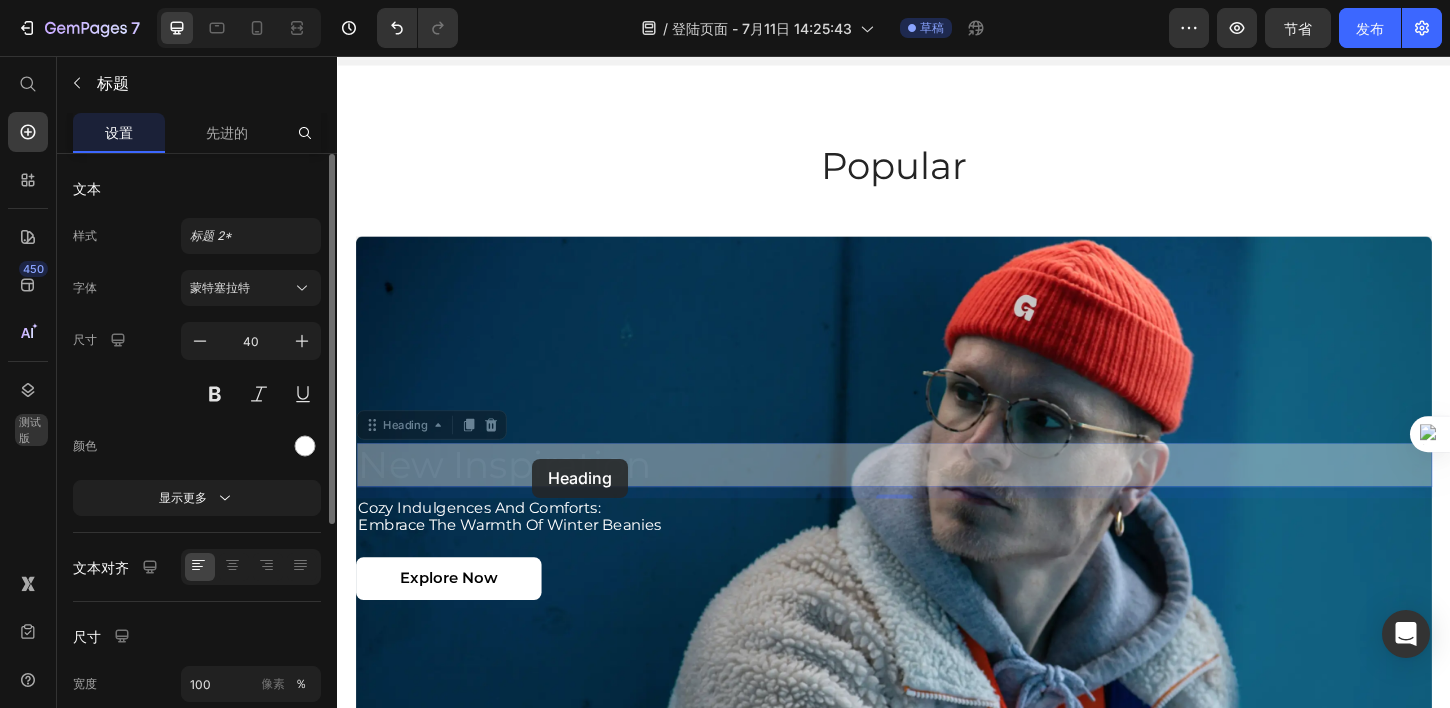 drag, startPoint x: 488, startPoint y: 490, endPoint x: 547, endPoint y: 490, distance: 59 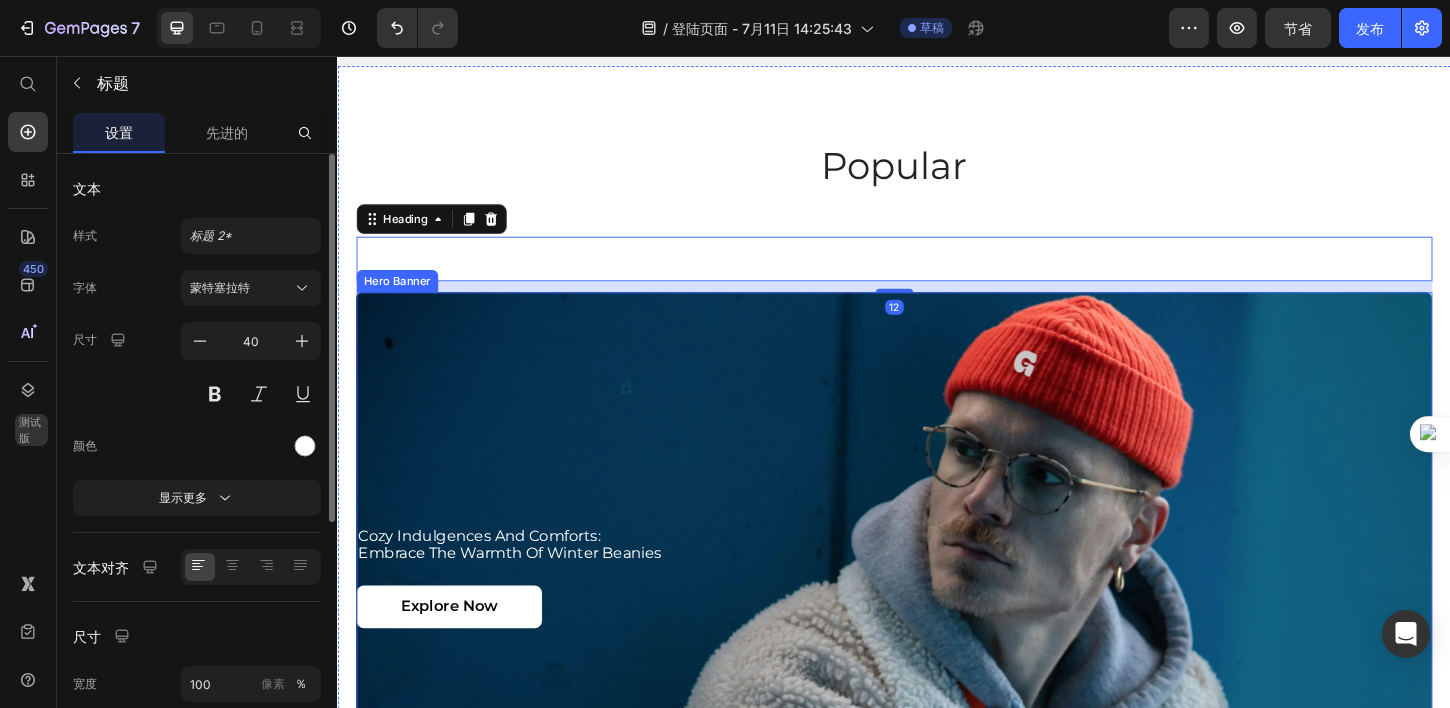 scroll, scrollTop: 566, scrollLeft: 0, axis: vertical 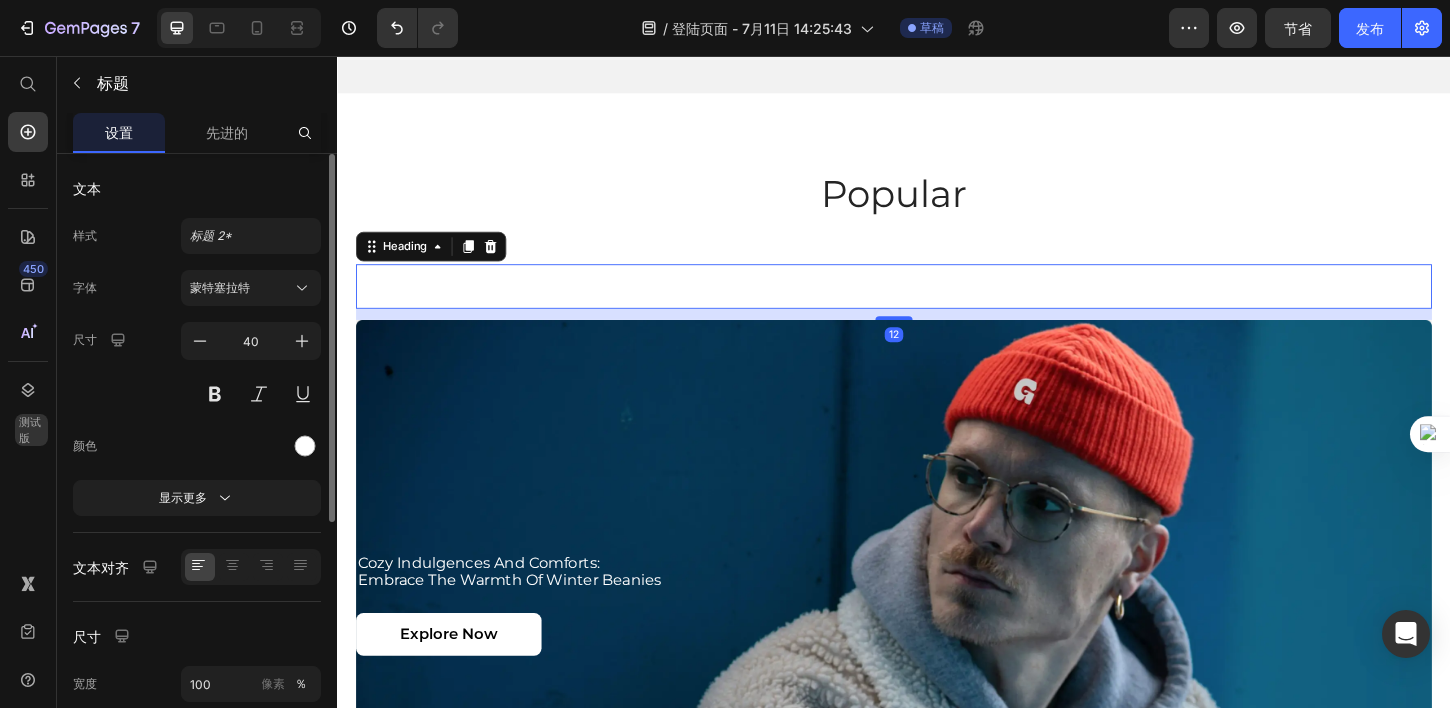 click on "New Inspiration" at bounding box center [937, 304] 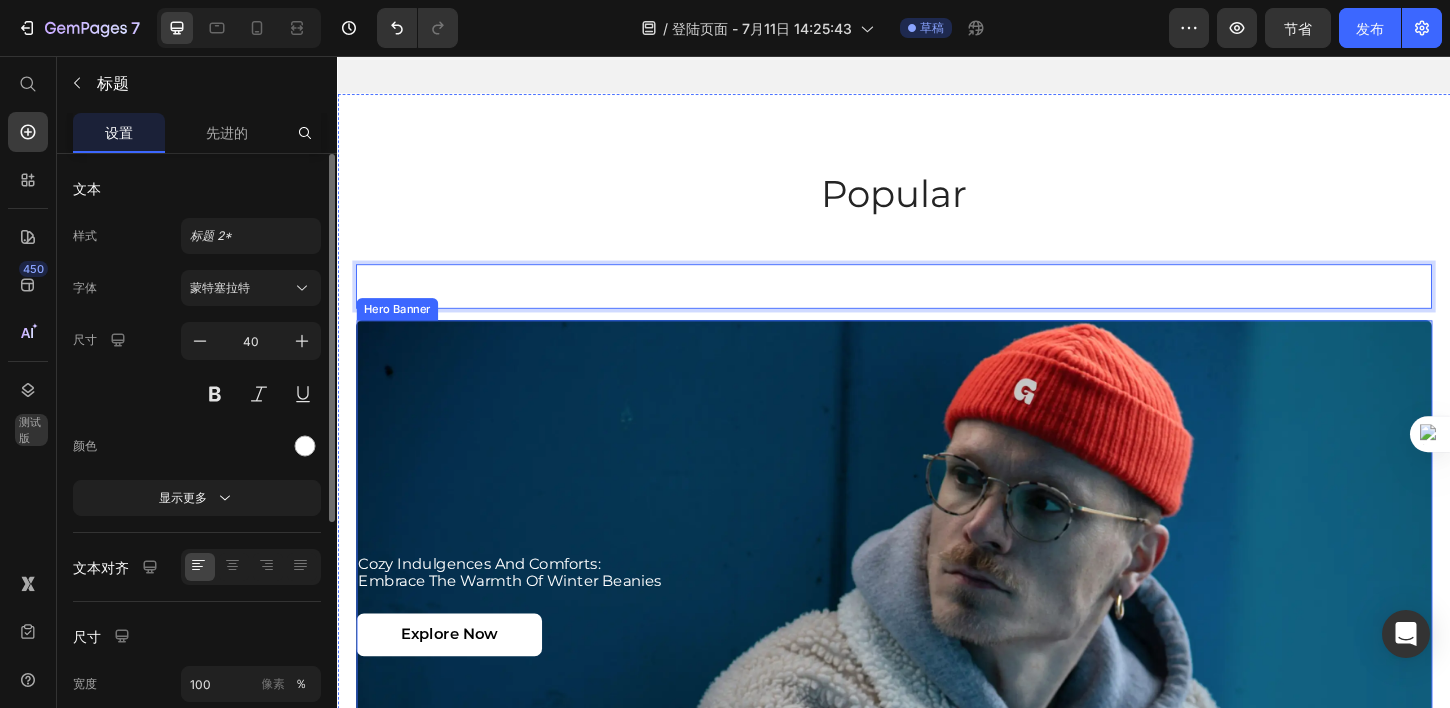 click at bounding box center (937, 647) 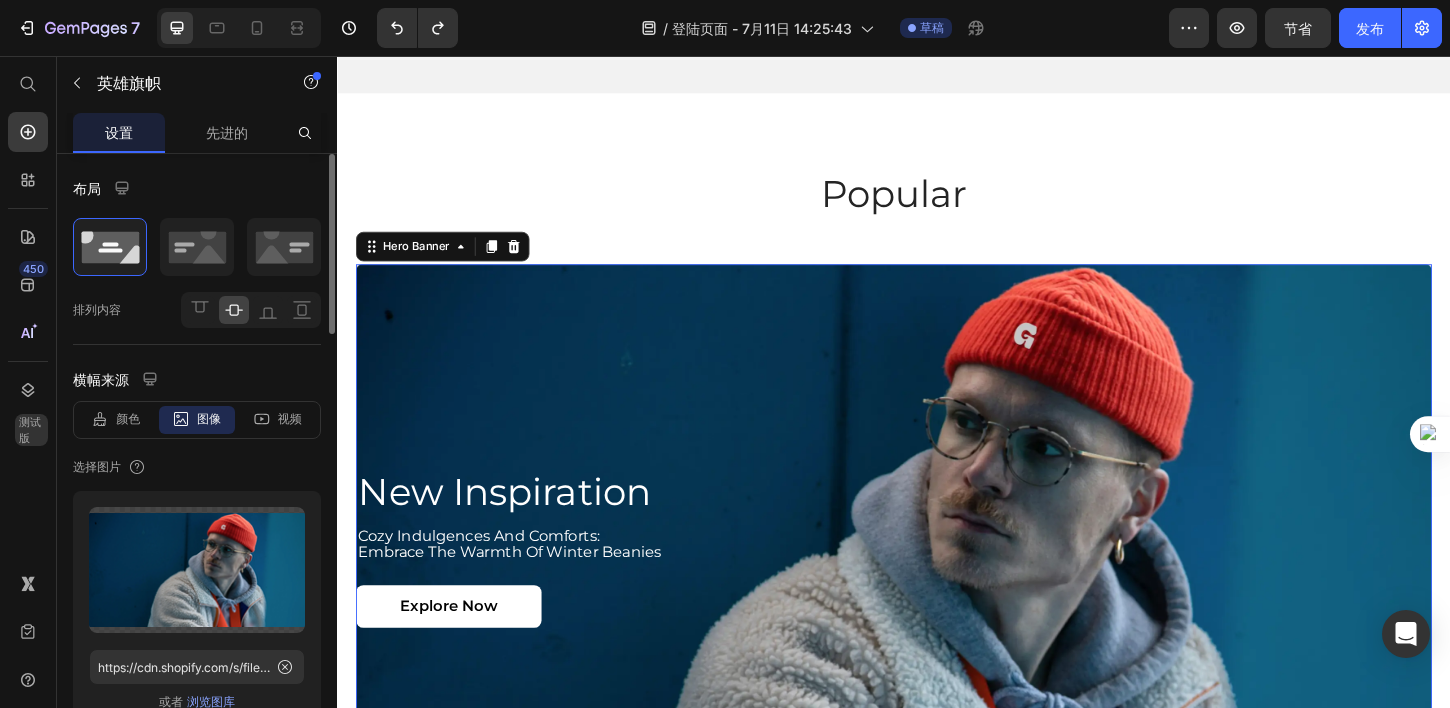 click on "New Inspiration" at bounding box center [937, 526] 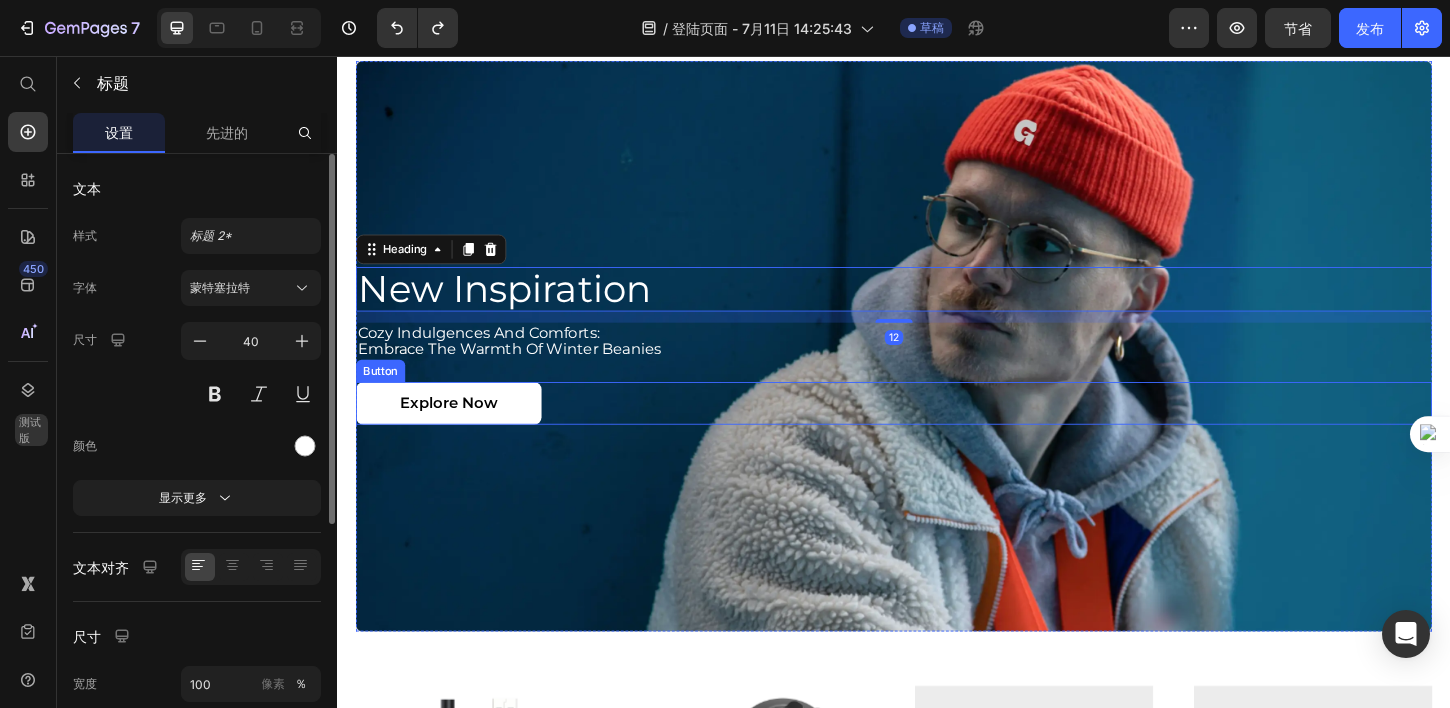 click at bounding box center [937, 368] 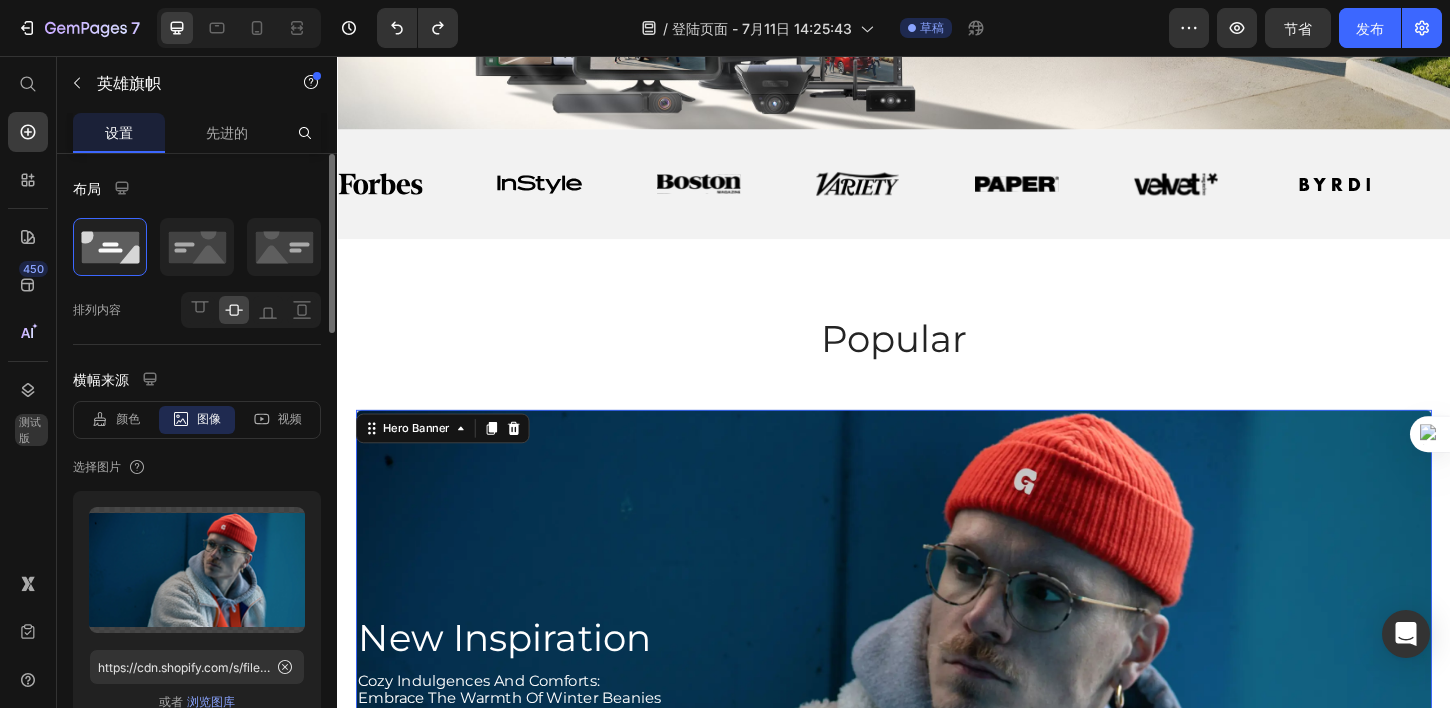 scroll, scrollTop: 367, scrollLeft: 0, axis: vertical 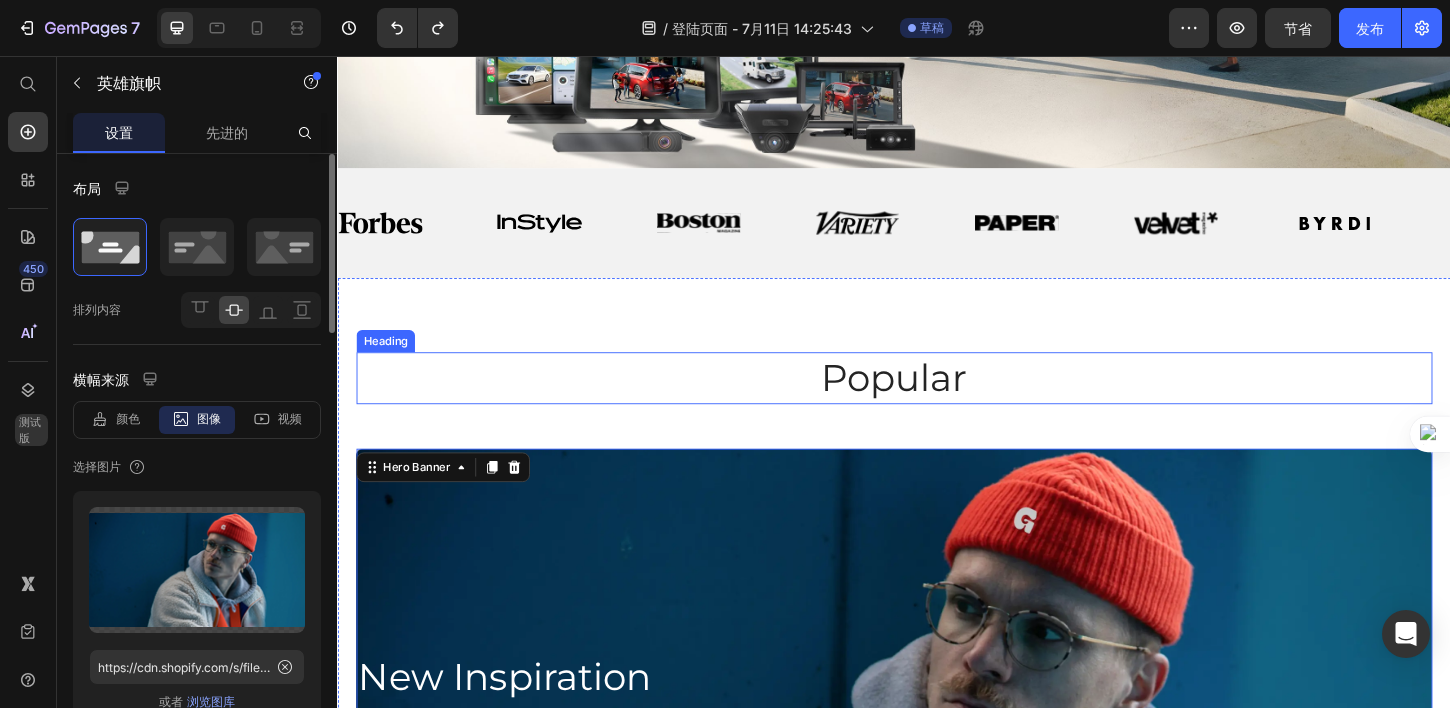 click on "Popular" at bounding box center (937, 403) 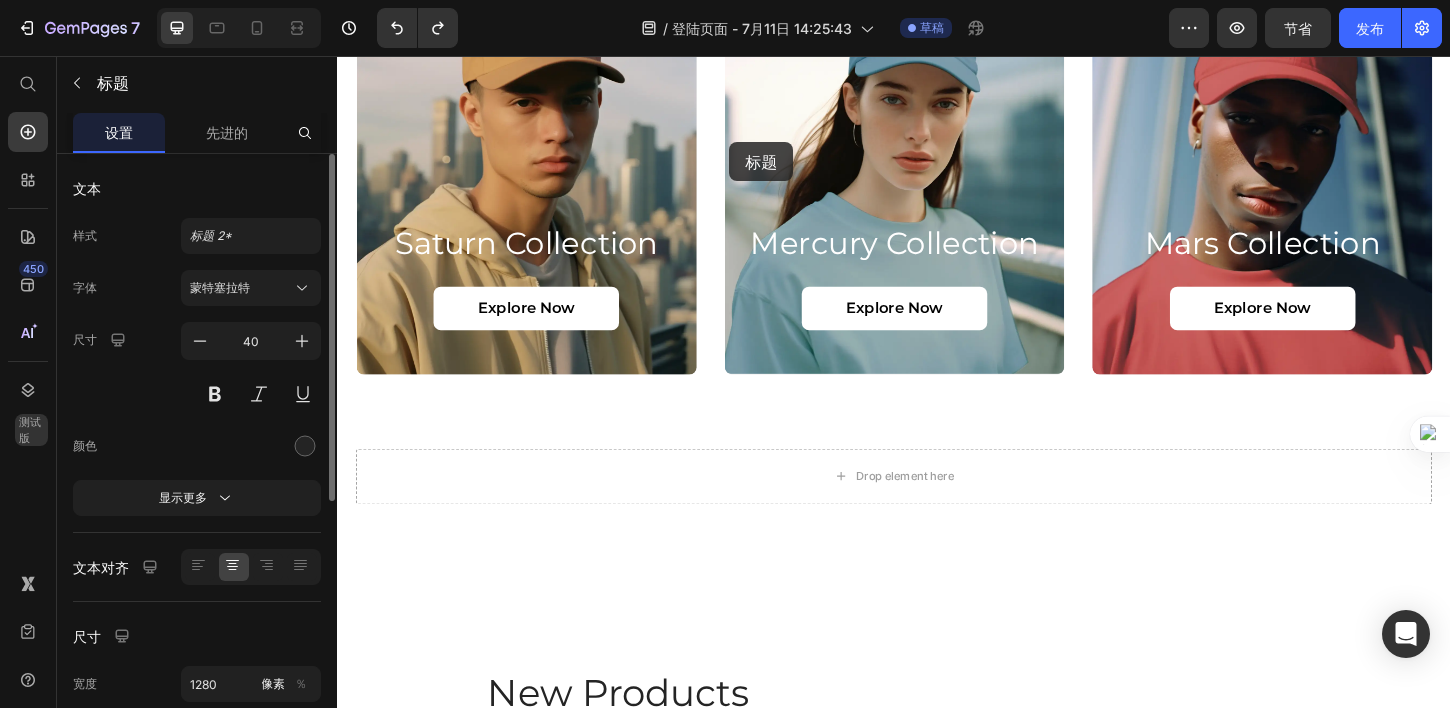 drag, startPoint x: 921, startPoint y: 397, endPoint x: 760, endPoint y: 149, distance: 295.6772 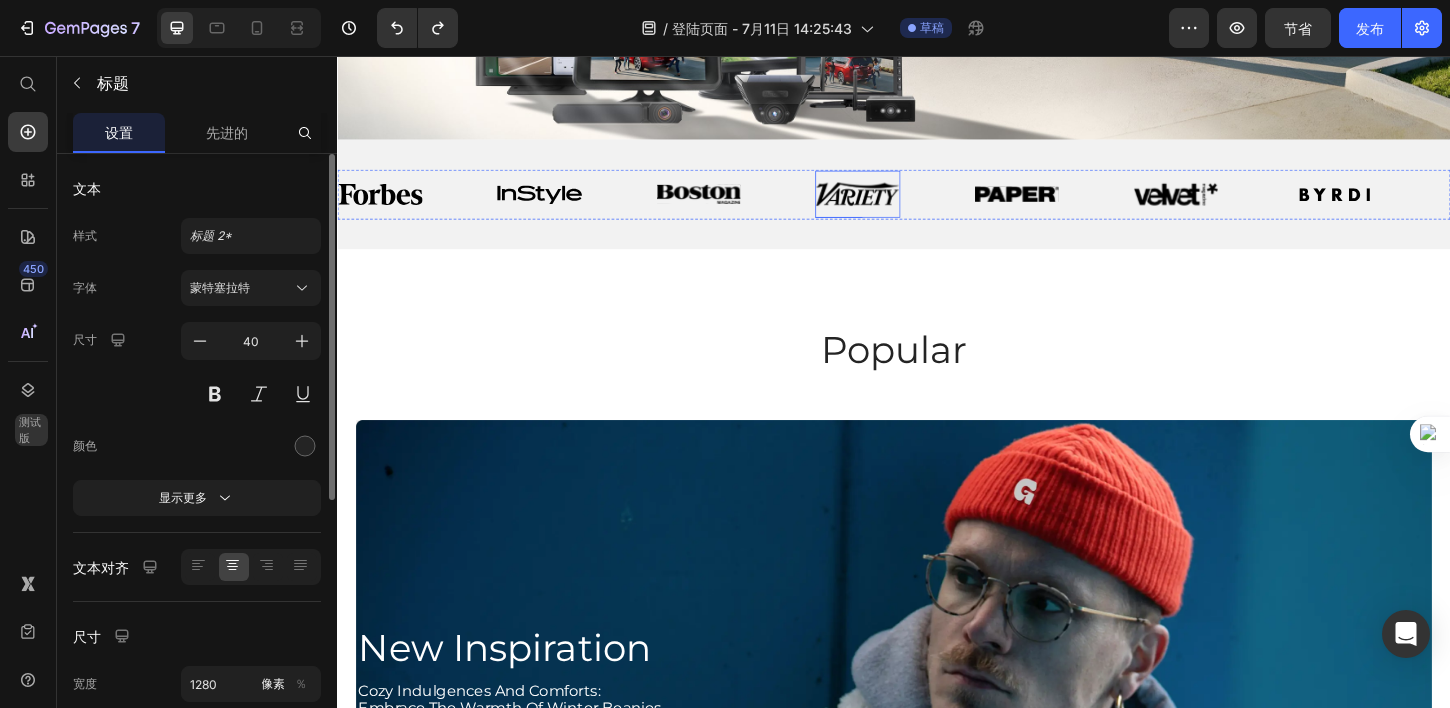 scroll, scrollTop: 394, scrollLeft: 0, axis: vertical 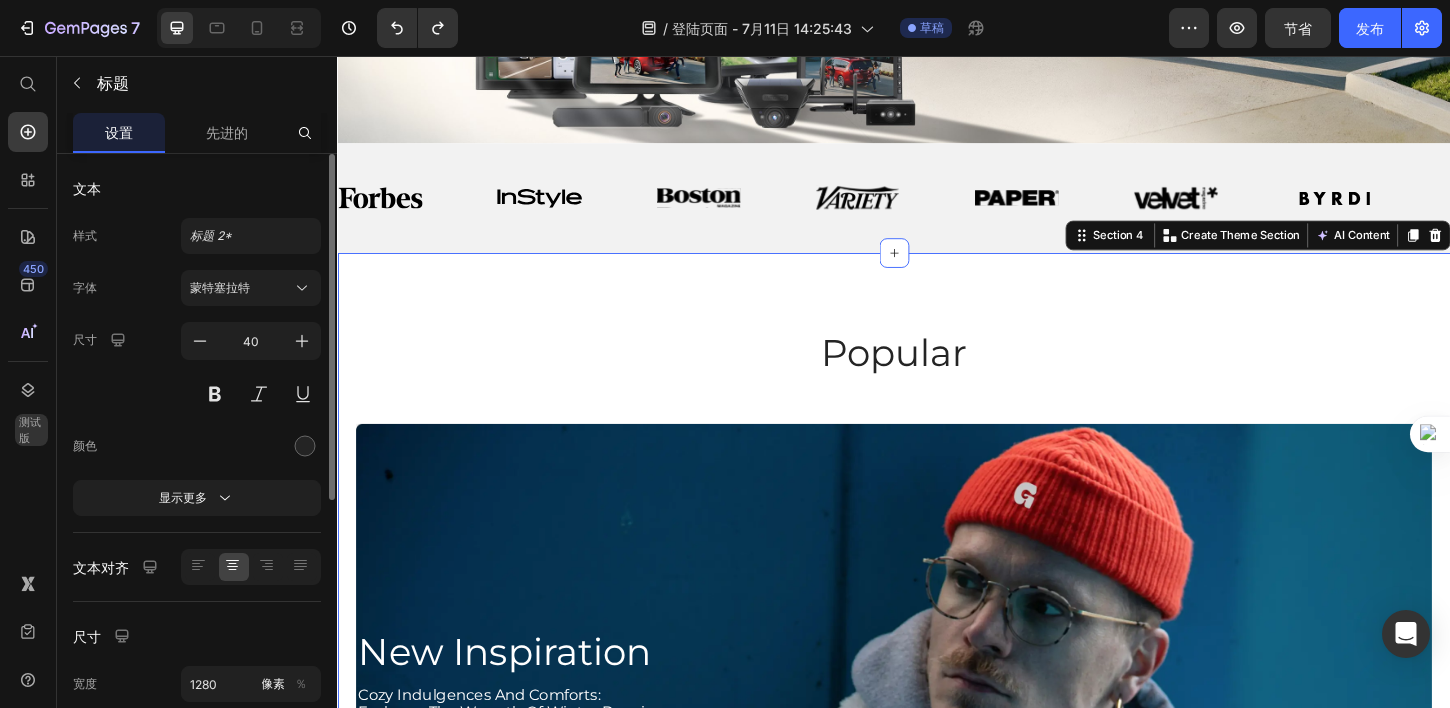 click on "Popular Heading New Inspiration Heading Cozy Indulgences and Comforts: Embrace the Warmth of Winter Beanies Text Block explore now Button Hero Banner Product Images WideBundles WideBundles Available both online & offline Text Block USB DC 5V to 12V Step Up Charging Cable Product Title $29.99 Product Price
(P) Cart Button Row Row Product Images WideBundles WideBundles Available both online & offline Text Block 17mm Ball Mount for Backup Camera Monitor Product Title $19.99 Product Price
(P) Cart Button Row Row Product Images WideBundles WideBundles Available both online & offline Text Block WF1 Wireless Backup Camera for Furrion System Travel Trailer with 7.2‘’ Monitor Product Title $179.99 Product Price
(P) Cart Button Row Row Product Images WideBundles WideBundles Available both online & offline Text Block AUTO-VOX Car Play Playview Pro Product Title $69.99 Product Price
(P) Cart Button Row Row Product List Section 4   Create Theme Section AI Content Write with GemAI Tone and Voice" at bounding box center (937, 954) 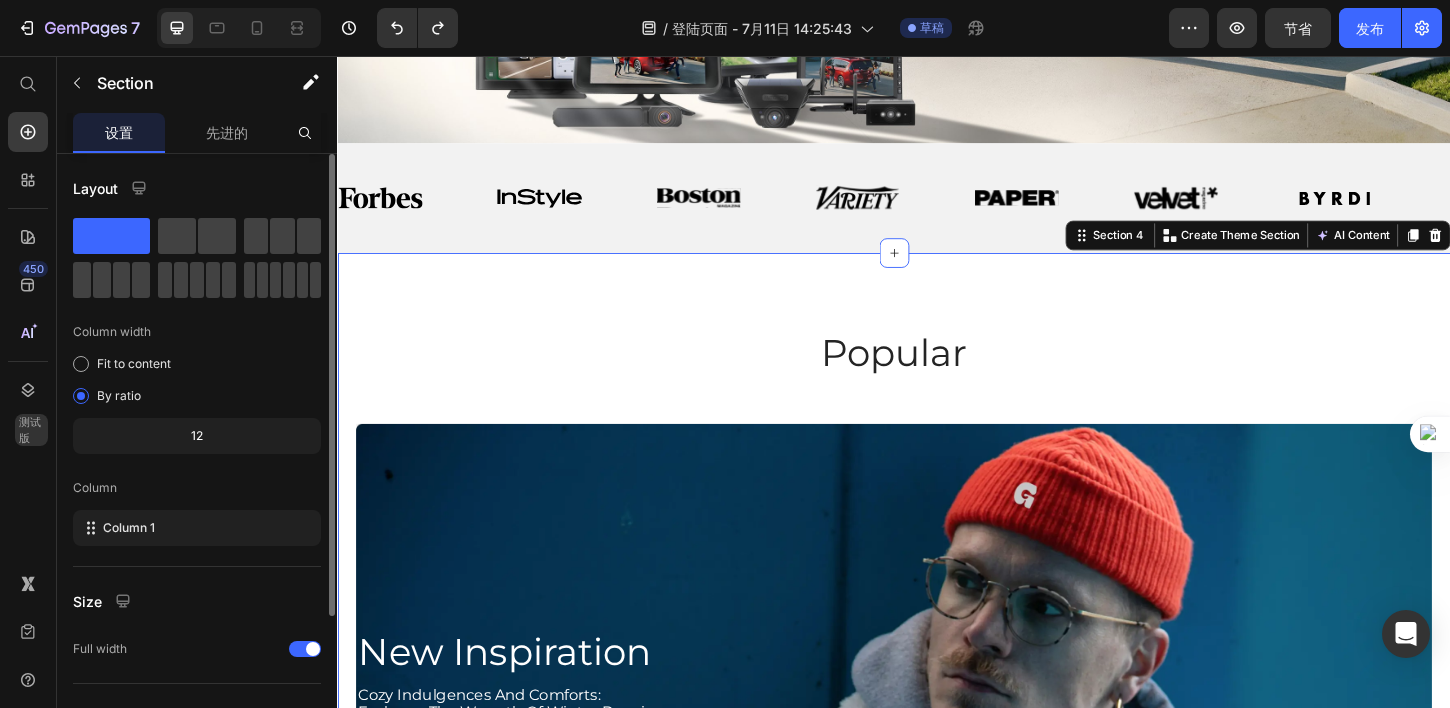 click on "Popular Heading New Inspiration Heading Cozy Indulgences and Comforts: Embrace the Warmth of Winter Beanies Text Block explore now Button Hero Banner Product Images WideBundles WideBundles Available both online & offline Text Block USB DC 5V to 12V Step Up Charging Cable Product Title $29.99 Product Price
(P) Cart Button Row Row Product Images WideBundles WideBundles Available both online & offline Text Block 17mm Ball Mount for Backup Camera Monitor Product Title $19.99 Product Price
(P) Cart Button Row Row Product Images WideBundles WideBundles Available both online & offline Text Block WF1 Wireless Backup Camera for Furrion System Travel Trailer with 7.2‘’ Monitor Product Title $179.99 Product Price
(P) Cart Button Row Row Product Images WideBundles WideBundles Available both online & offline Text Block AUTO-VOX Car Play Playview Pro Product Title $69.99 Product Price
(P) Cart Button Row Row Product List Section 4   Create Theme Section AI Content Write with GemAI Tone and Voice" at bounding box center (937, 954) 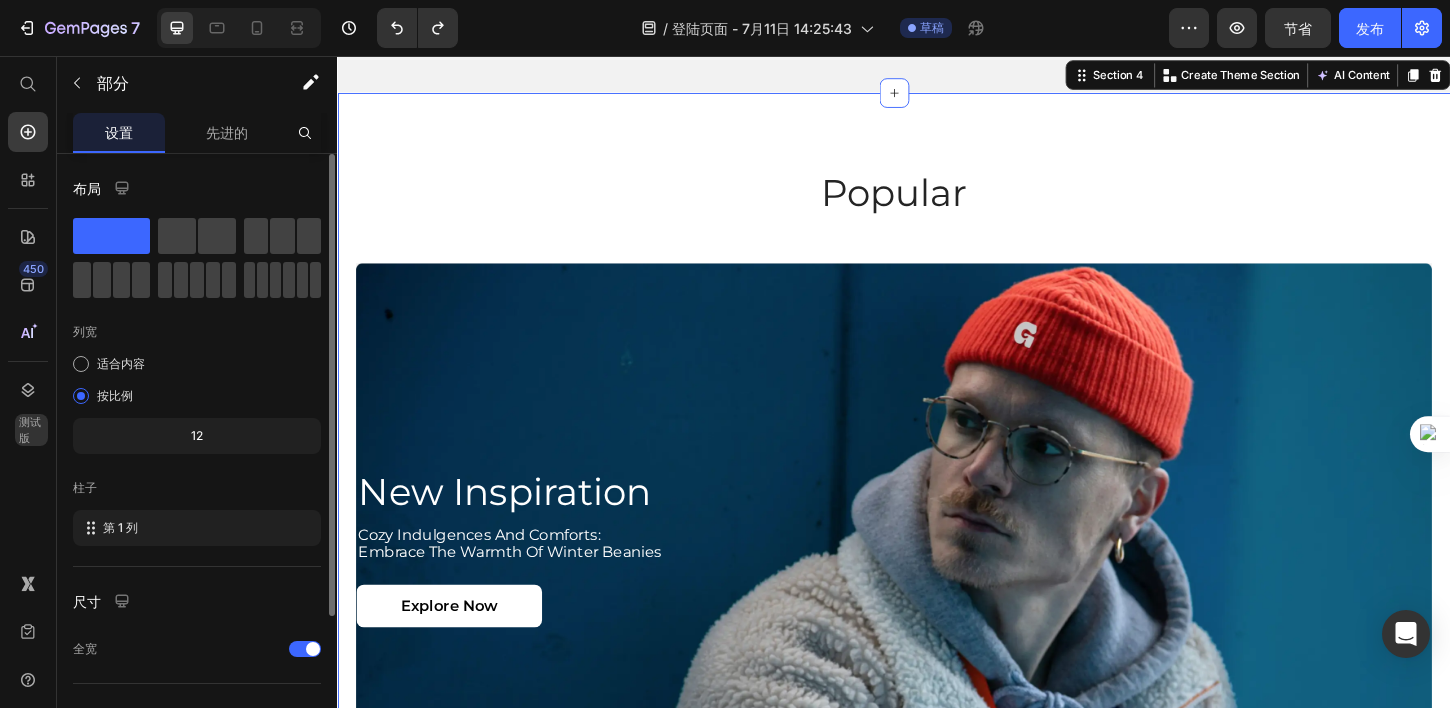scroll, scrollTop: 575, scrollLeft: 0, axis: vertical 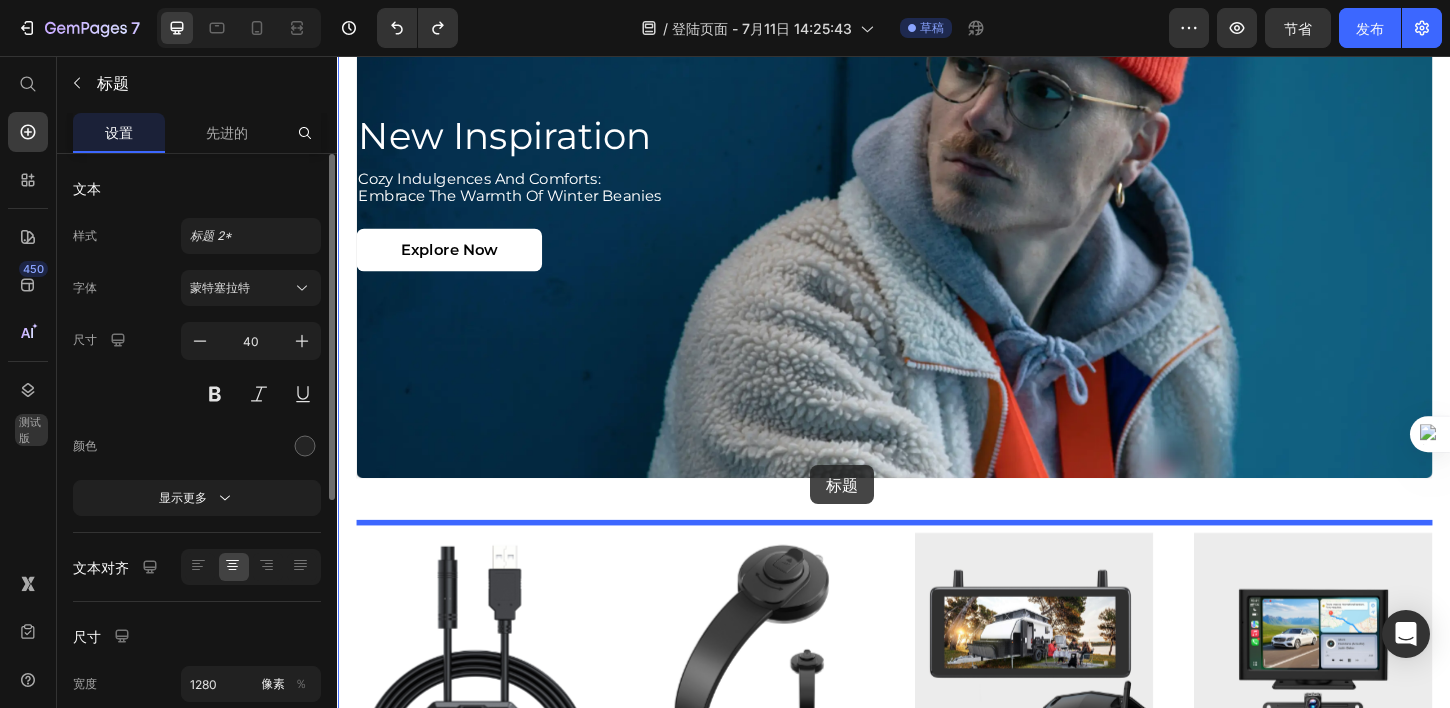 drag, startPoint x: 903, startPoint y: 185, endPoint x: 847, endPoint y: 497, distance: 316.9858 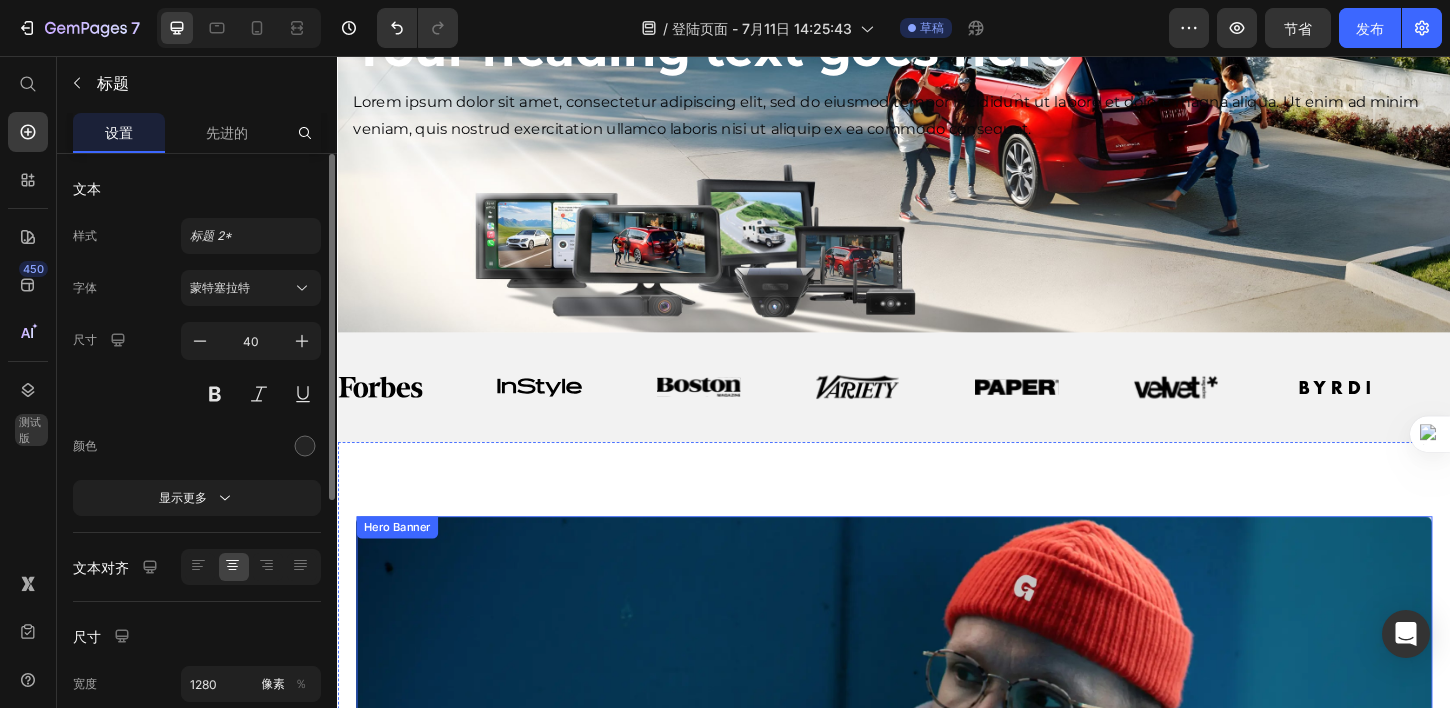 scroll, scrollTop: 212, scrollLeft: 0, axis: vertical 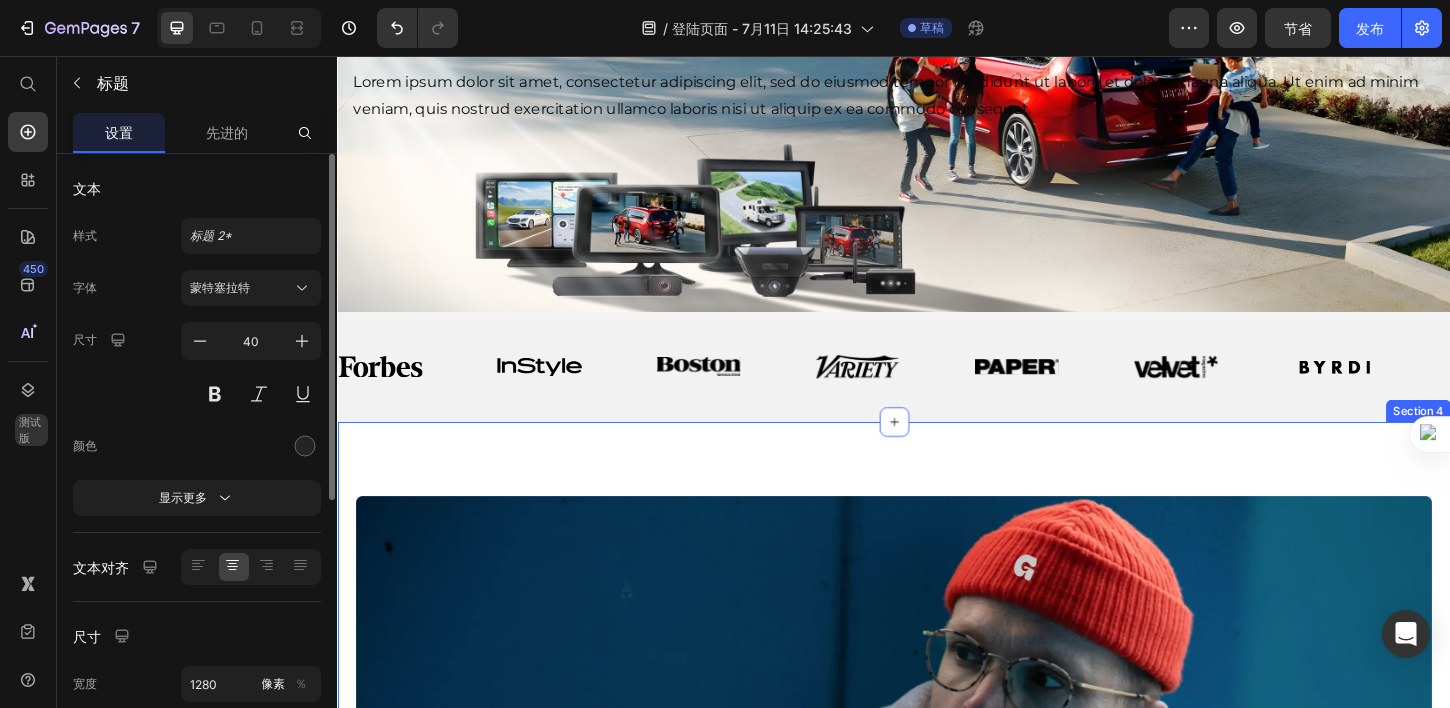 click on "New Inspiration Heading Cozy Indulgences and Comforts: Embrace the Warmth of Winter Beanies Text Block explore now Button Hero Banner Popular Heading   48 Product Images WideBundles WideBundles Available both online & offline Text Block USB DC 5V to 12V Step Up Charging Cable Product Title $29.99 Product Price
(P) Cart Button Row Row Product Images WideBundles WideBundles Available both online & offline Text Block 17mm Ball Mount for Backup Camera Monitor Product Title $19.99 Product Price
(P) Cart Button Row Row Product Images WideBundles WideBundles Available both online & offline Text Block WF1 Wireless Backup Camera for Furrion System Travel Trailer with 7.2‘’ Monitor Product Title $179.99 Product Price
(P) Cart Button Row Row Product Images WideBundles WideBundles Available both online & offline Text Block AUTO-VOX Car Play Playview Pro Product Title $69.99 Product Price
(P) Cart Button Row Row Product List Section 4" at bounding box center (937, 1136) 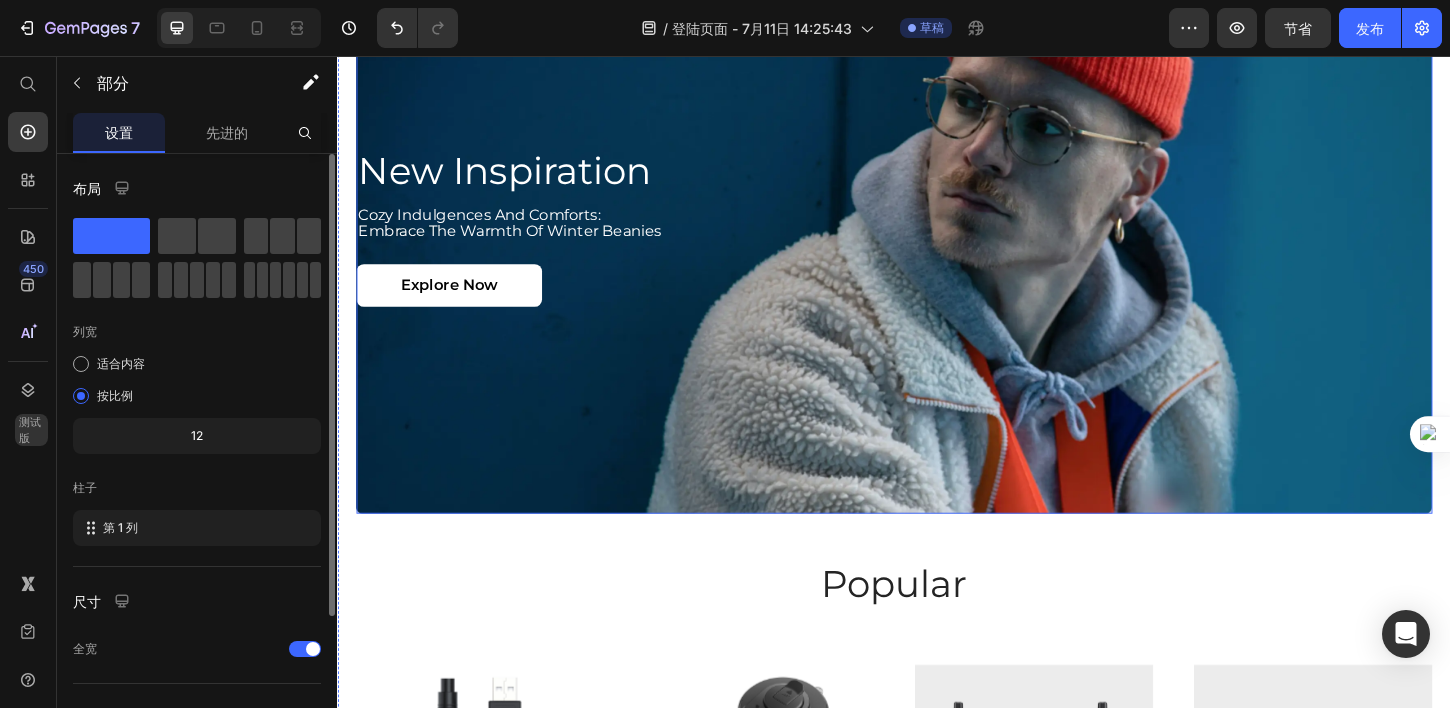 scroll, scrollTop: 593, scrollLeft: 0, axis: vertical 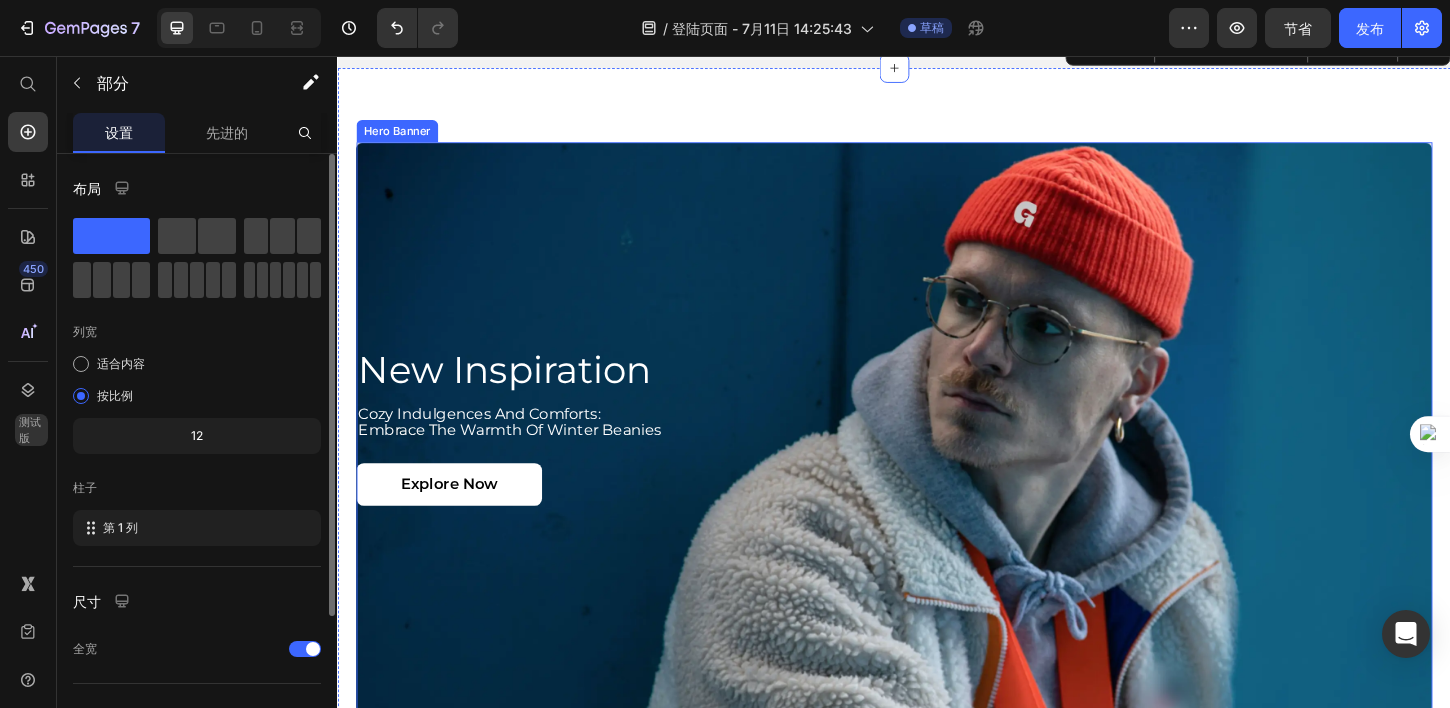 click at bounding box center (937, 456) 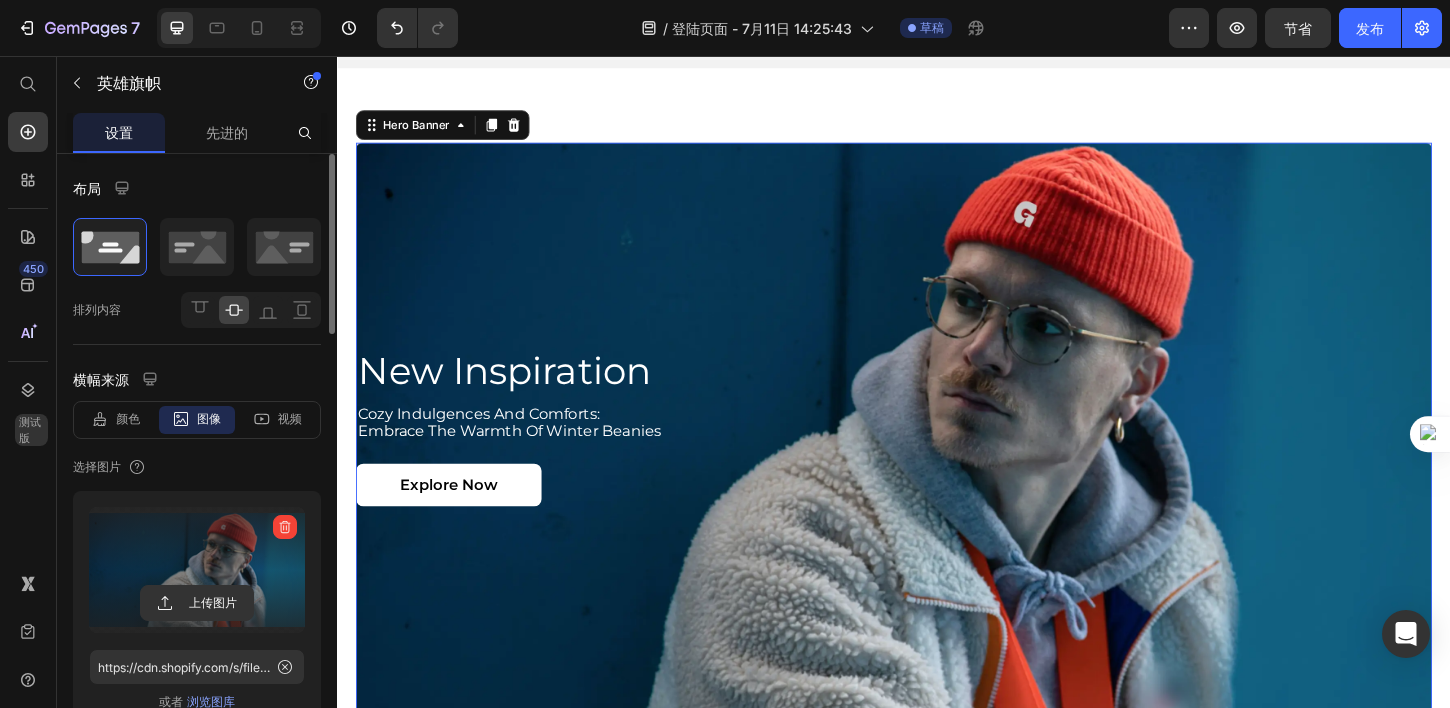 click at bounding box center [197, 570] 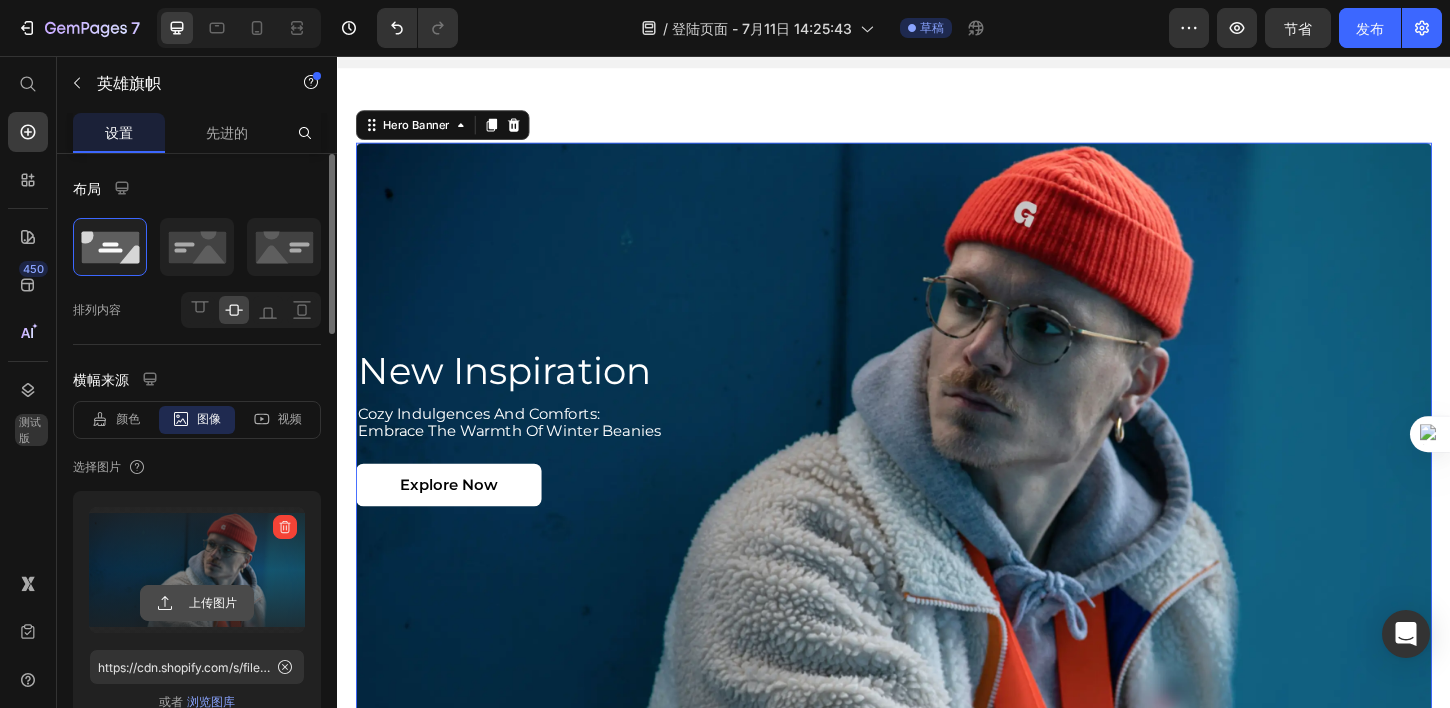 click 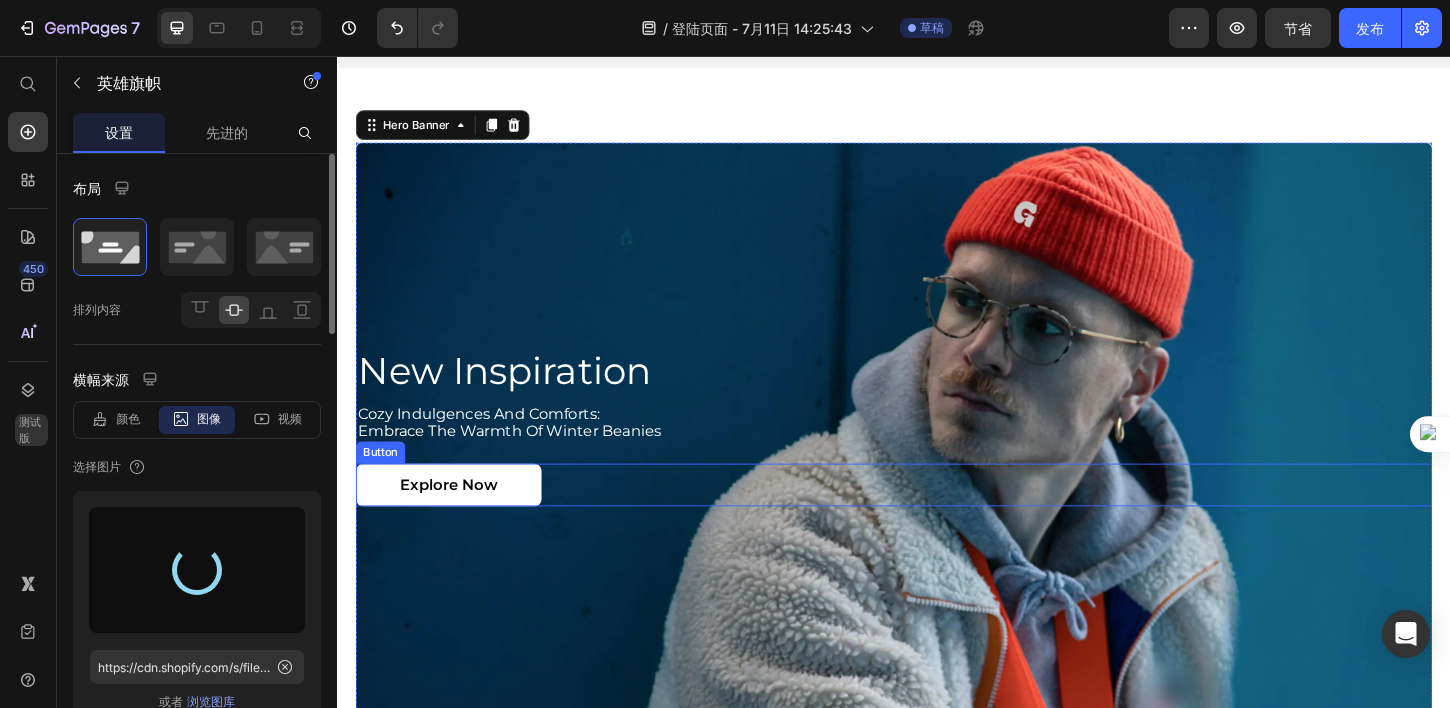 type on "https://cdn.shopify.com/s/files/1/0690/9349/0910/files/gempages_563168023557440523-9cd88b62-5e34-48d3-b23f-ffd66cabd598.jpg" 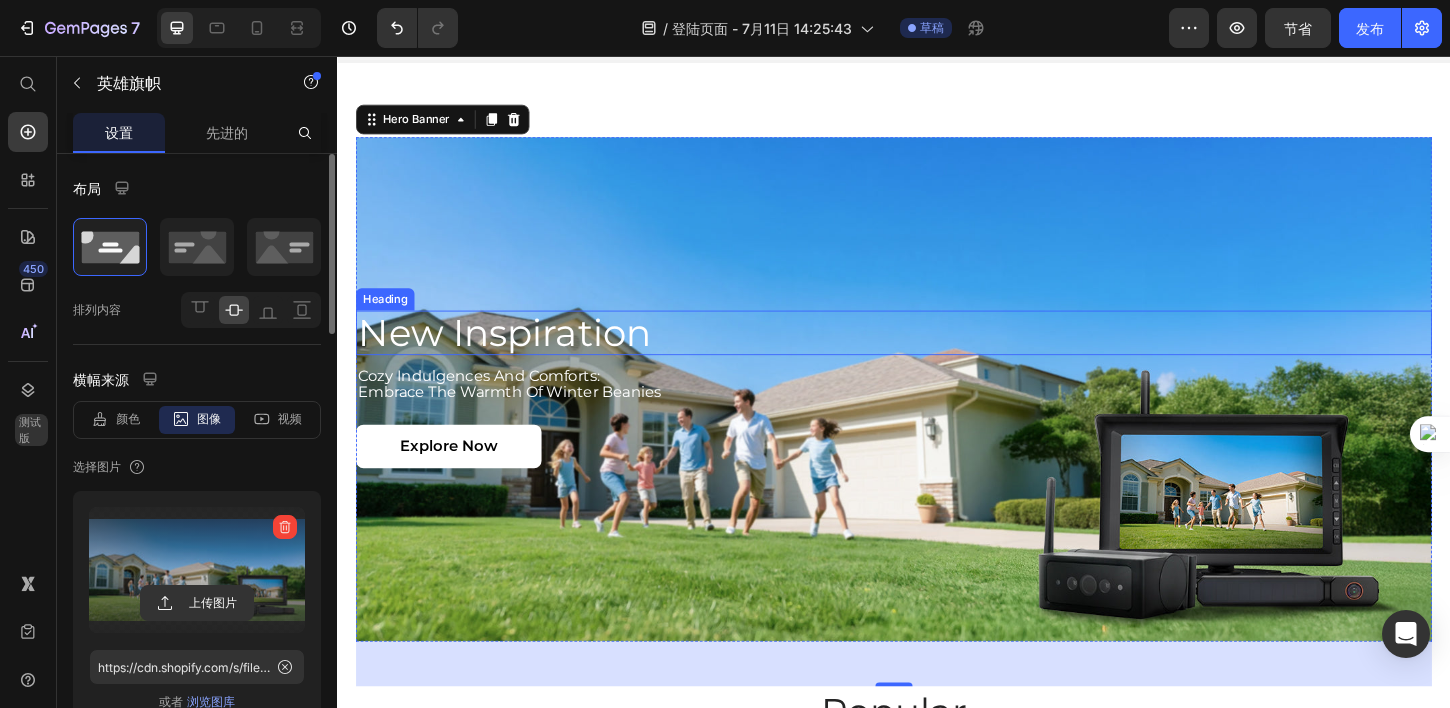scroll, scrollTop: 812, scrollLeft: 0, axis: vertical 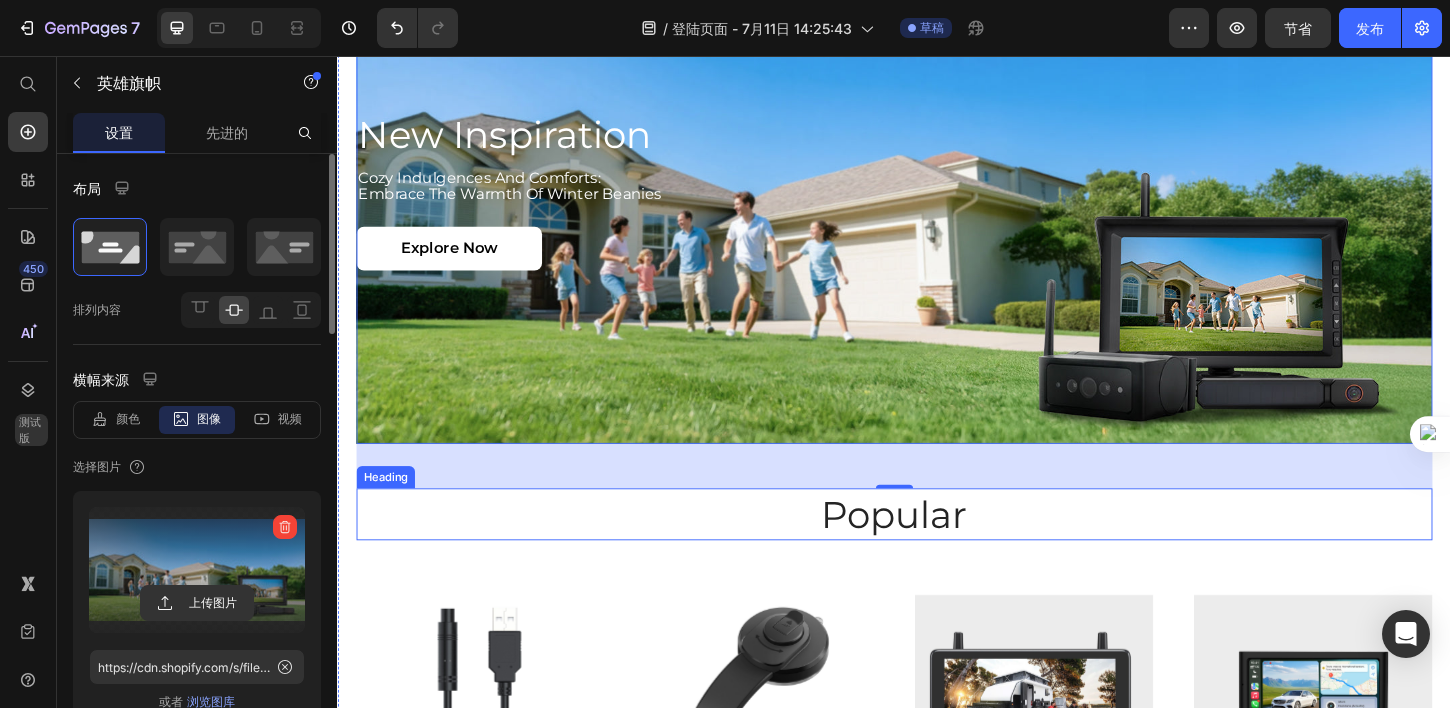 click on "Popular" at bounding box center (937, 550) 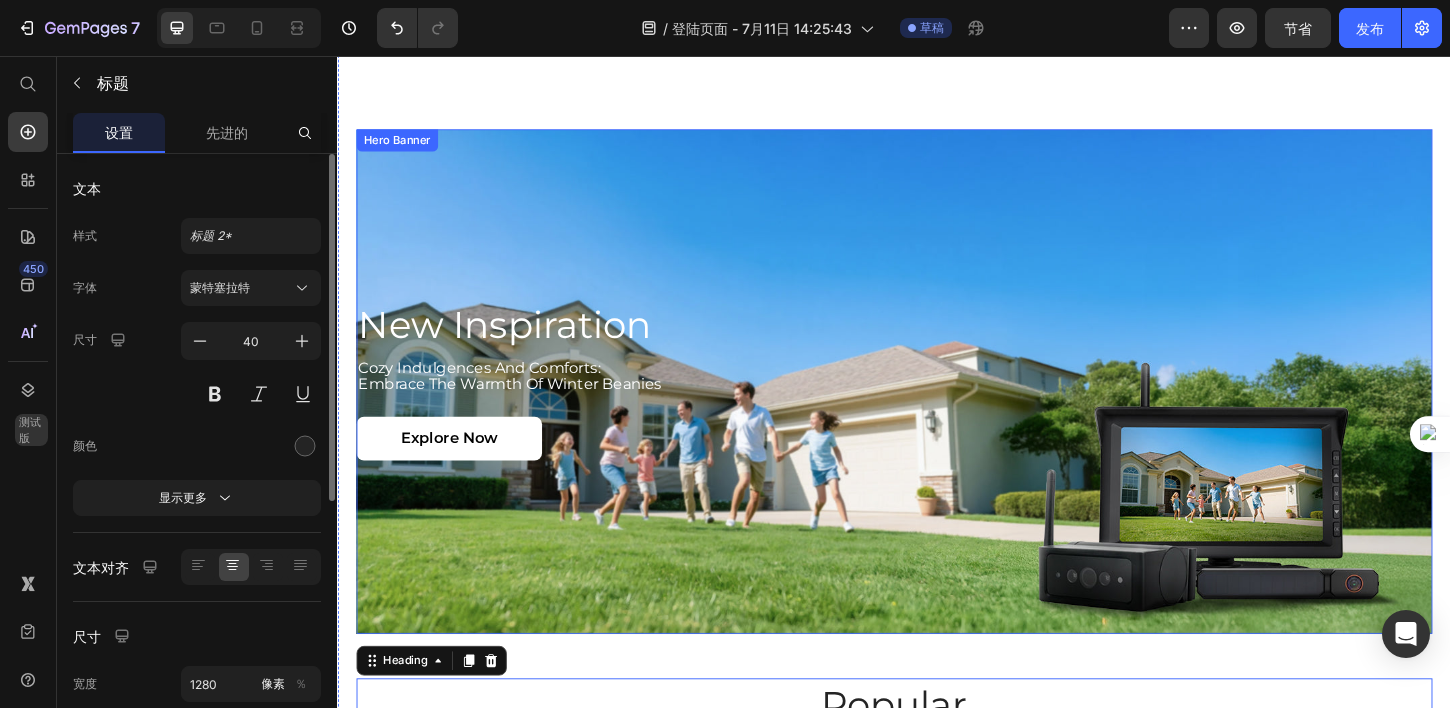 scroll, scrollTop: 614, scrollLeft: 0, axis: vertical 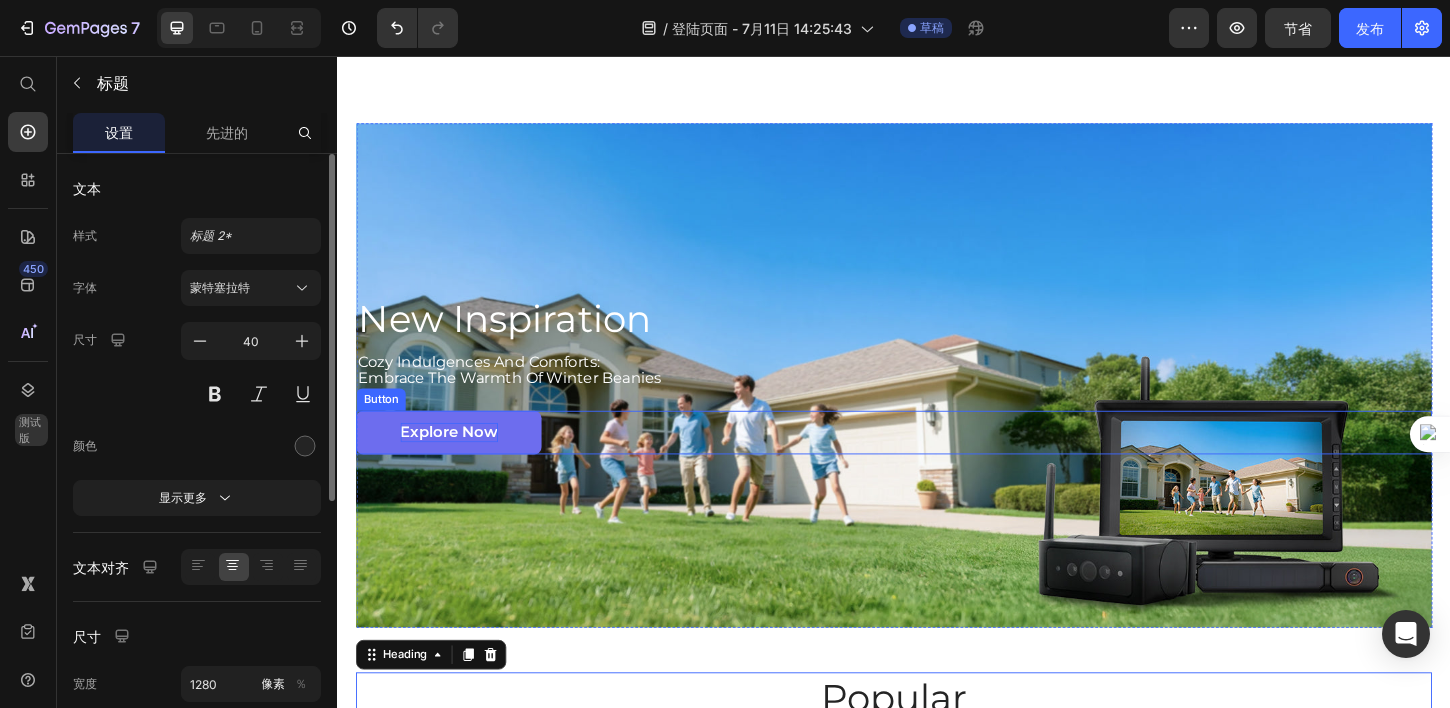 click on "explore now" at bounding box center [457, 461] 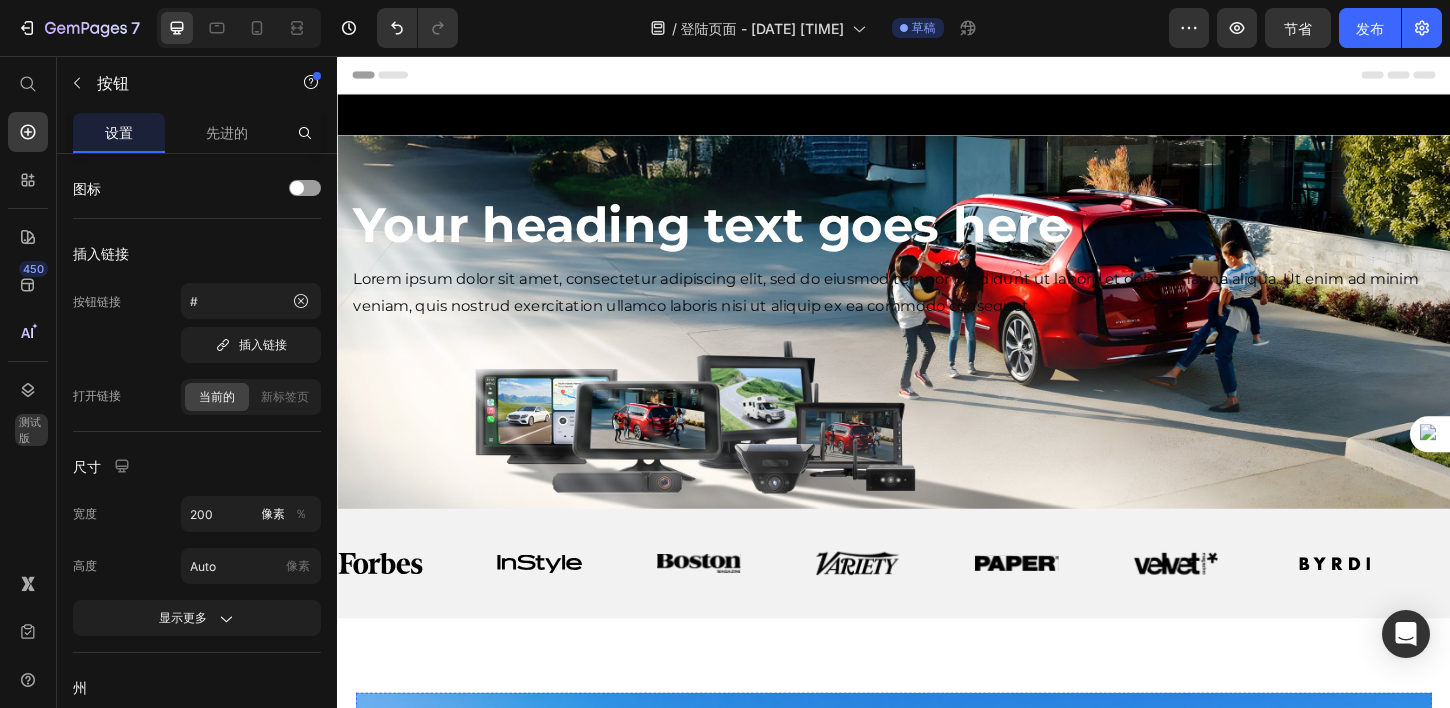 scroll, scrollTop: 614, scrollLeft: 0, axis: vertical 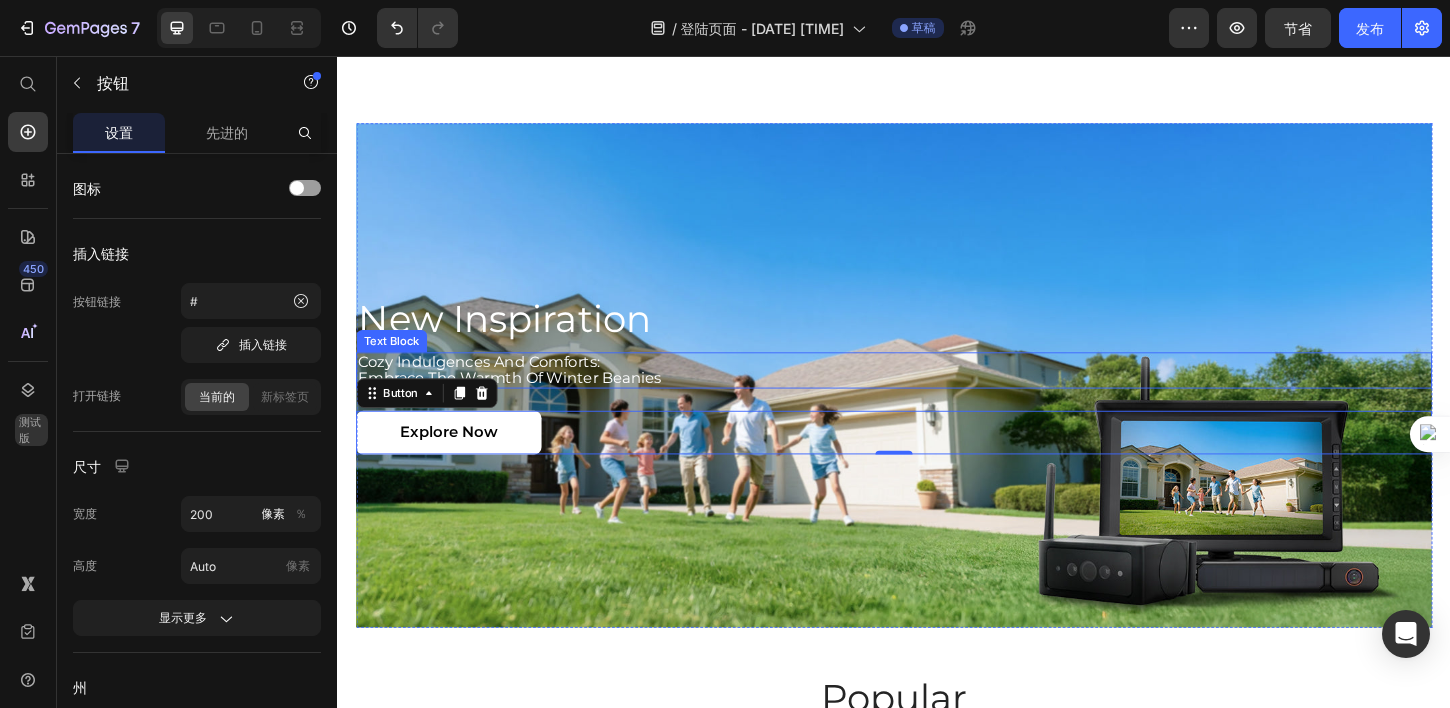 click on "Cozy Indulgences and Comforts: Embrace the Warmth of Winter Beanies" at bounding box center [937, 394] 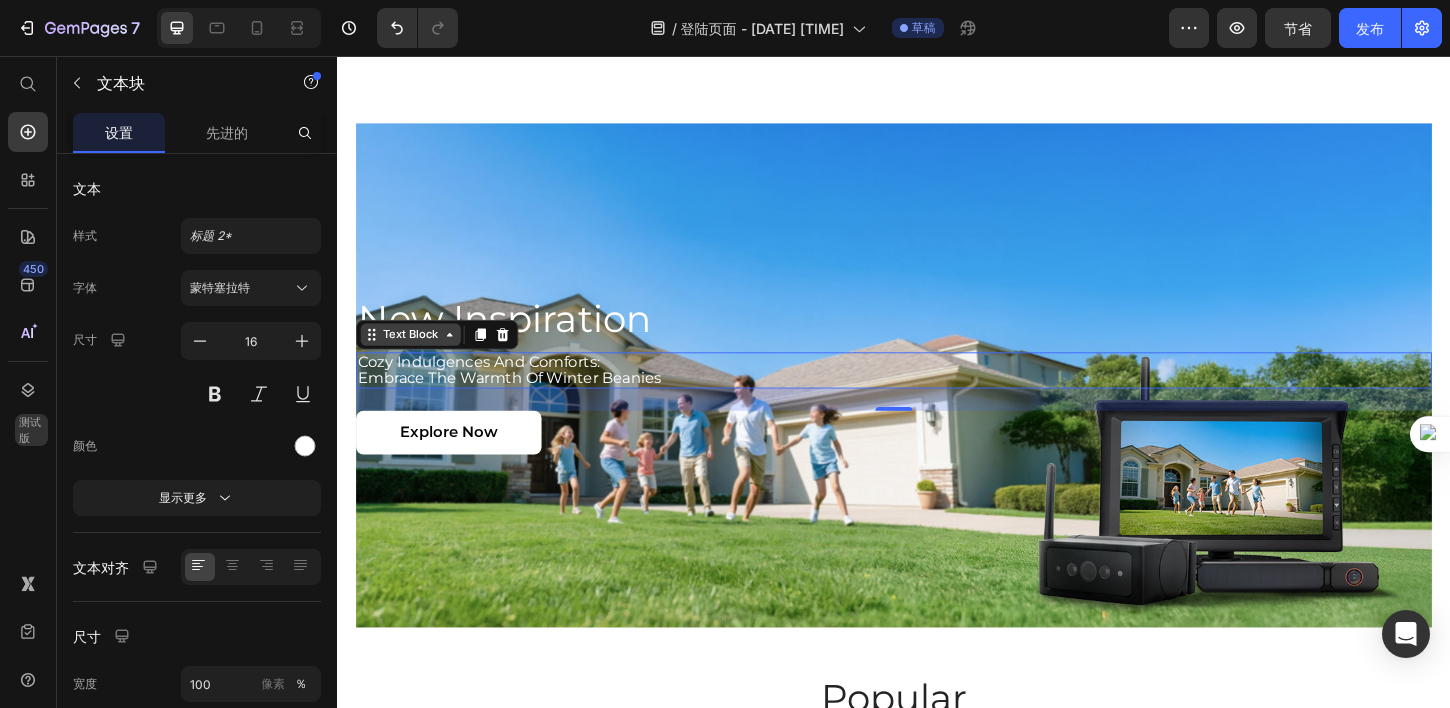 click on "Text Block" at bounding box center [416, 356] 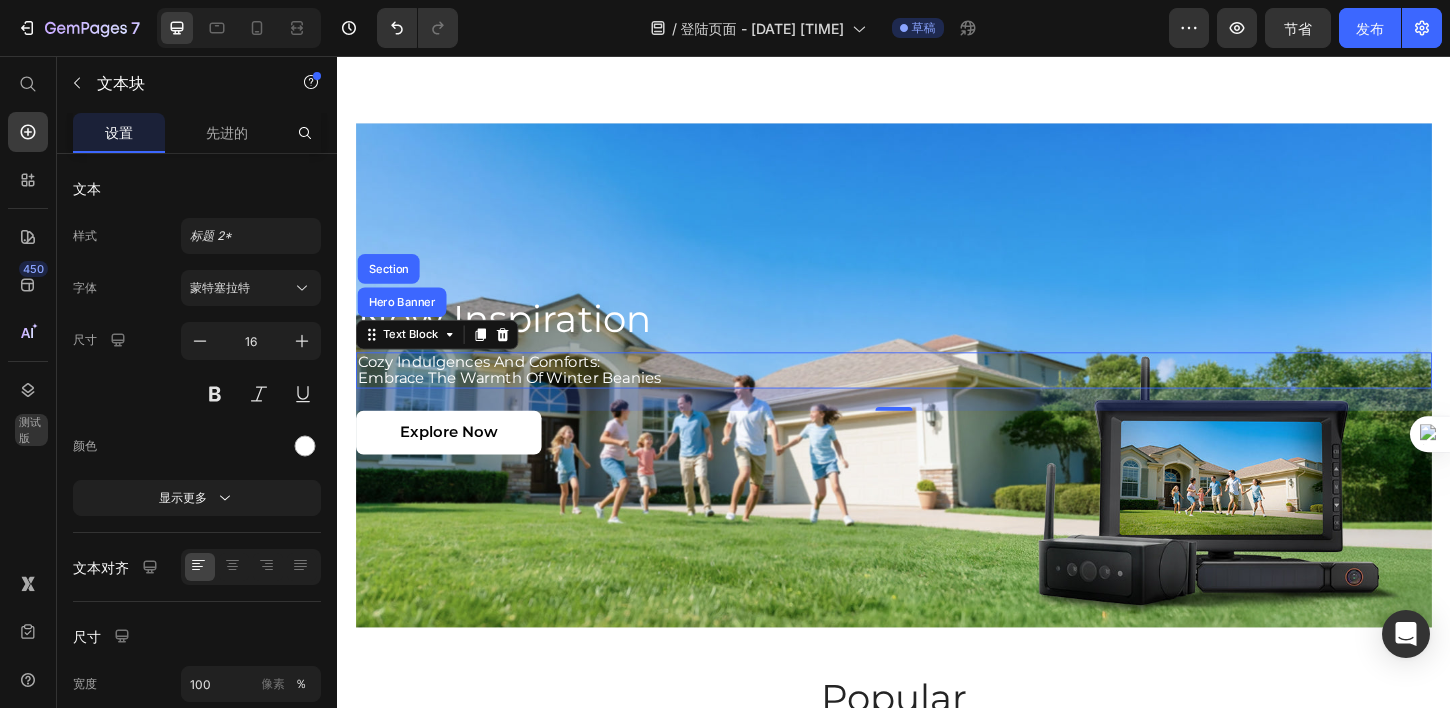 click on "24" at bounding box center (937, 426) 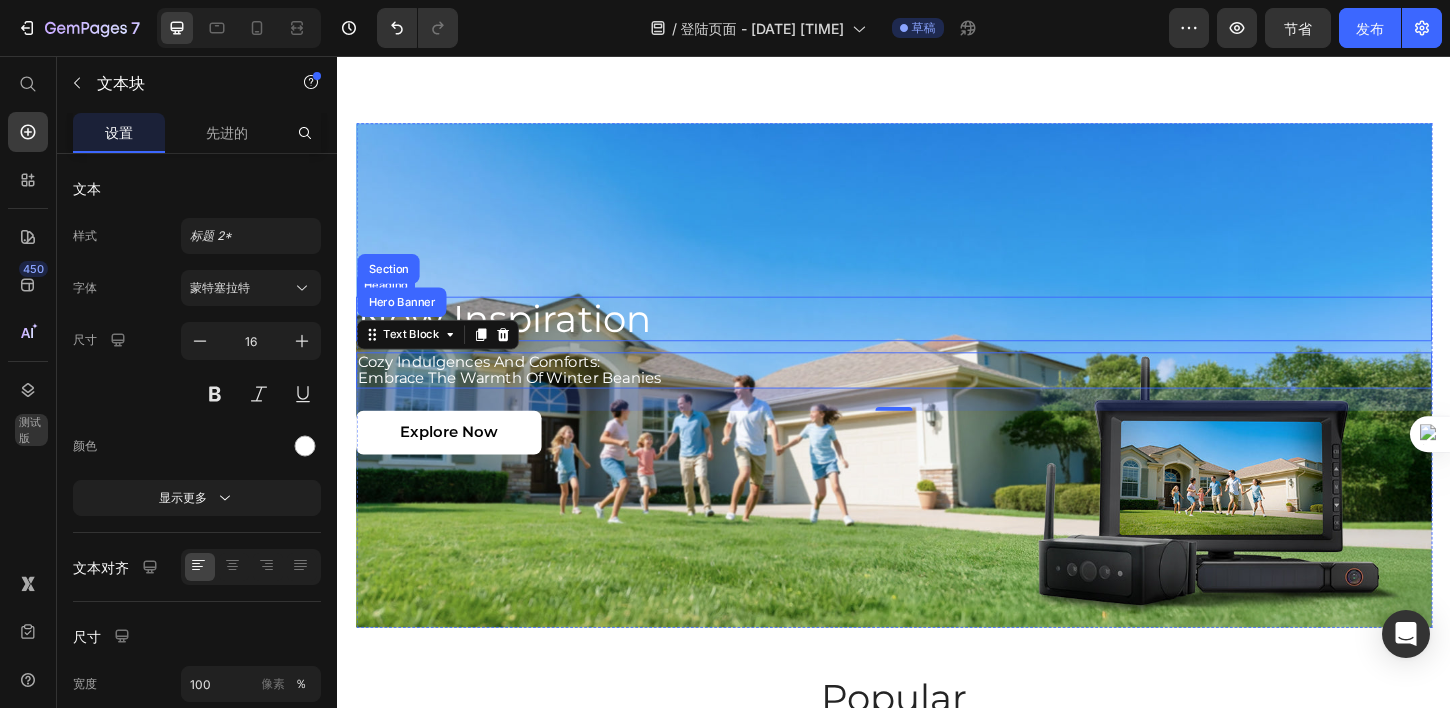 click on "New Inspiration" at bounding box center (937, 339) 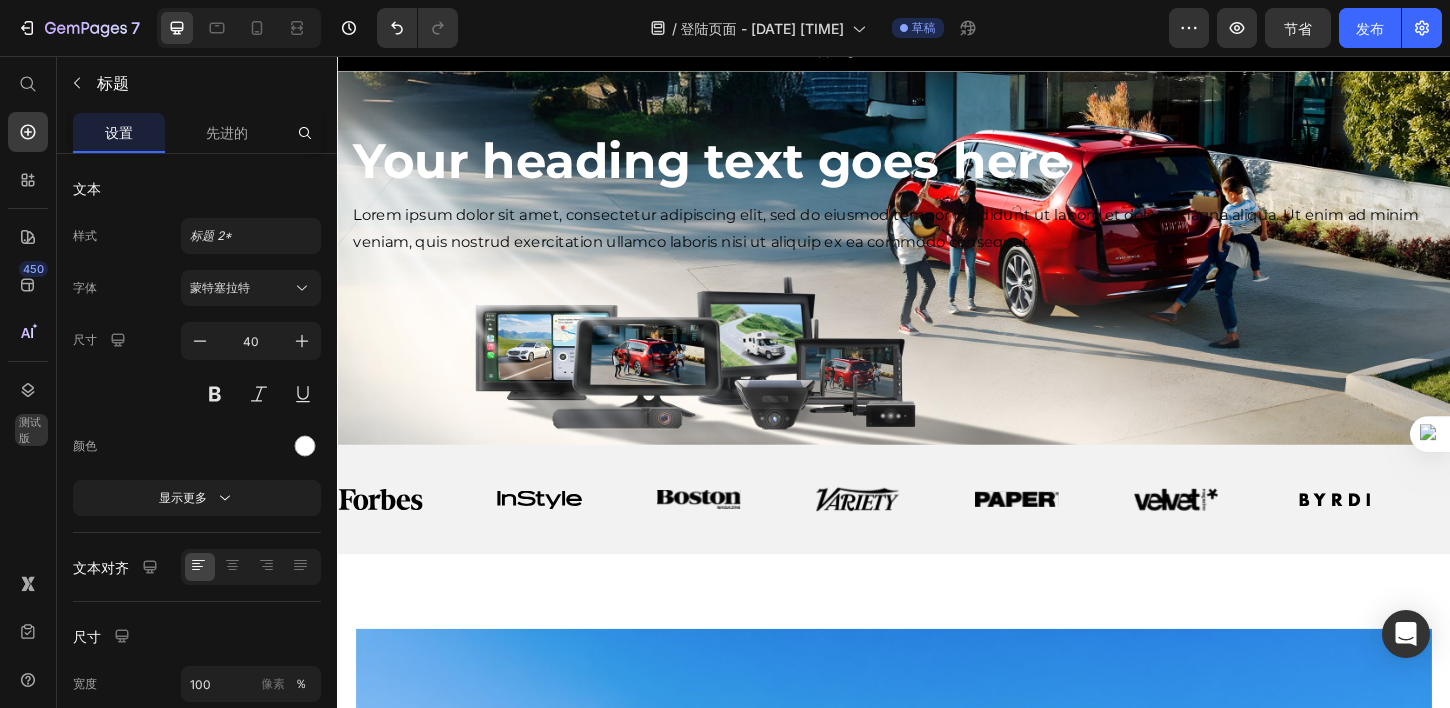 scroll, scrollTop: 167, scrollLeft: 0, axis: vertical 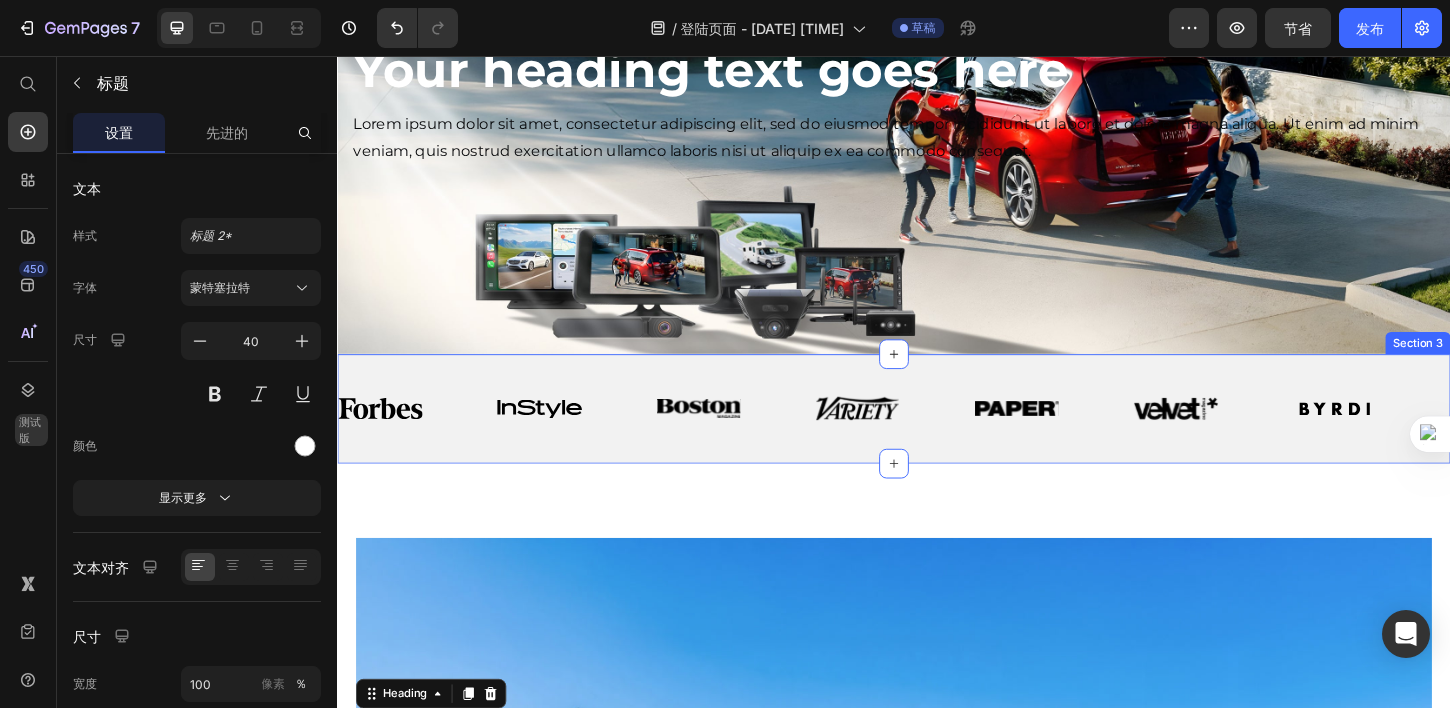 click on "Image" at bounding box center (594, 436) 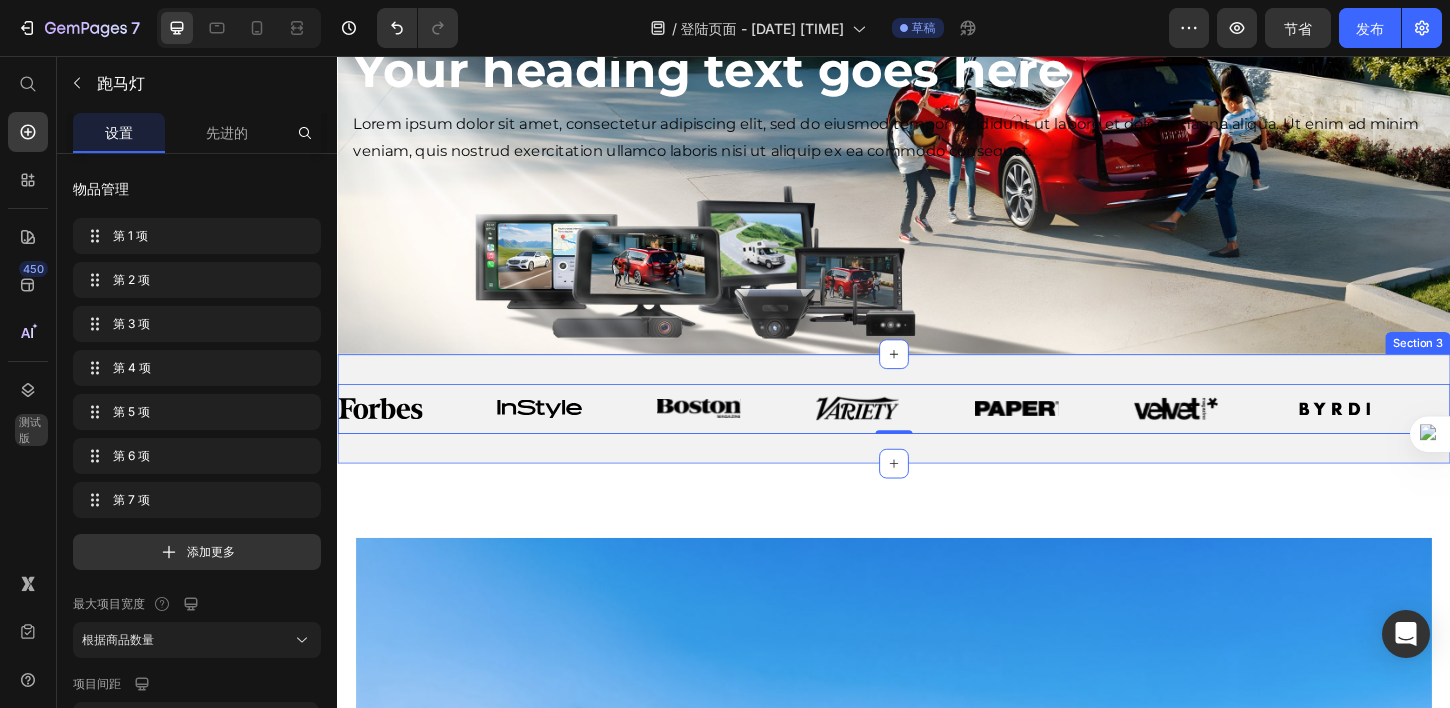 click on "Image Image Image Image Image Image Image Image Image Image Image Image Image Image Marquee   0 Section 3" at bounding box center [937, 436] 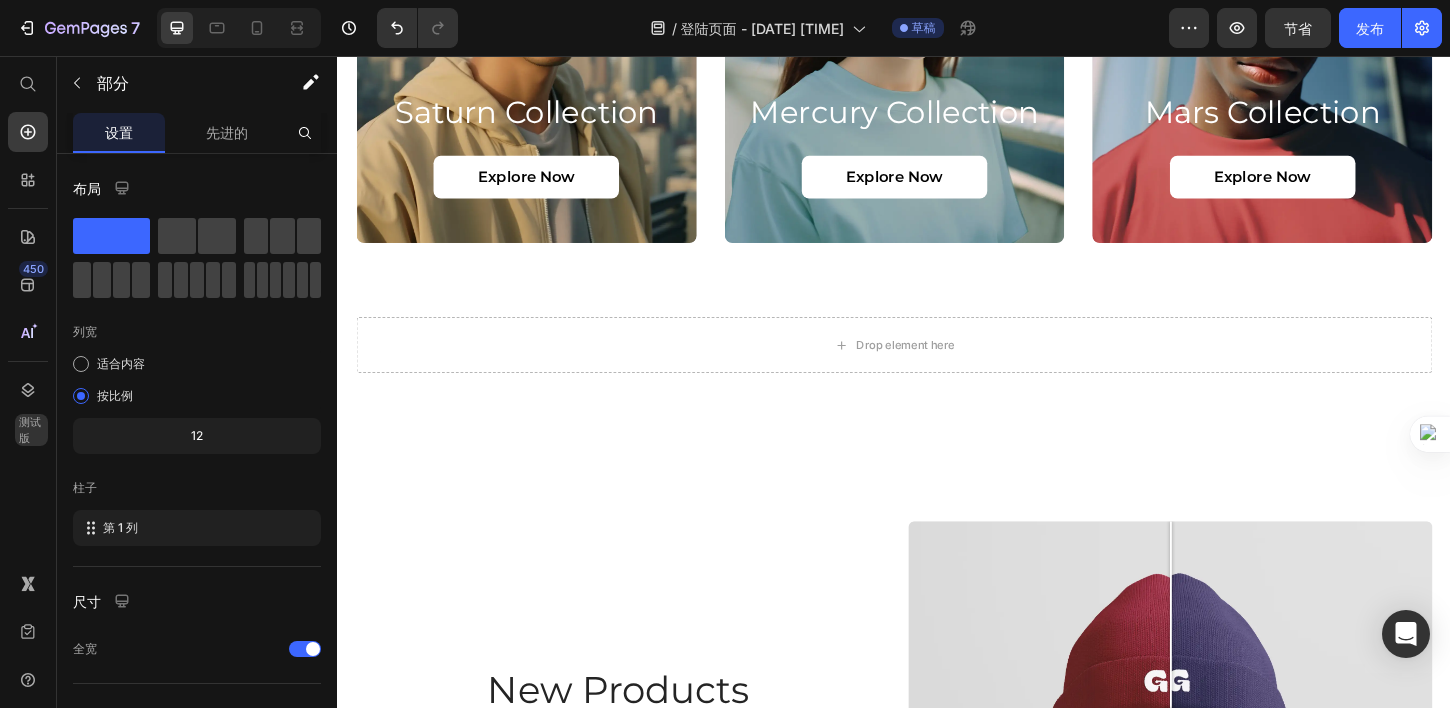 scroll, scrollTop: 2348, scrollLeft: 0, axis: vertical 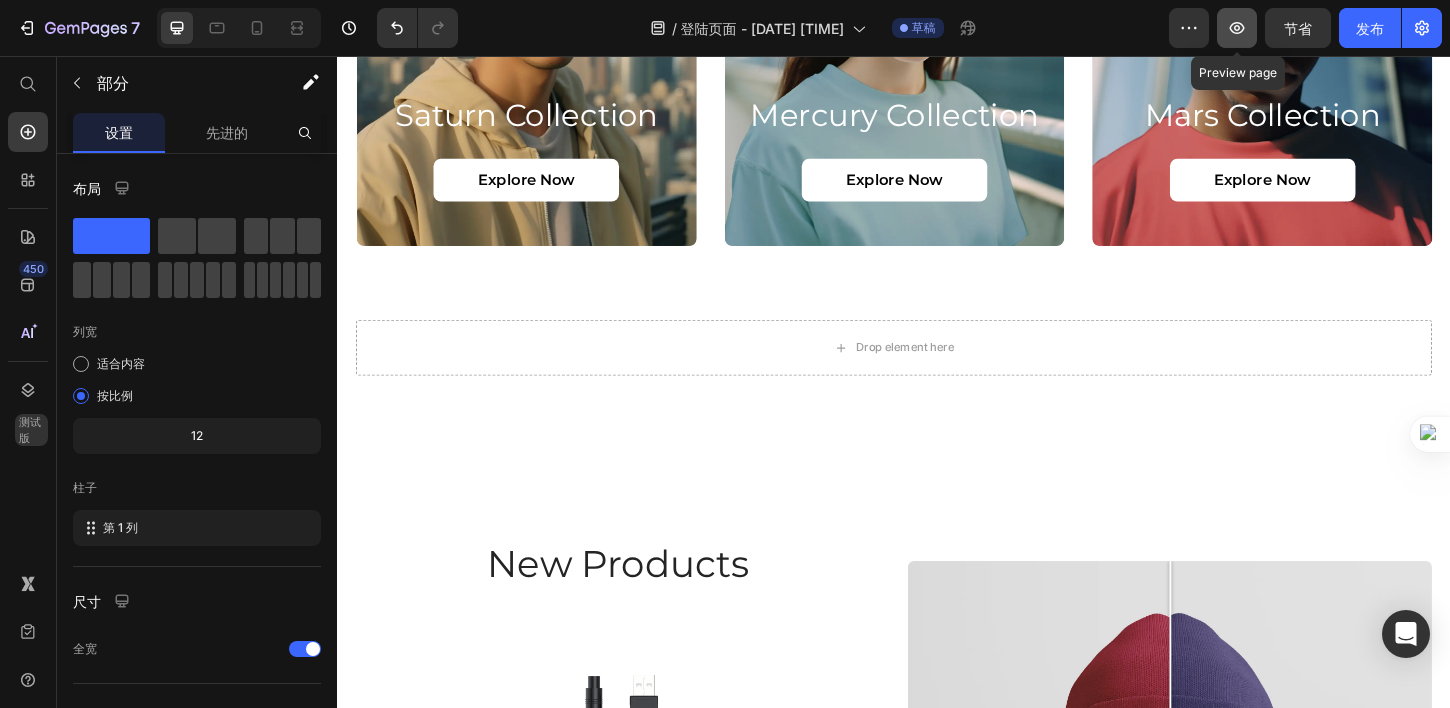 click 